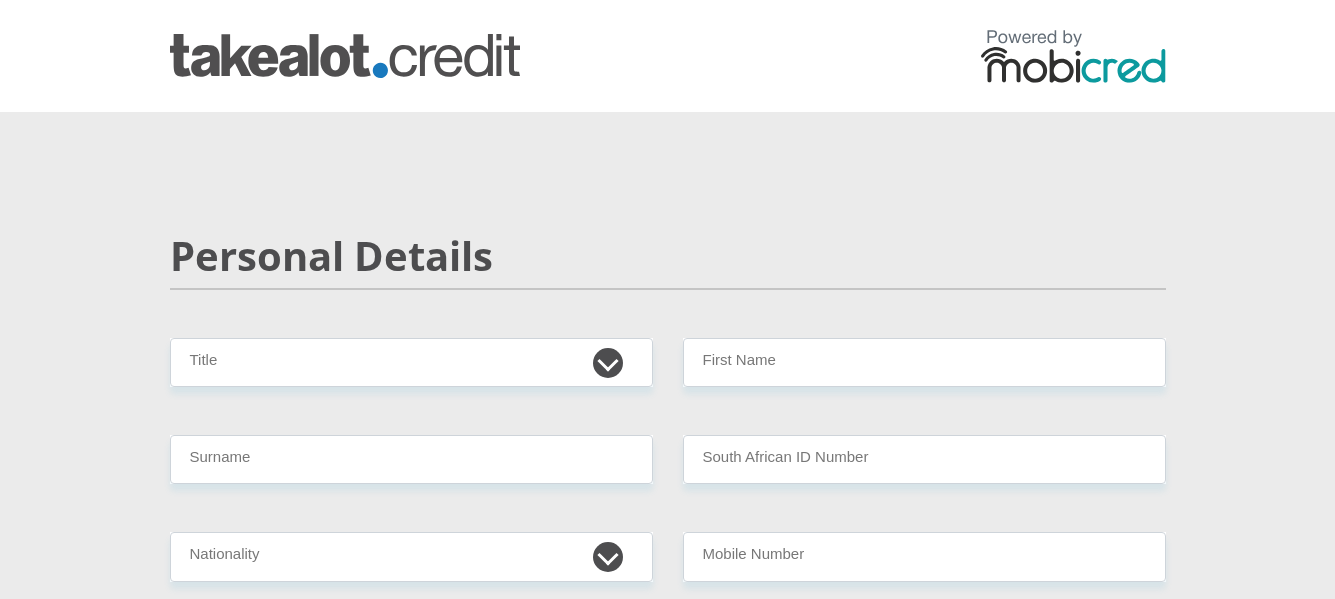 scroll, scrollTop: 0, scrollLeft: 0, axis: both 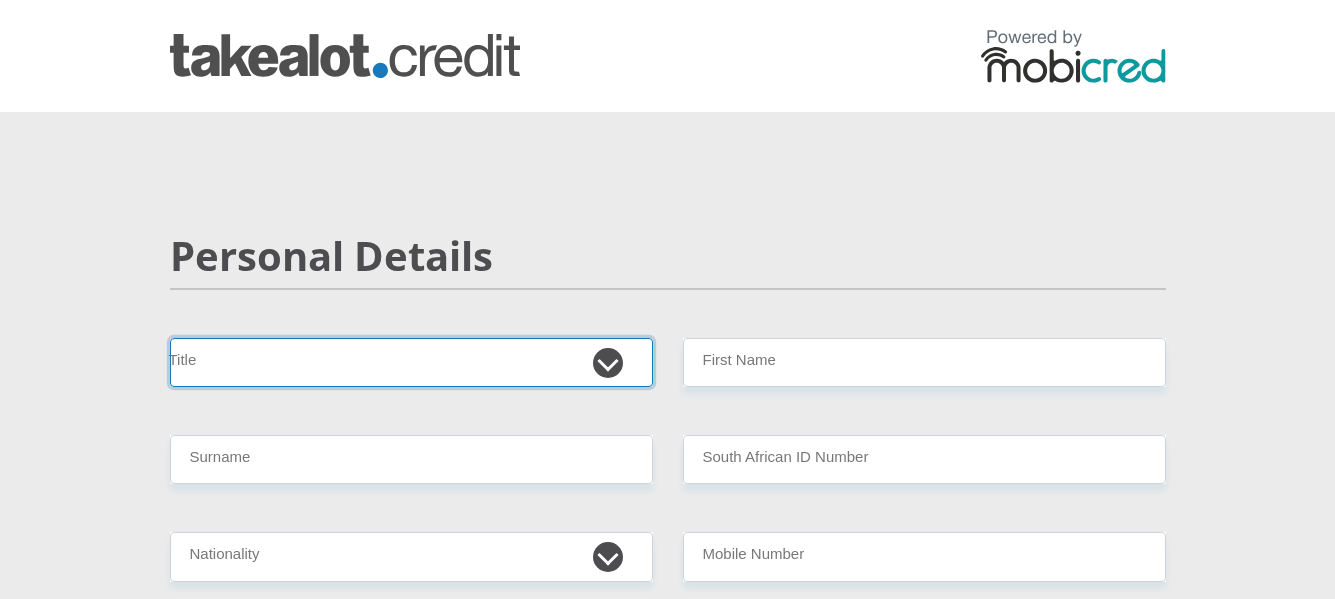 click on "Mr
Ms
Mrs
Dr
Other" at bounding box center [411, 362] 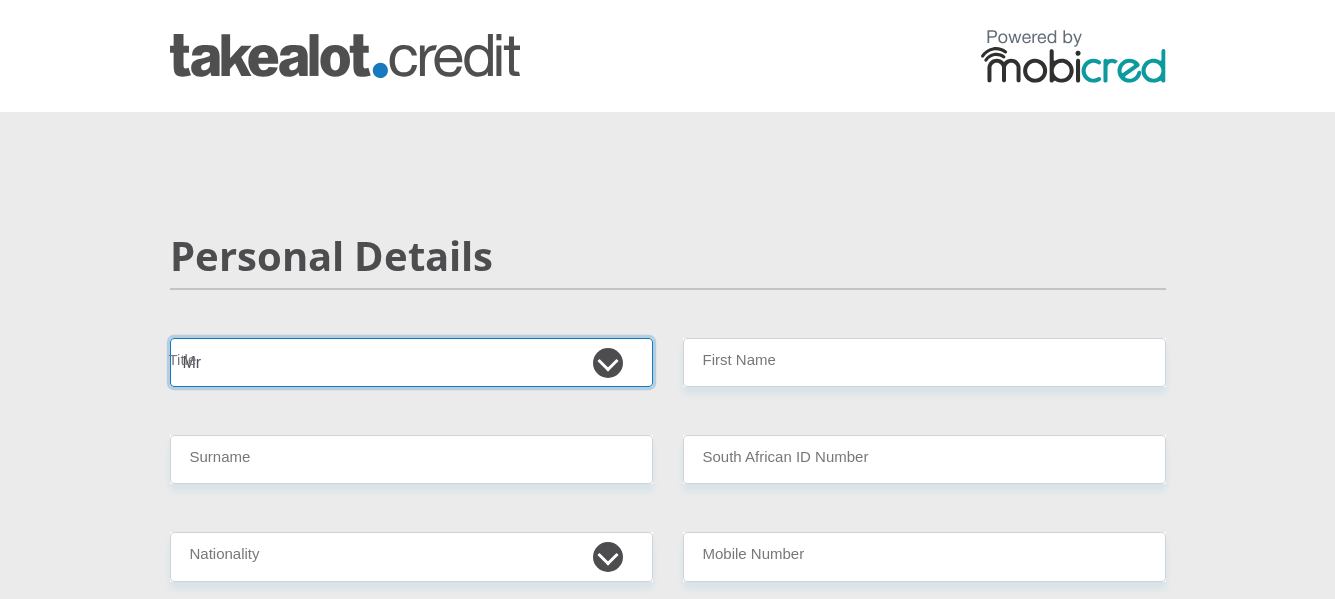 click on "Mr
Ms
Mrs
Dr
Other" at bounding box center [411, 362] 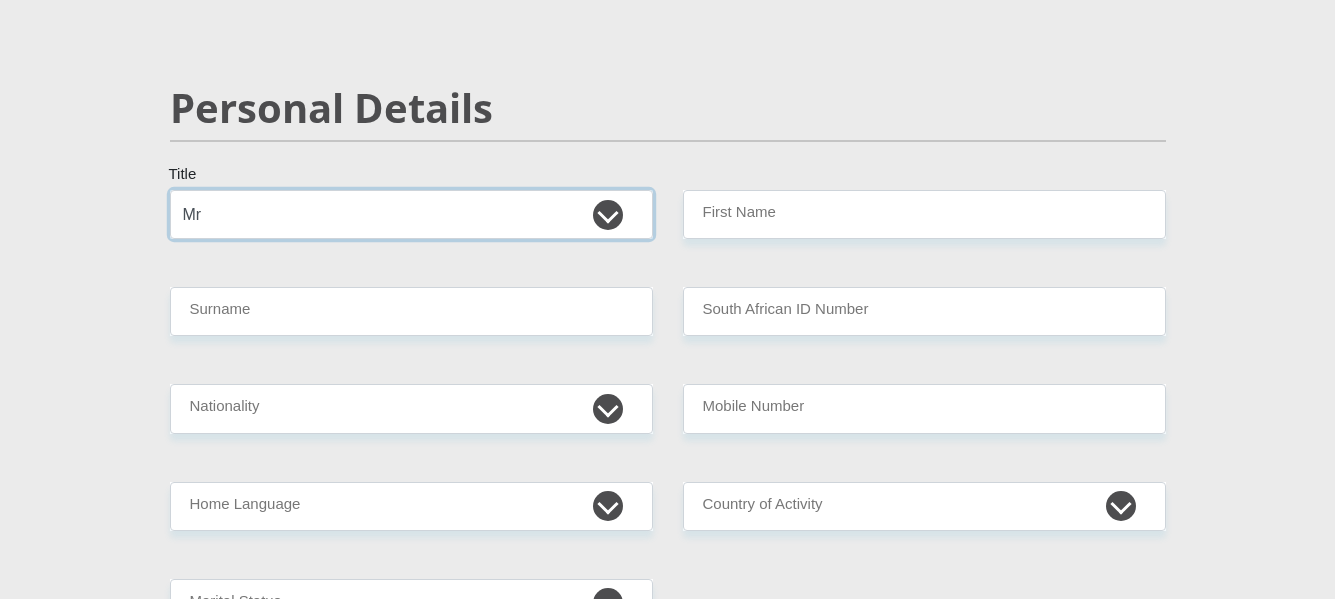 scroll, scrollTop: 200, scrollLeft: 0, axis: vertical 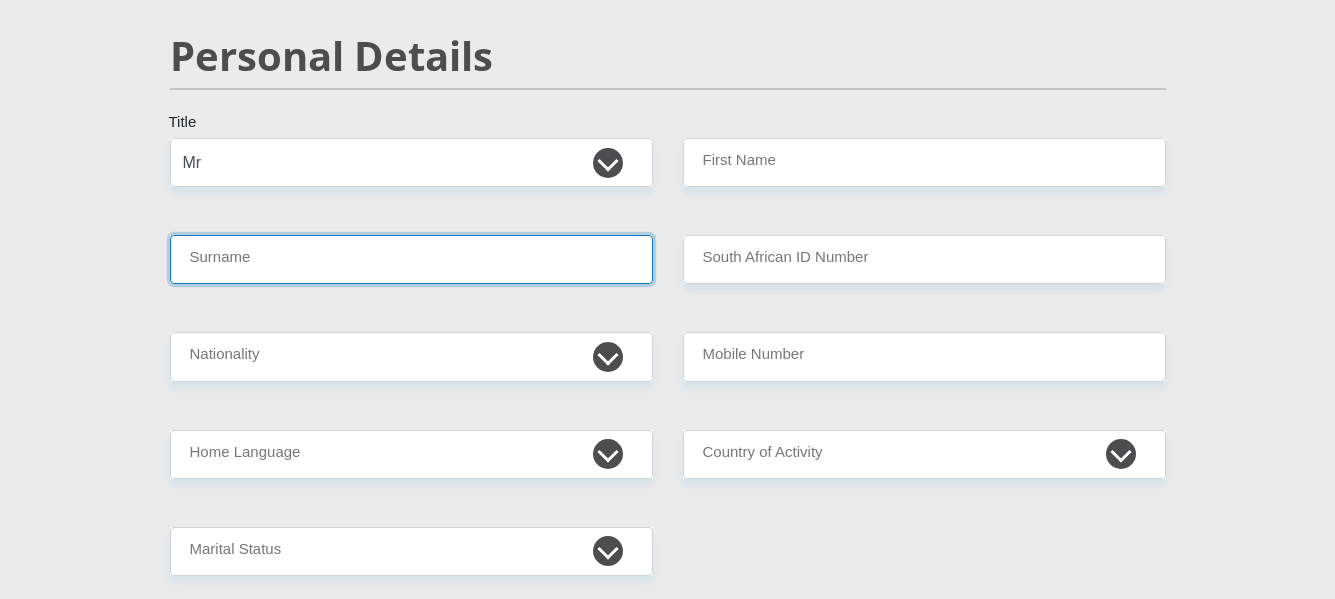 click on "Surname" at bounding box center (411, 259) 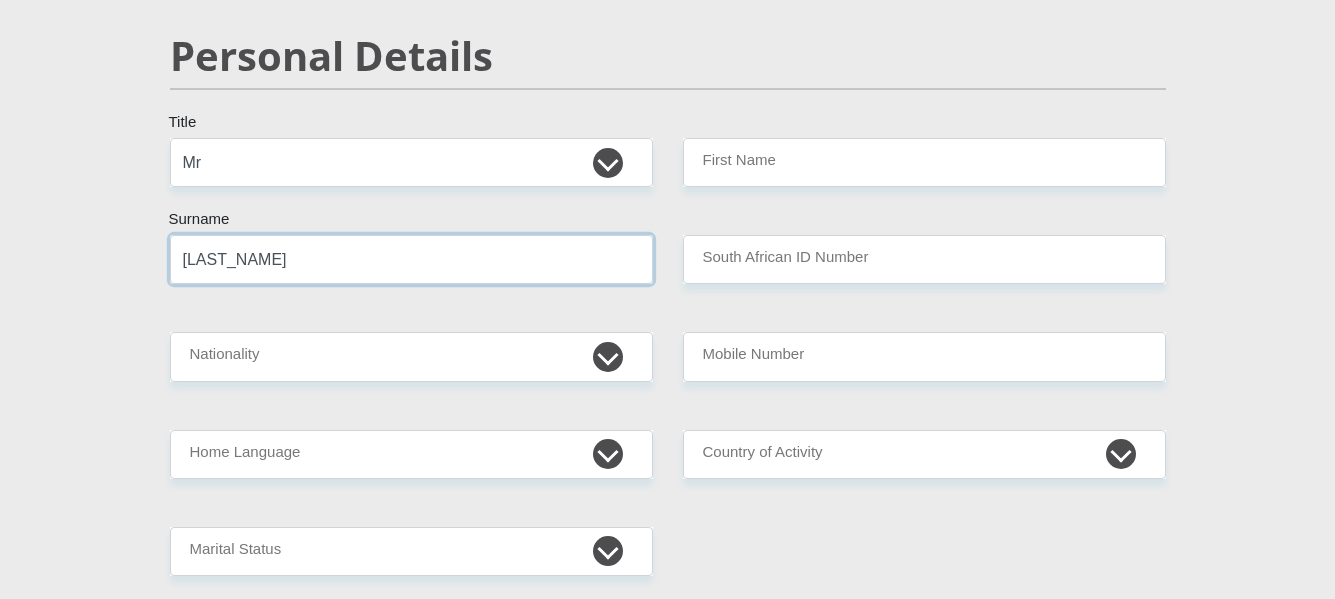 type on "Gieselbach" 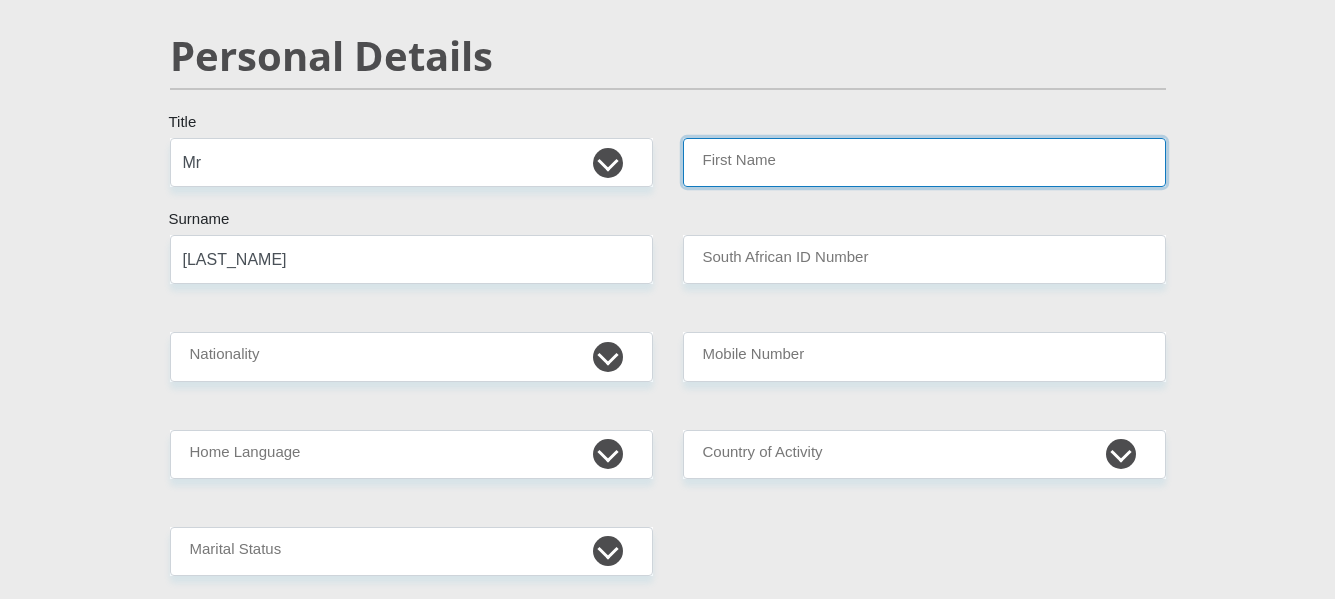 click on "First Name" at bounding box center (924, 162) 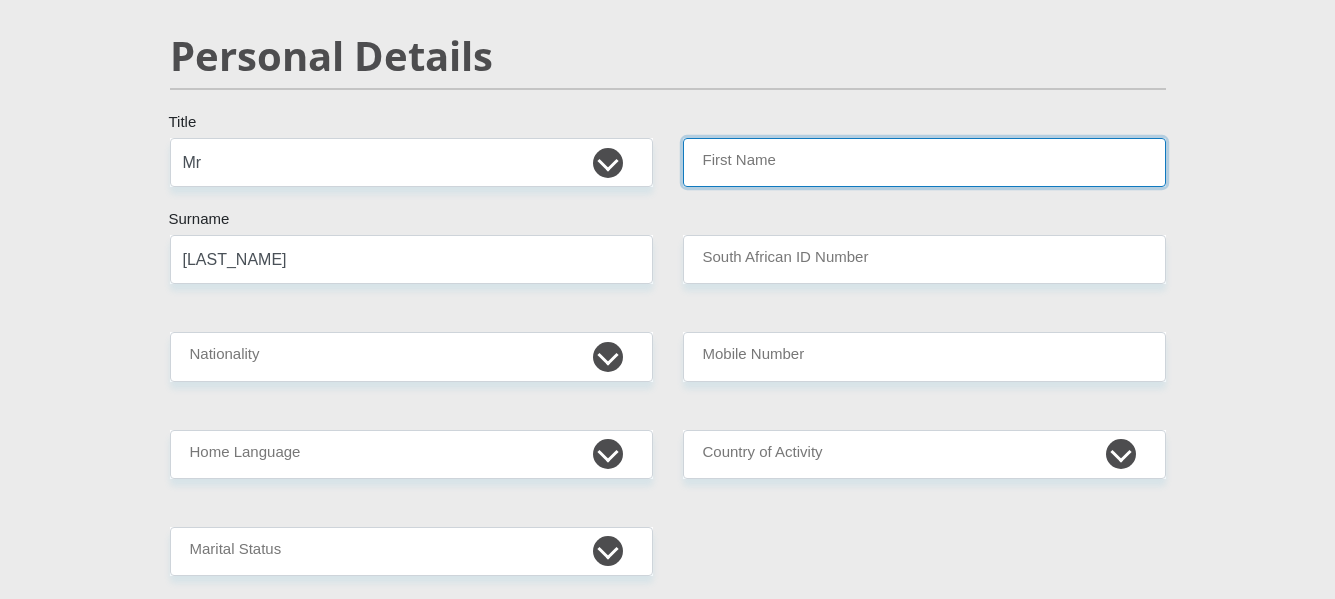type on "Kobus" 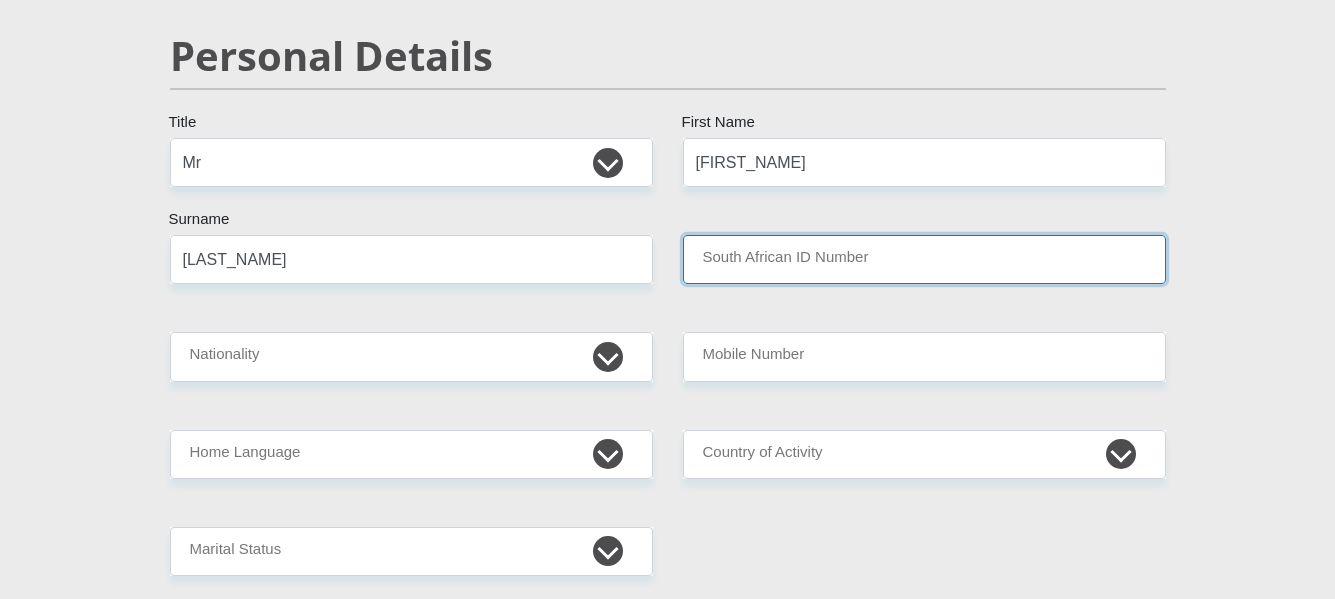 click on "South African ID Number" at bounding box center [924, 259] 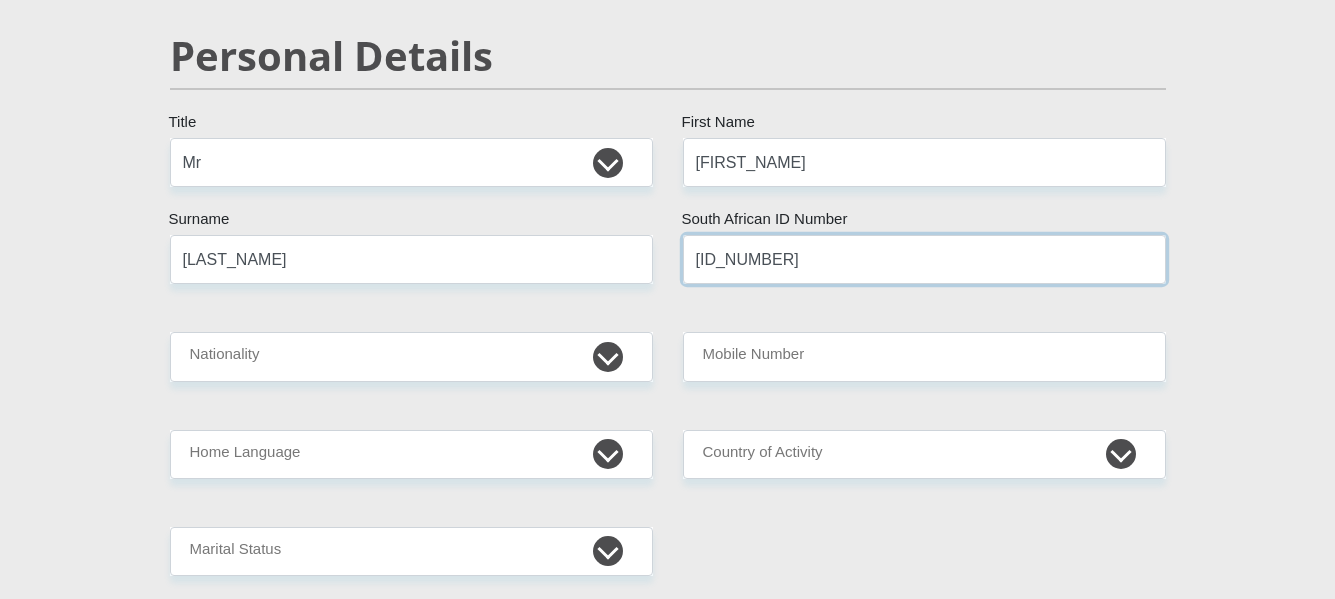 type on "5902175102088" 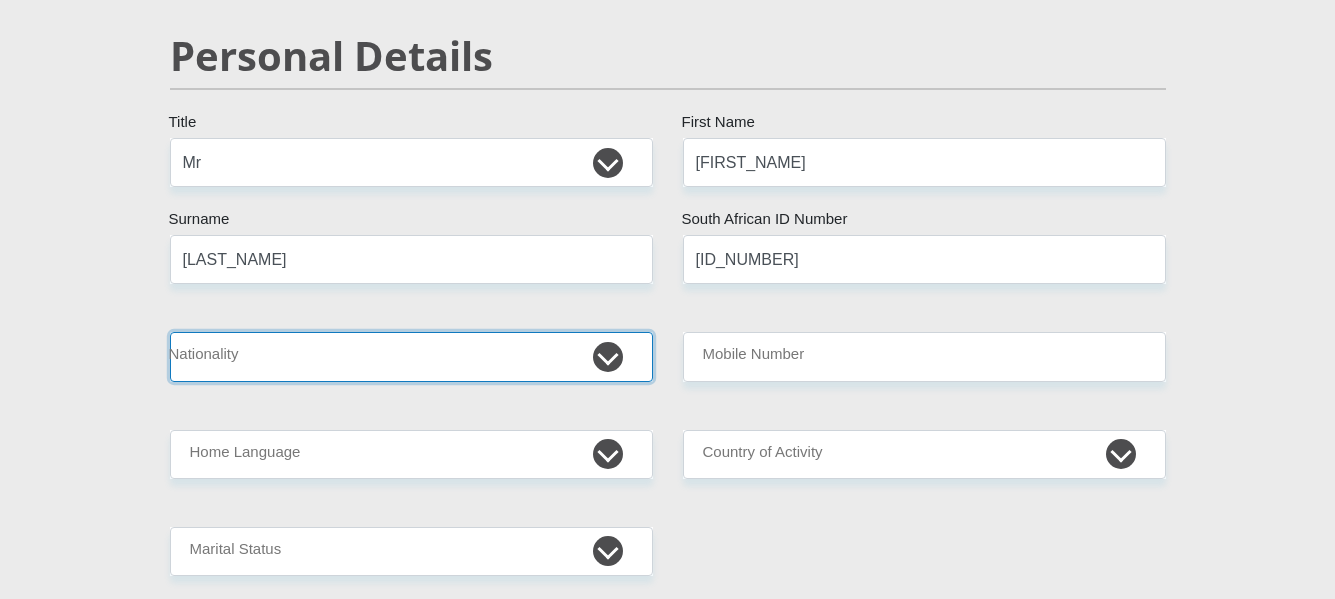click on "South Africa
Afghanistan
Aland Islands
Albania
Algeria
America Samoa
American Virgin Islands
Andorra
Angola
Anguilla
Antarctica
Antigua and Barbuda
Argentina
Armenia
Aruba
Ascension Island
Australia
Austria
Azerbaijan
Bahamas
Bahrain
Bangladesh
Barbados
Chad" at bounding box center [411, 356] 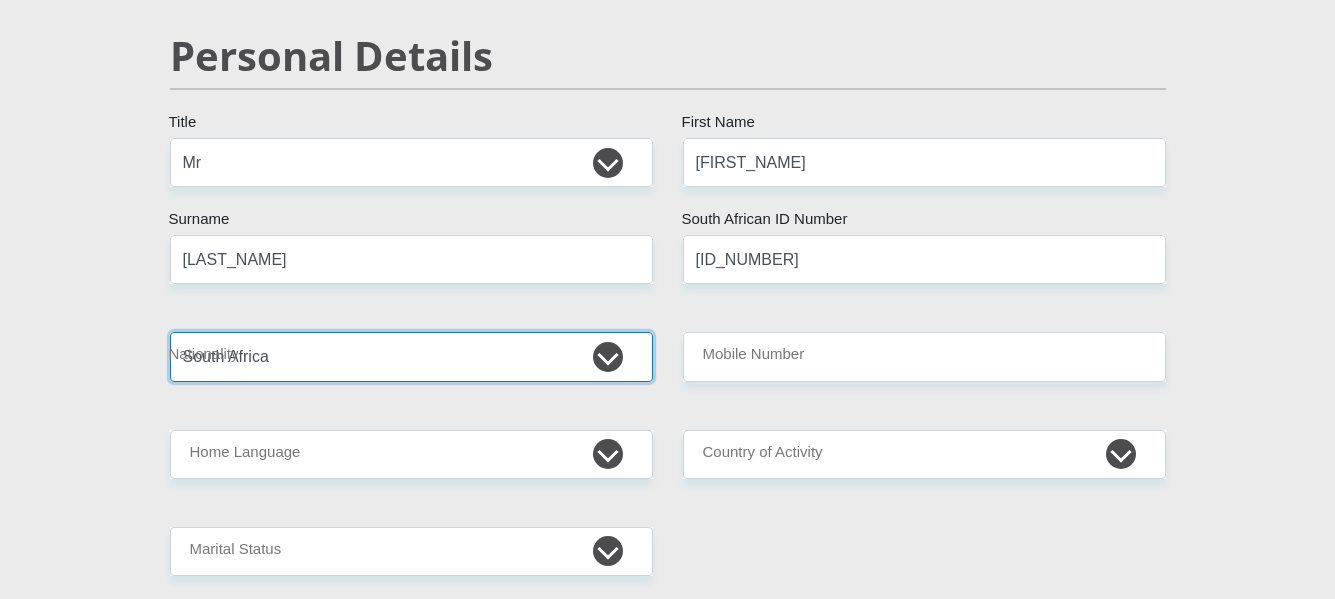 click on "South Africa
Afghanistan
Aland Islands
Albania
Algeria
America Samoa
American Virgin Islands
Andorra
Angola
Anguilla
Antarctica
Antigua and Barbuda
Argentina
Armenia
Aruba
Ascension Island
Australia
Austria
Azerbaijan
Bahamas
Bahrain
Bangladesh
Barbados
Chad" at bounding box center [411, 356] 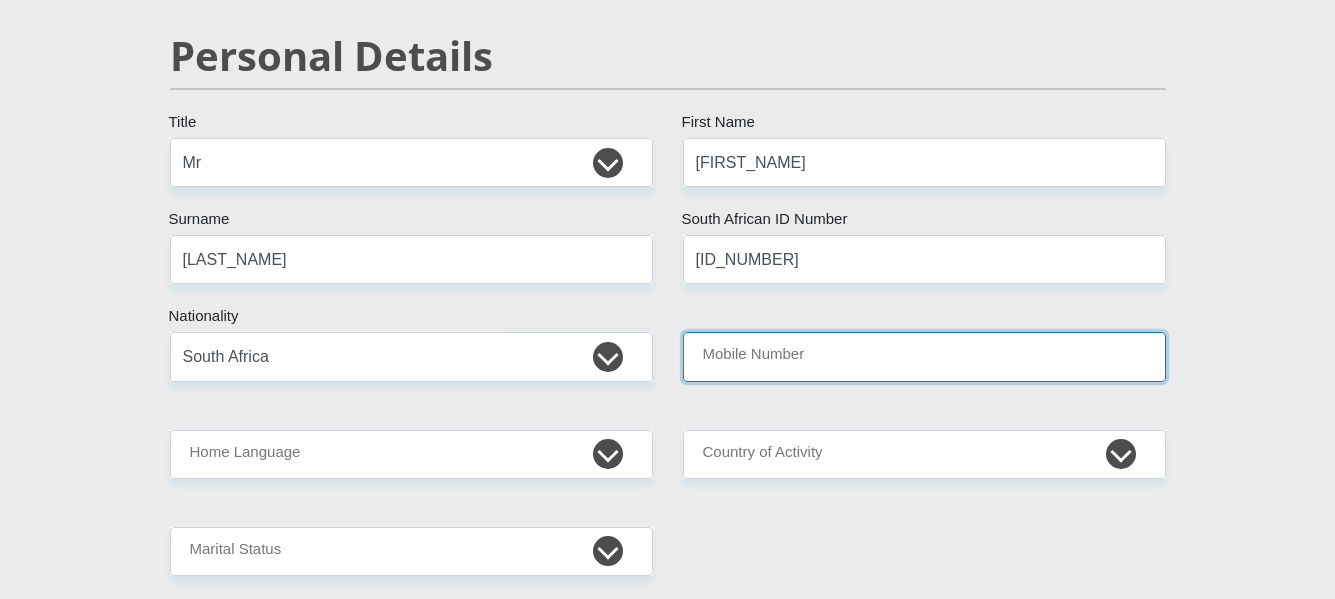 click on "Mobile Number" at bounding box center [924, 356] 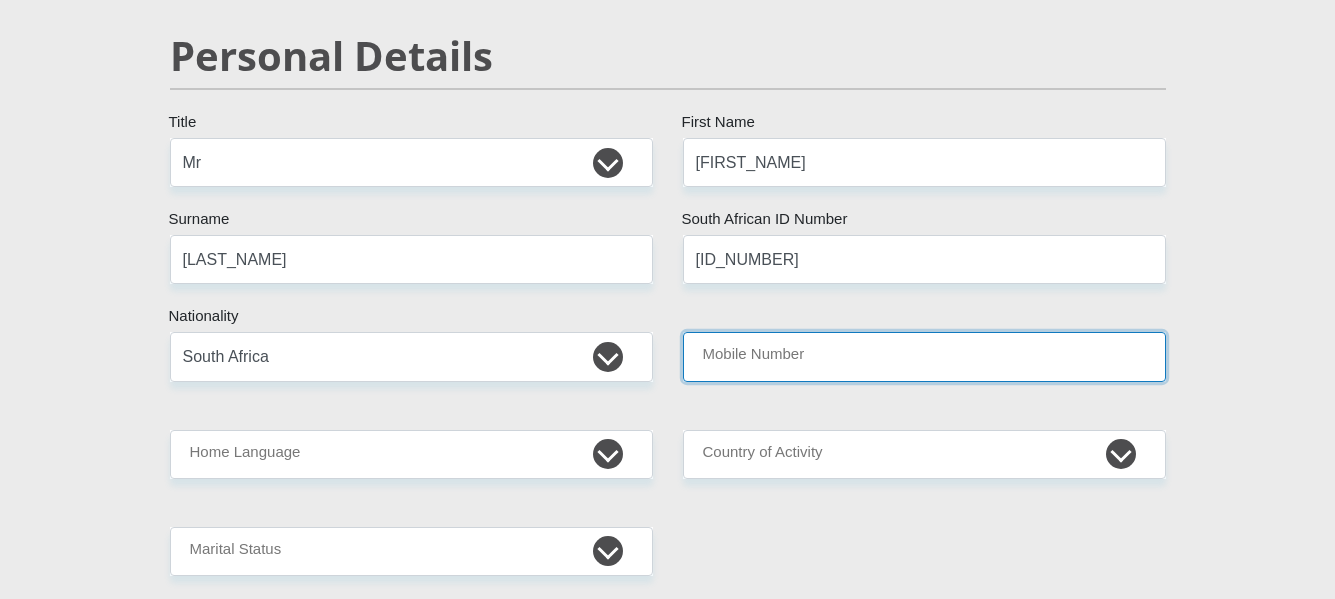 type on "0720580326" 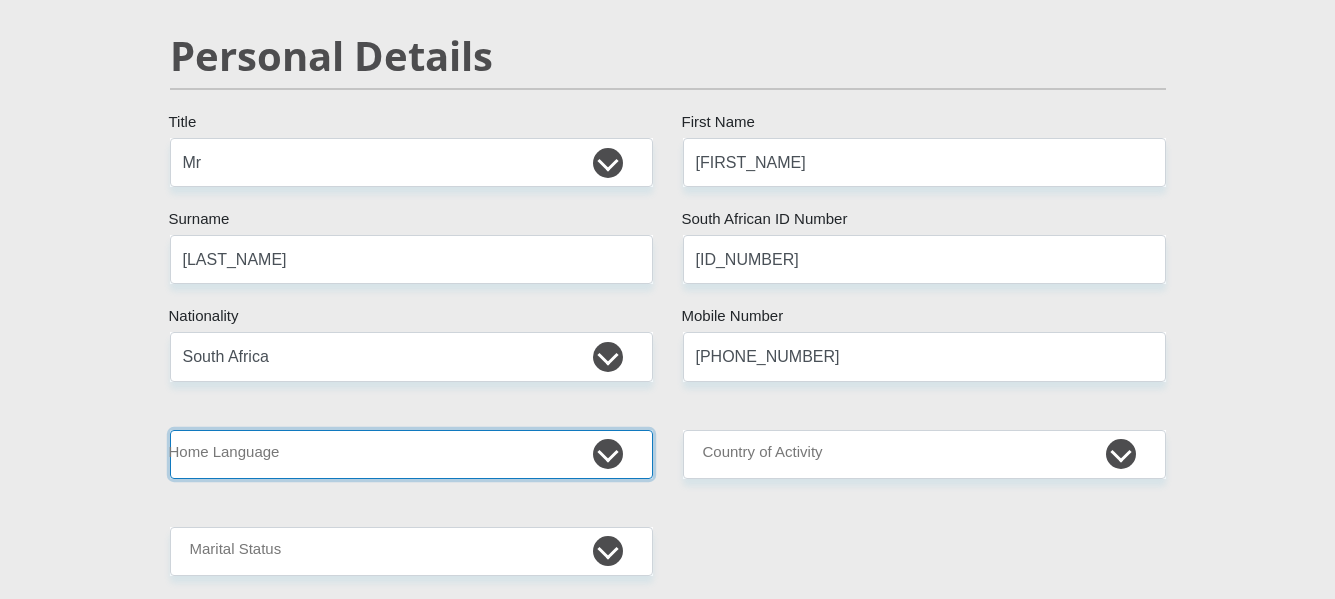click on "Afrikaans
English
Sepedi
South Ndebele
Southern Sotho
Swati
Tsonga
Tswana
Venda
Xhosa
Zulu
Other" at bounding box center (411, 454) 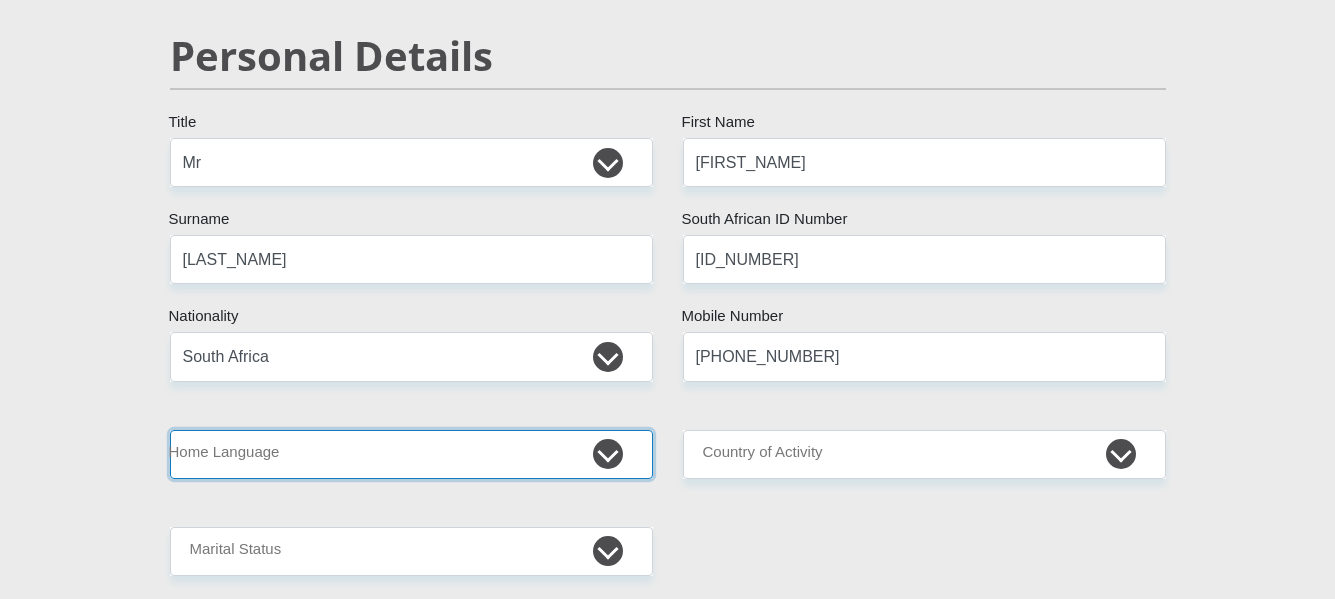 select on "afr" 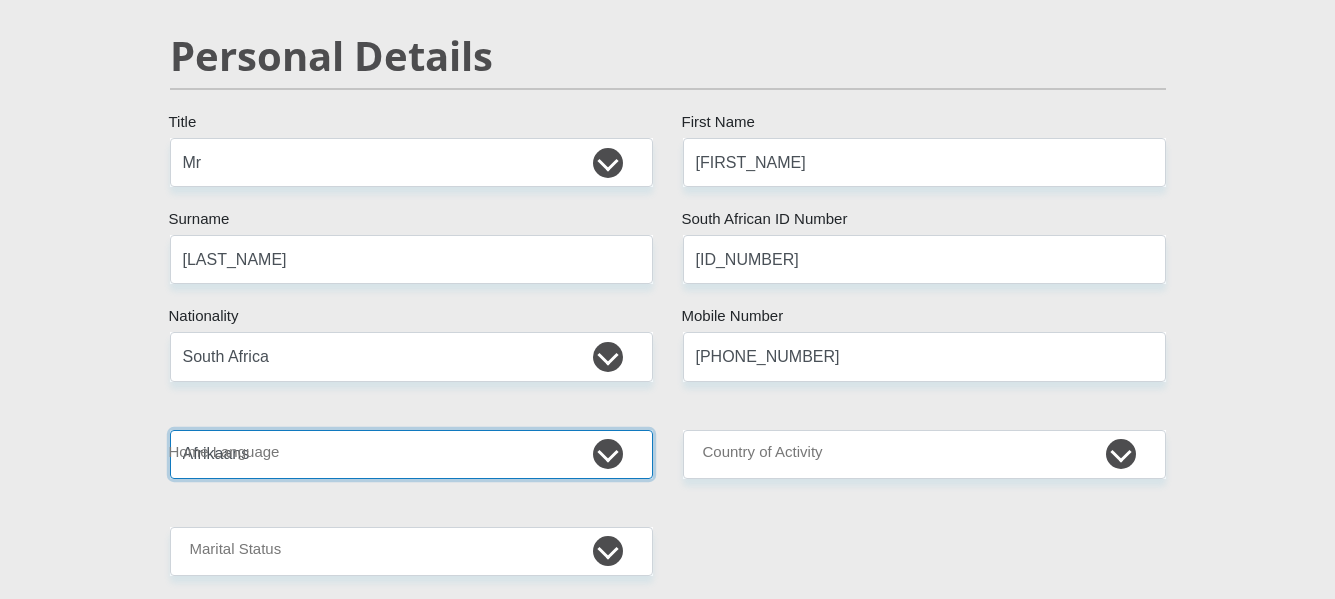 click on "Afrikaans
English
Sepedi
South Ndebele
Southern Sotho
Swati
Tsonga
Tswana
Venda
Xhosa
Zulu
Other" at bounding box center [411, 454] 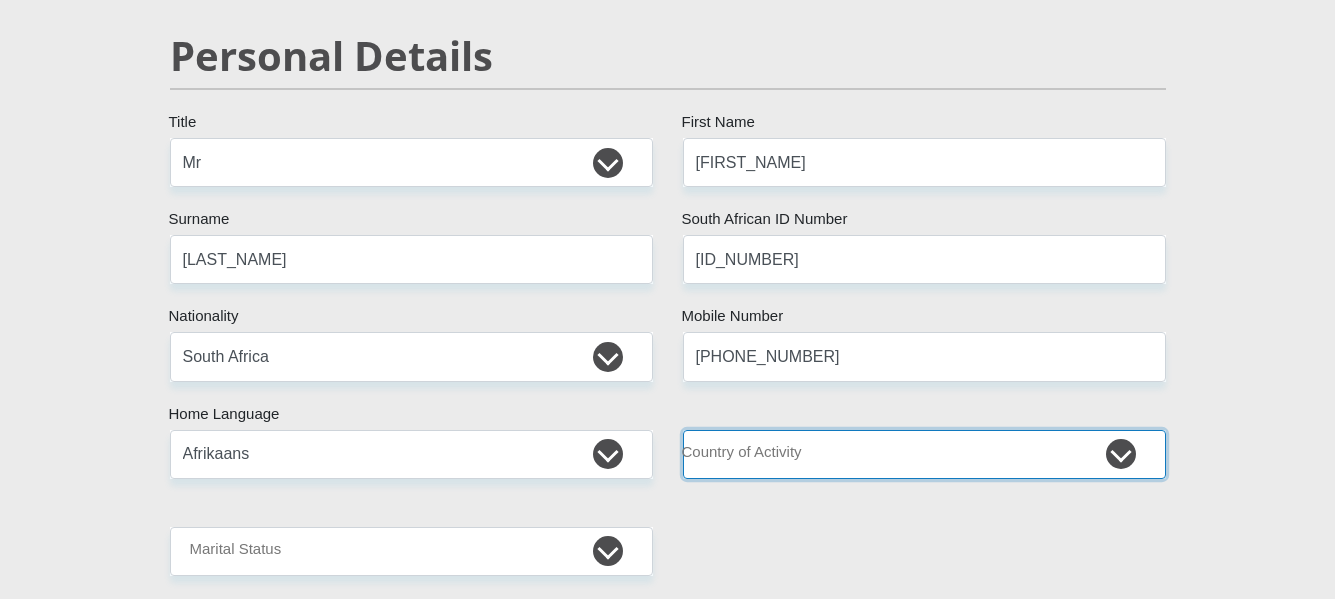 click on "South Africa
Afghanistan
Aland Islands
Albania
Algeria
America Samoa
American Virgin Islands
Andorra
Angola
Anguilla
Antarctica
Antigua and Barbuda
Argentina
Armenia
Aruba
Ascension Island
Australia
Austria
Azerbaijan
Chad" at bounding box center (924, 454) 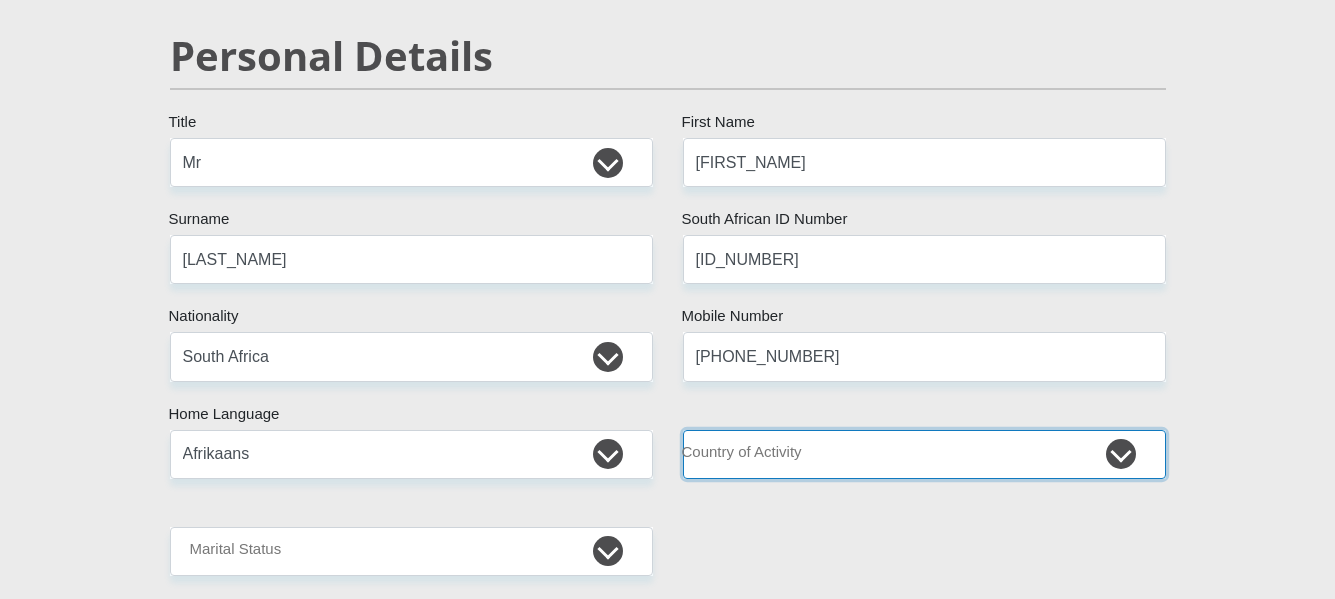 select on "ZAF" 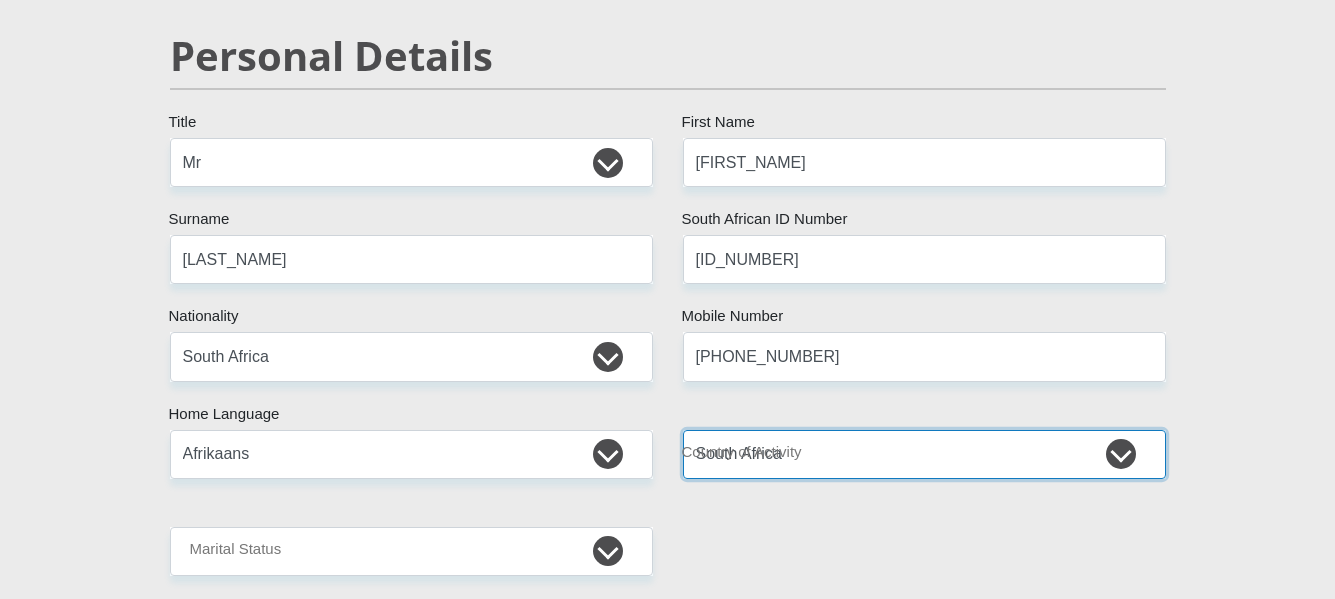 click on "South Africa
Afghanistan
Aland Islands
Albania
Algeria
America Samoa
American Virgin Islands
Andorra
Angola
Anguilla
Antarctica
Antigua and Barbuda
Argentina
Armenia
Aruba
Ascension Island
Australia
Austria
Azerbaijan
Chad" at bounding box center (924, 454) 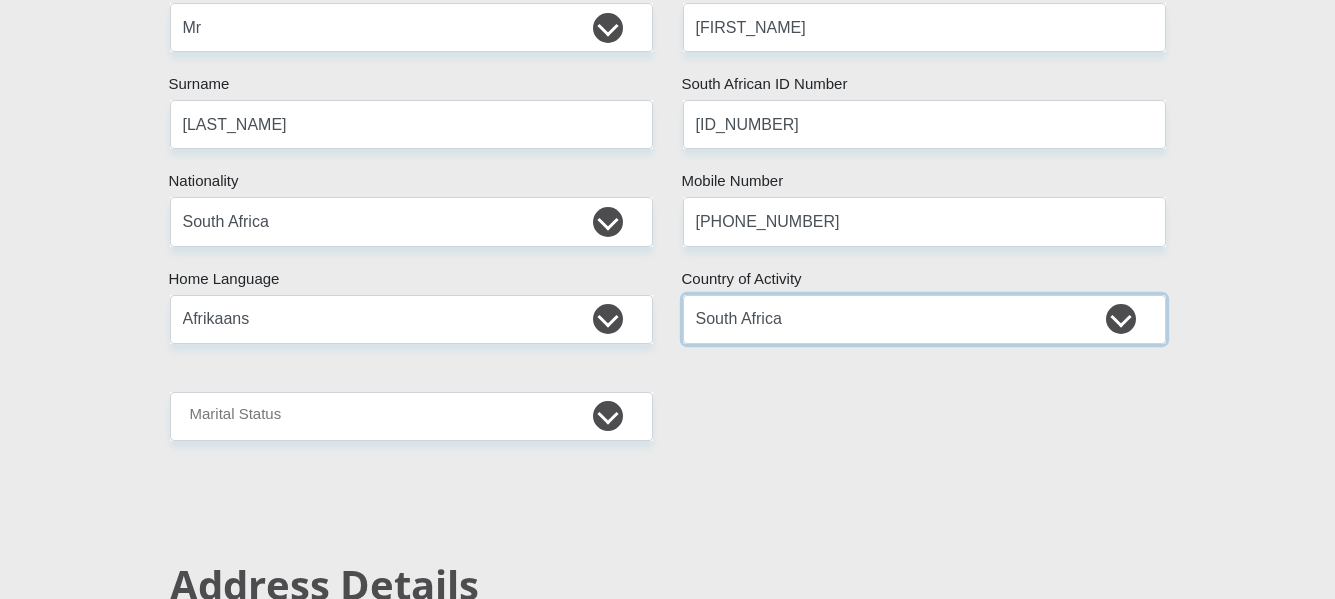 scroll, scrollTop: 400, scrollLeft: 0, axis: vertical 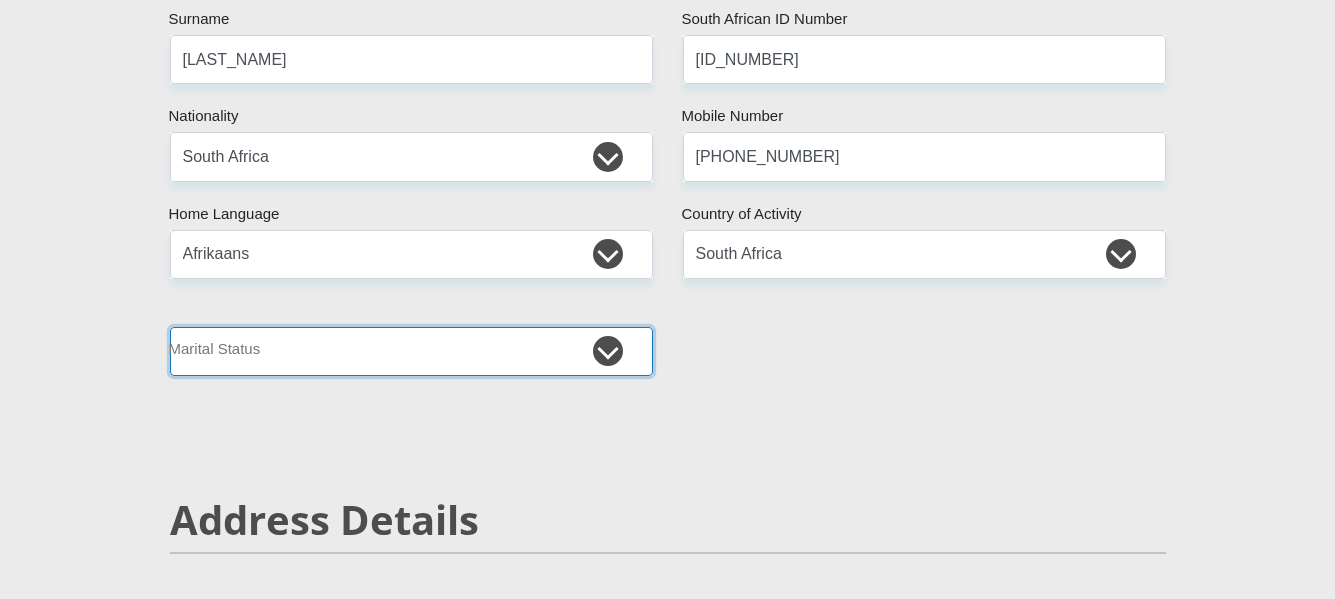 click on "Married ANC
Single
Divorced
Widowed
Married COP or Customary Law" at bounding box center (411, 351) 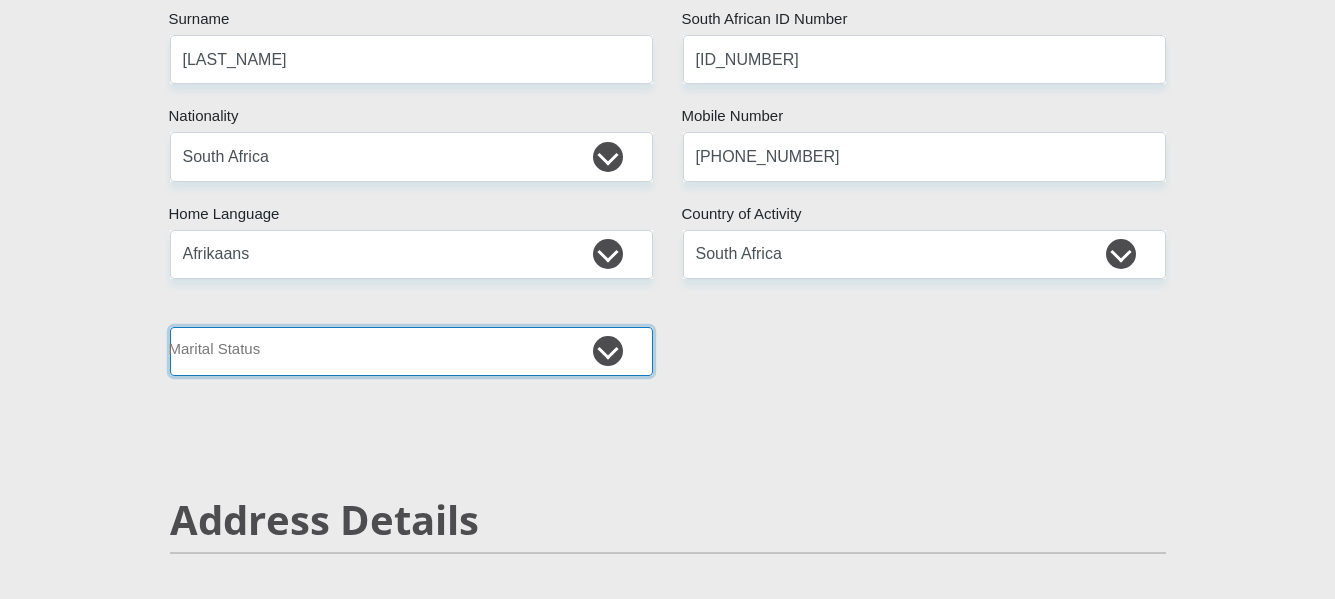 select on "3" 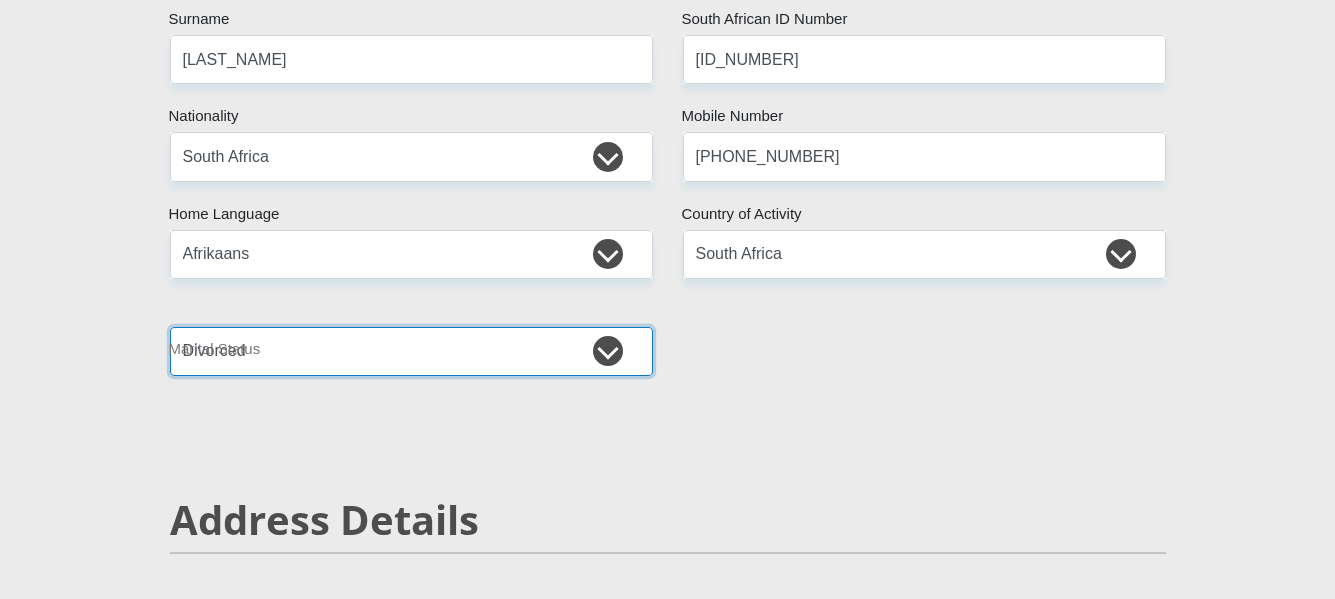 click on "Married ANC
Single
Divorced
Widowed
Married COP or Customary Law" at bounding box center [411, 351] 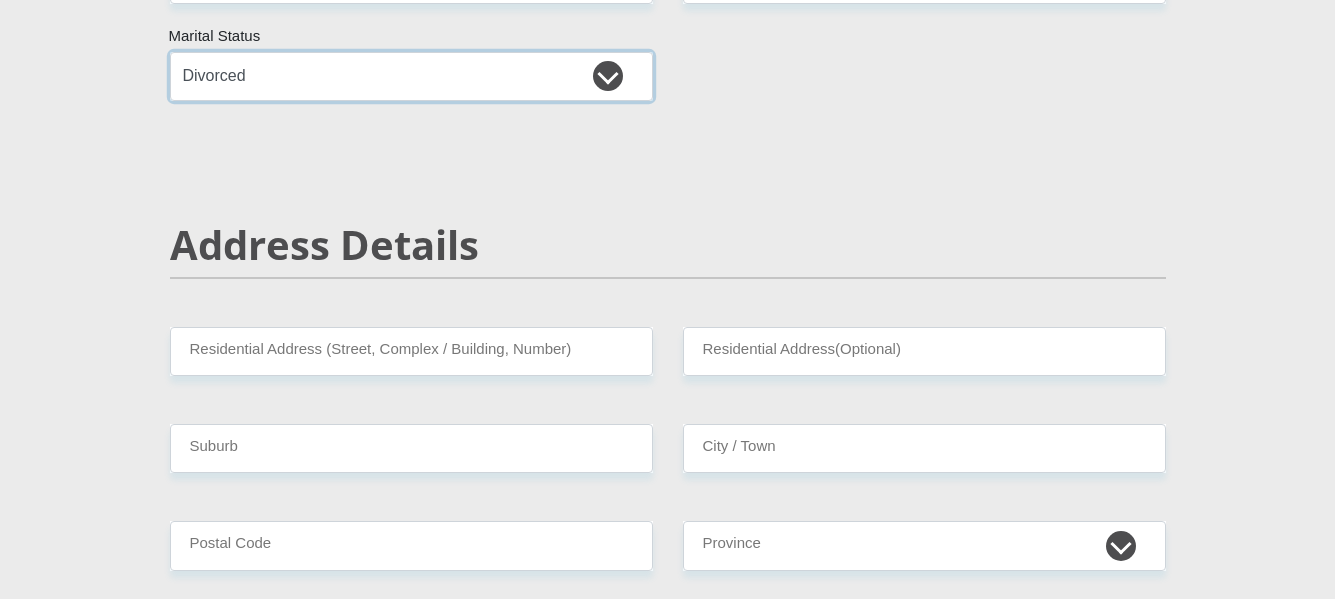 scroll, scrollTop: 900, scrollLeft: 0, axis: vertical 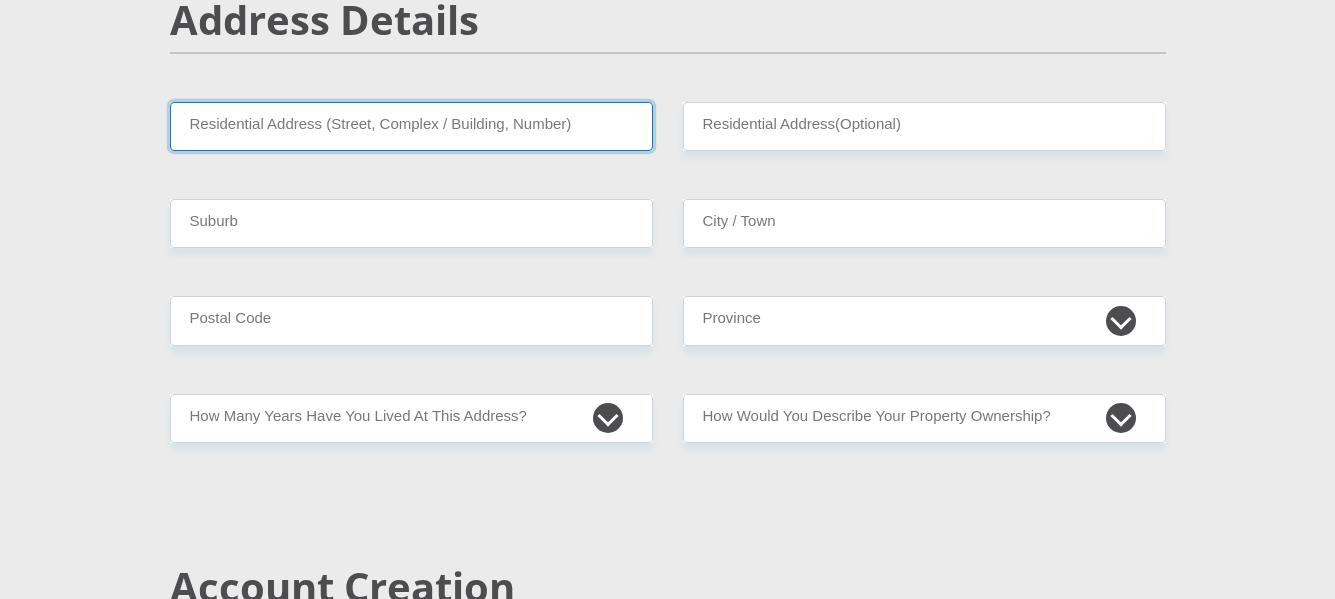 click on "Residential Address (Street, Complex / Building, Number)" at bounding box center [411, 126] 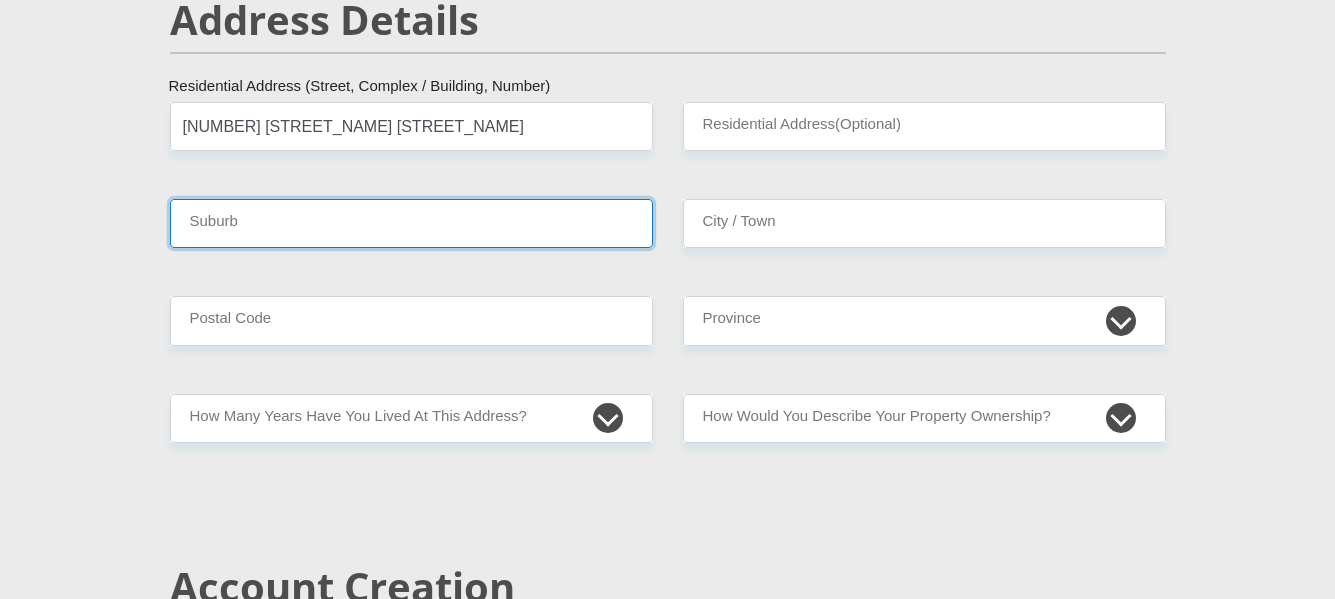 type on "447 Jack Hindon Street" 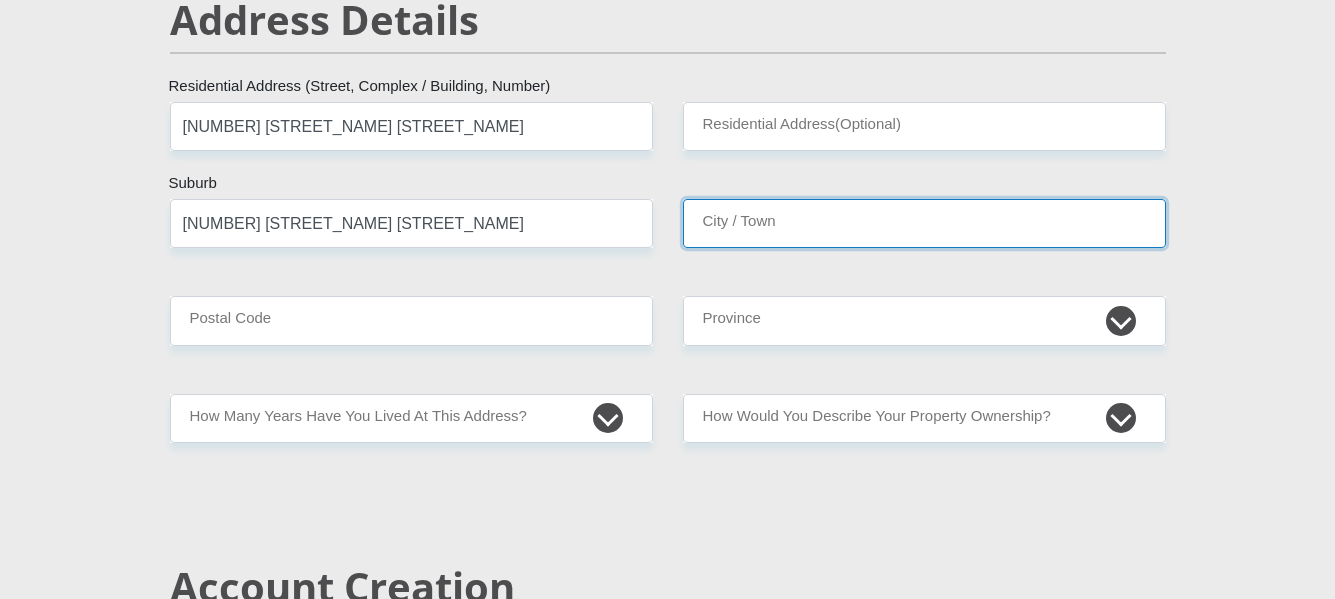 type on "447 Jack Hindon Street" 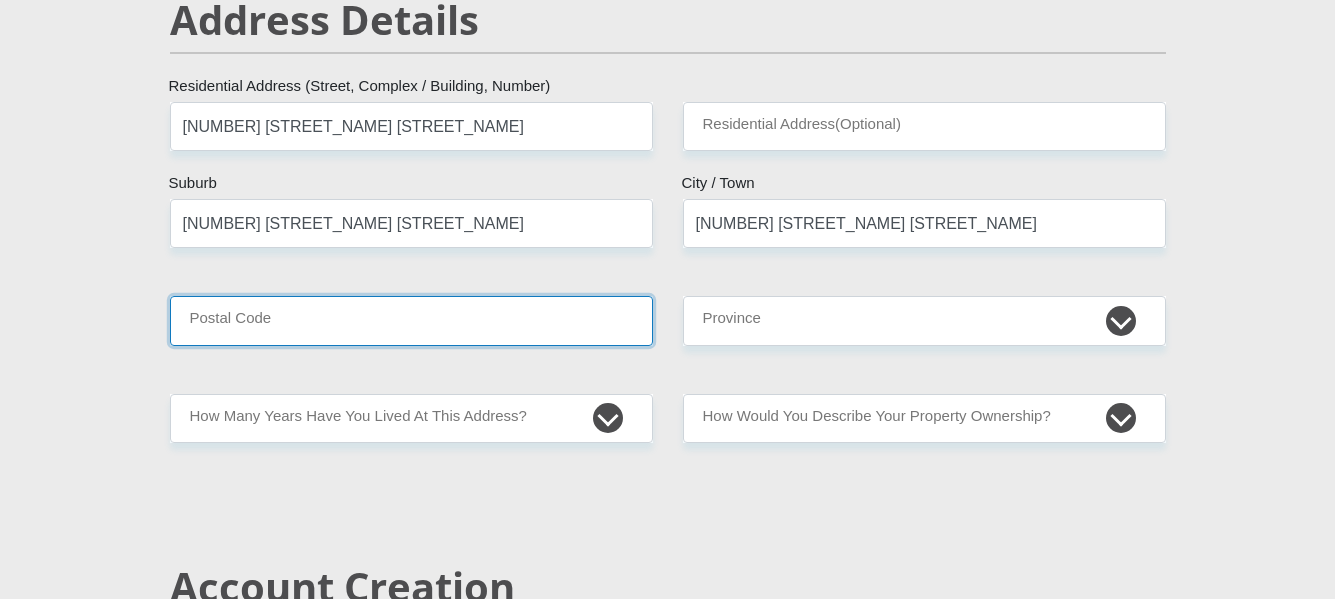type on "0182" 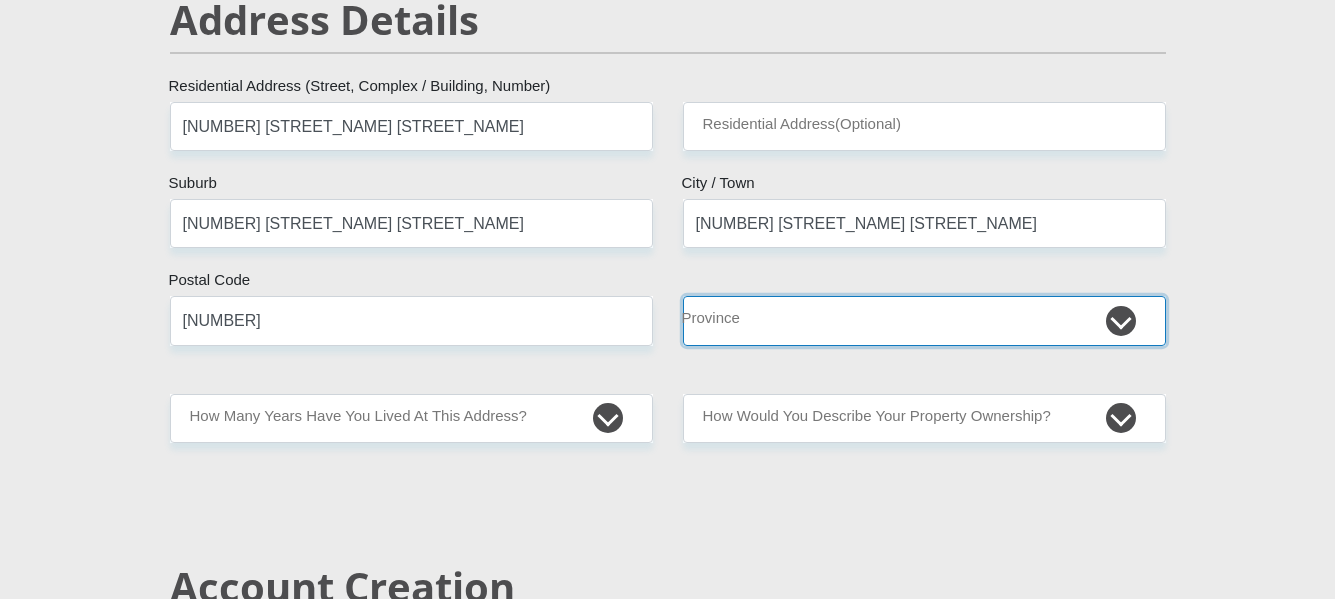 click on "Eastern Cape
Free State
Gauteng
KwaZulu-Natal
Limpopo
Mpumalanga
Northern Cape
North West
Western Cape" at bounding box center (924, 320) 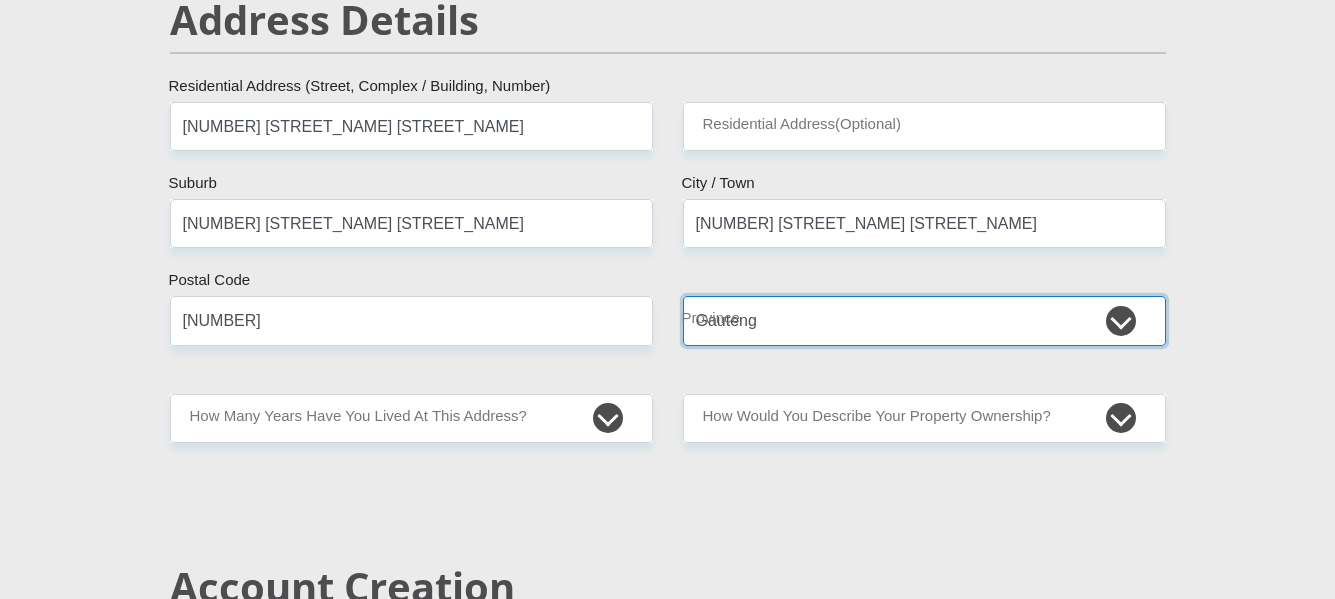click on "Eastern Cape
Free State
Gauteng
KwaZulu-Natal
Limpopo
Mpumalanga
Northern Cape
North West
Western Cape" at bounding box center (924, 320) 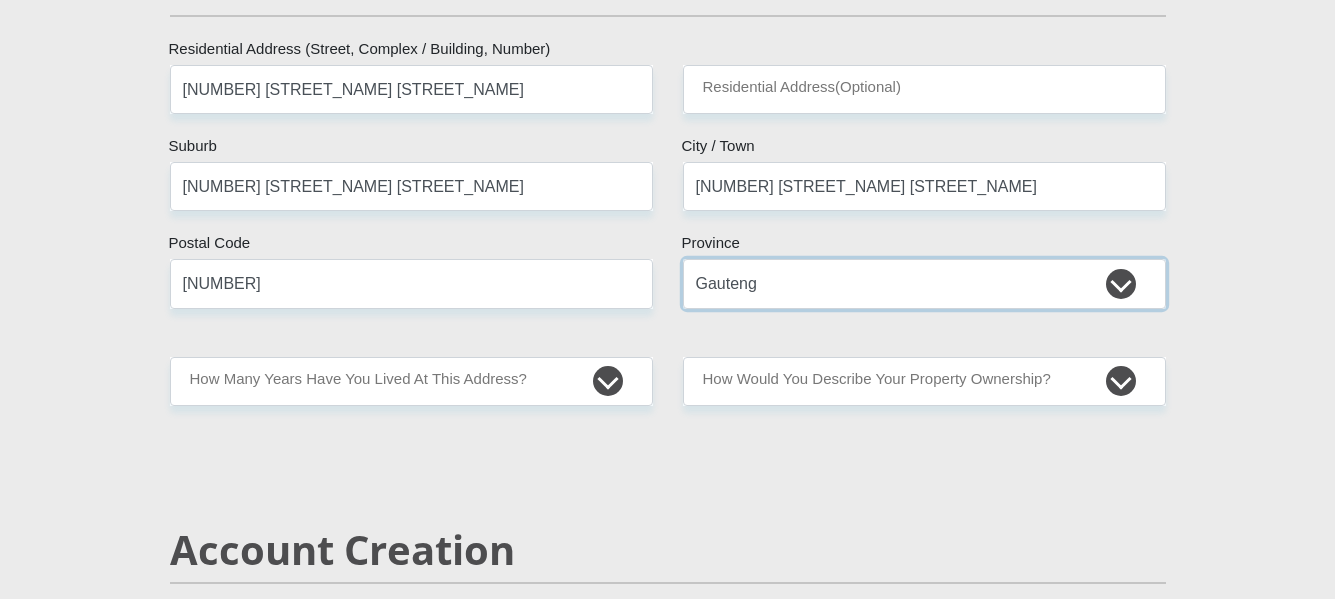 scroll, scrollTop: 1000, scrollLeft: 0, axis: vertical 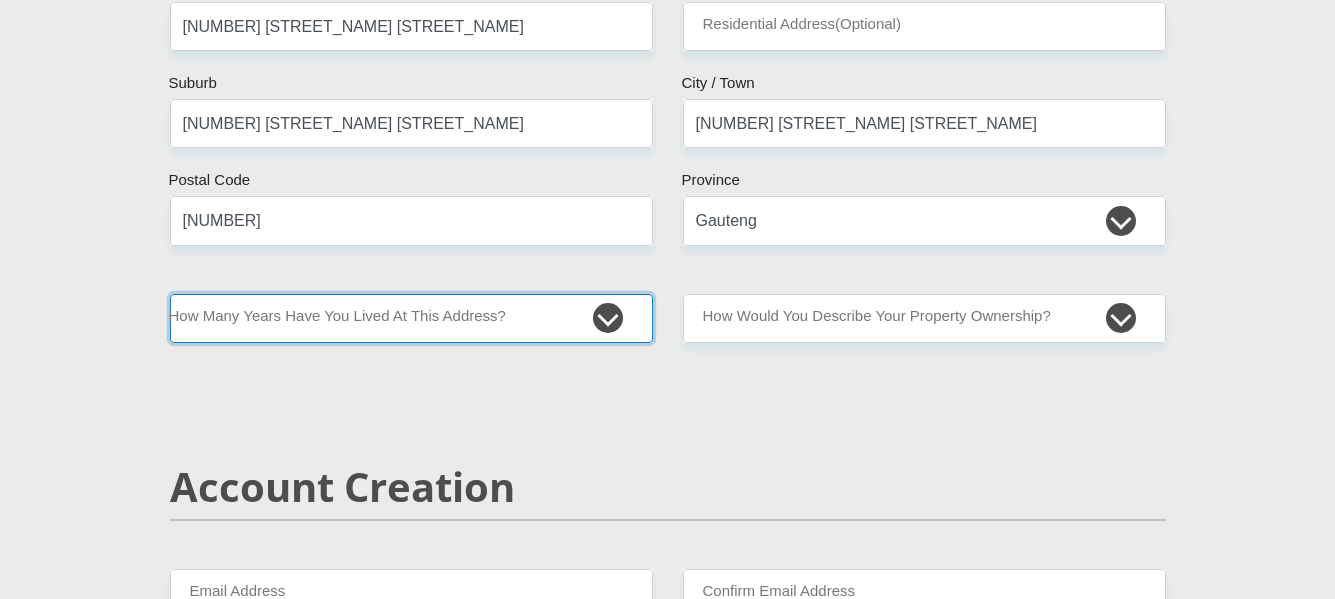 click on "less than 1 year
1-3 years
3-5 years
5+ years" at bounding box center (411, 318) 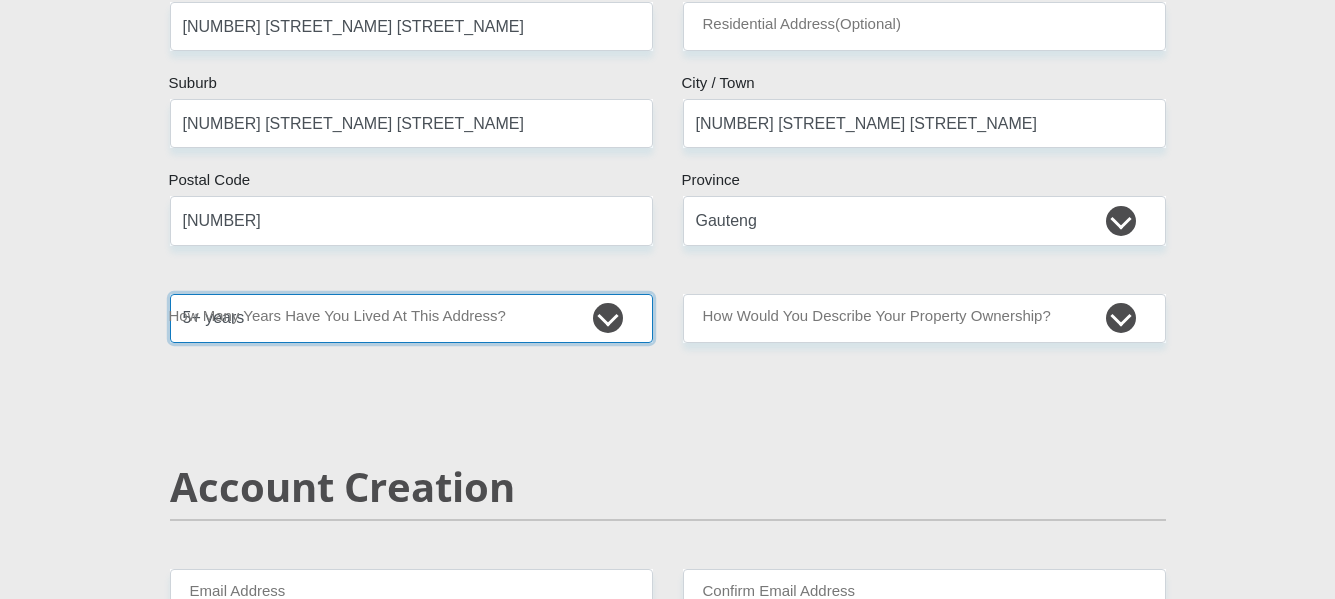 click on "less than 1 year
1-3 years
3-5 years
5+ years" at bounding box center [411, 318] 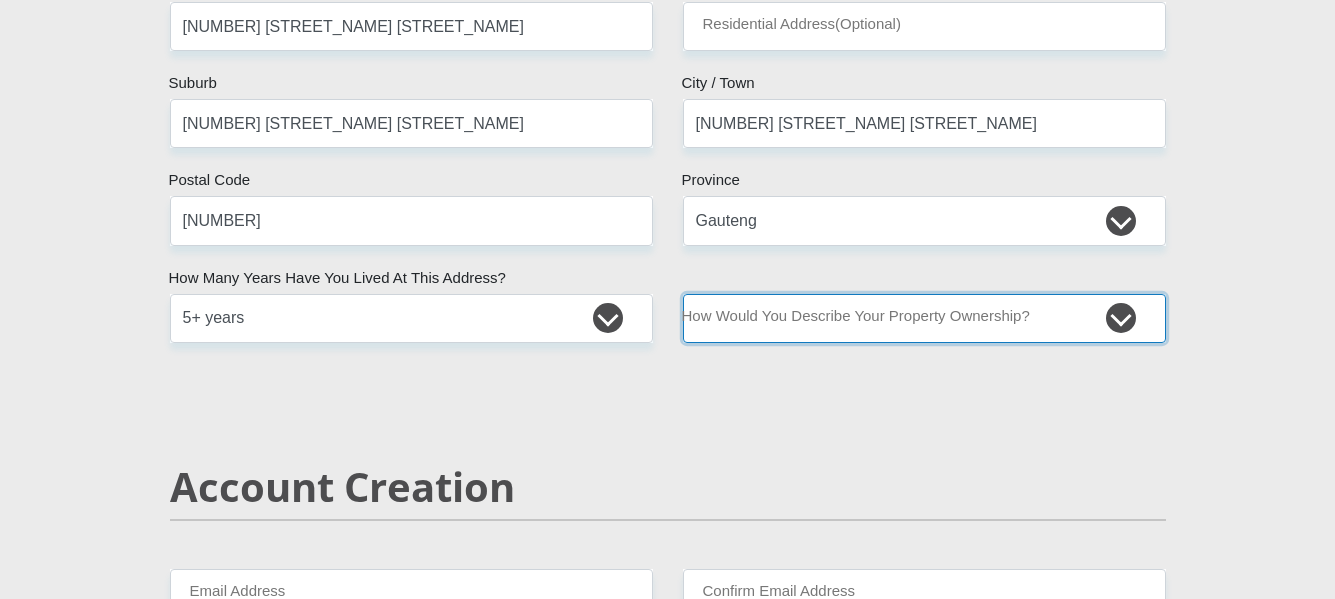 click on "Owned
Rented
Family Owned
Company Dwelling" at bounding box center (924, 318) 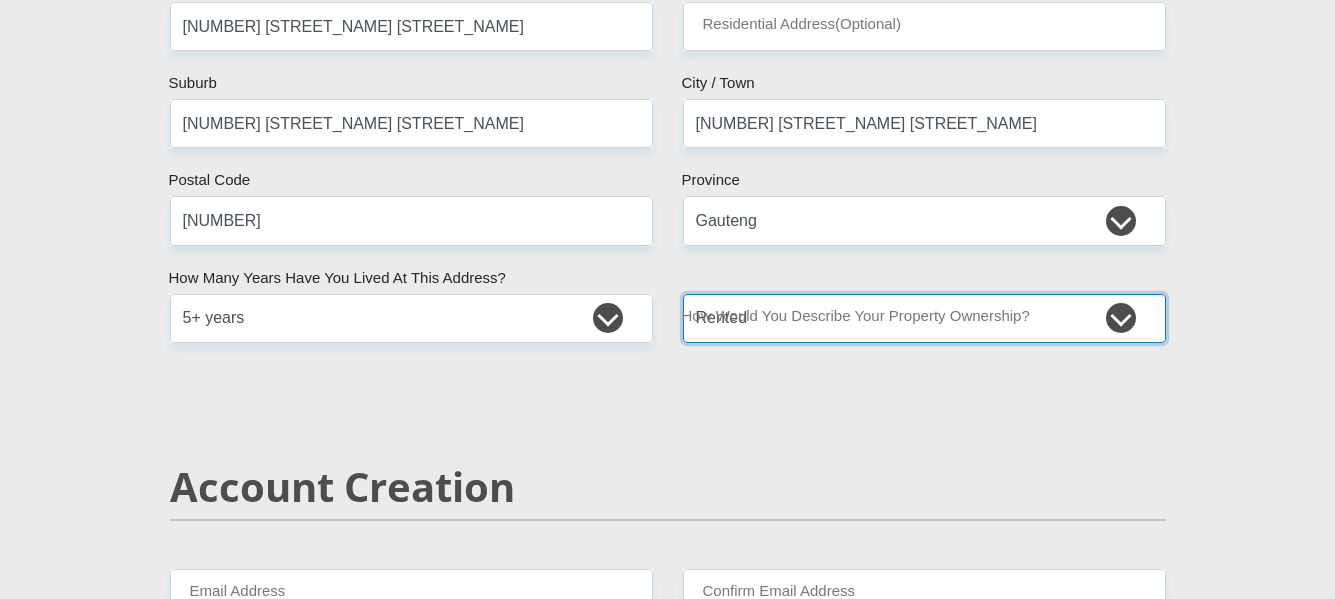 click on "Owned
Rented
Family Owned
Company Dwelling" at bounding box center (924, 318) 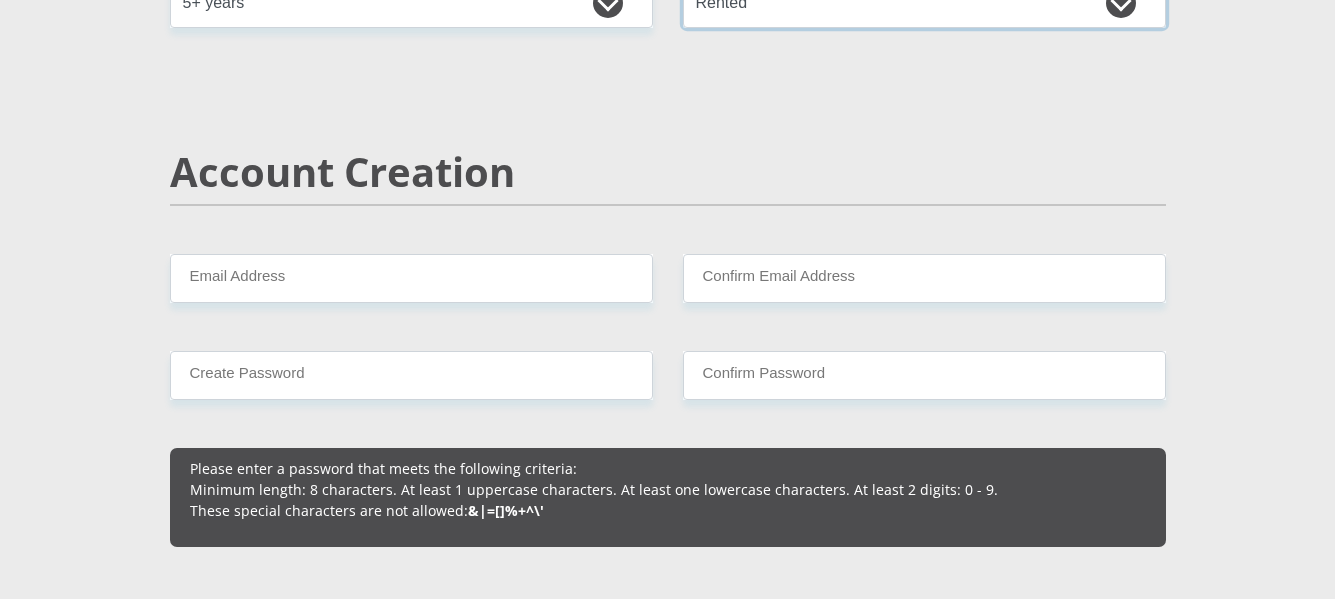 scroll, scrollTop: 1300, scrollLeft: 0, axis: vertical 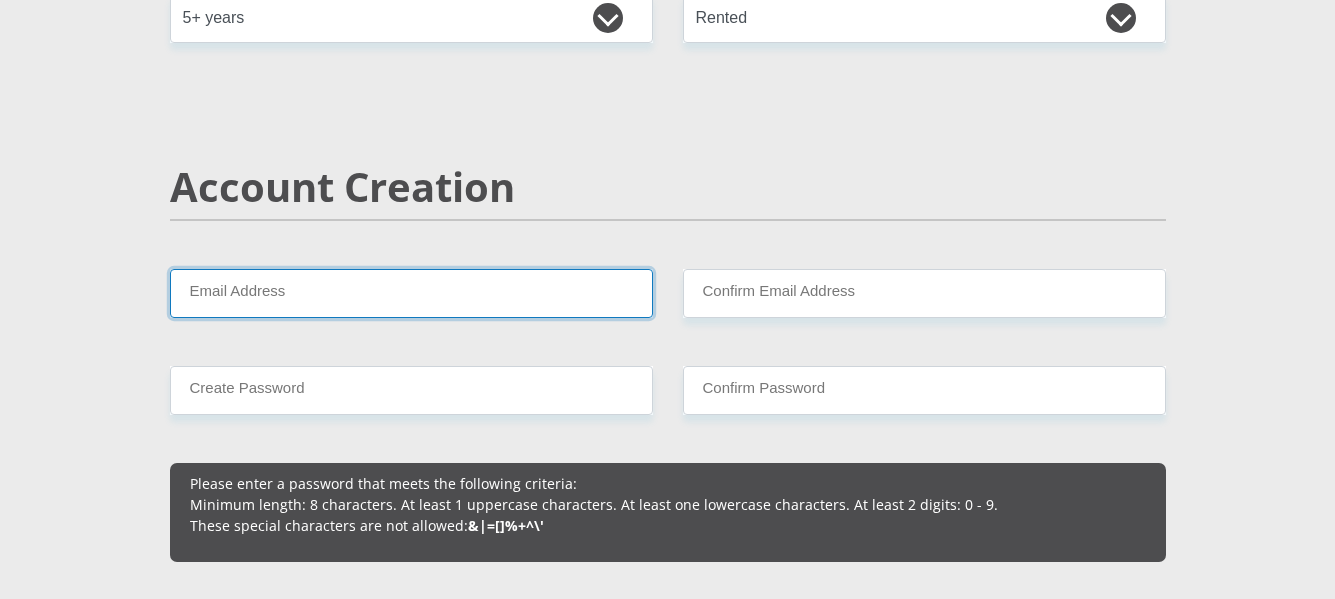 click on "Email Address" at bounding box center [411, 293] 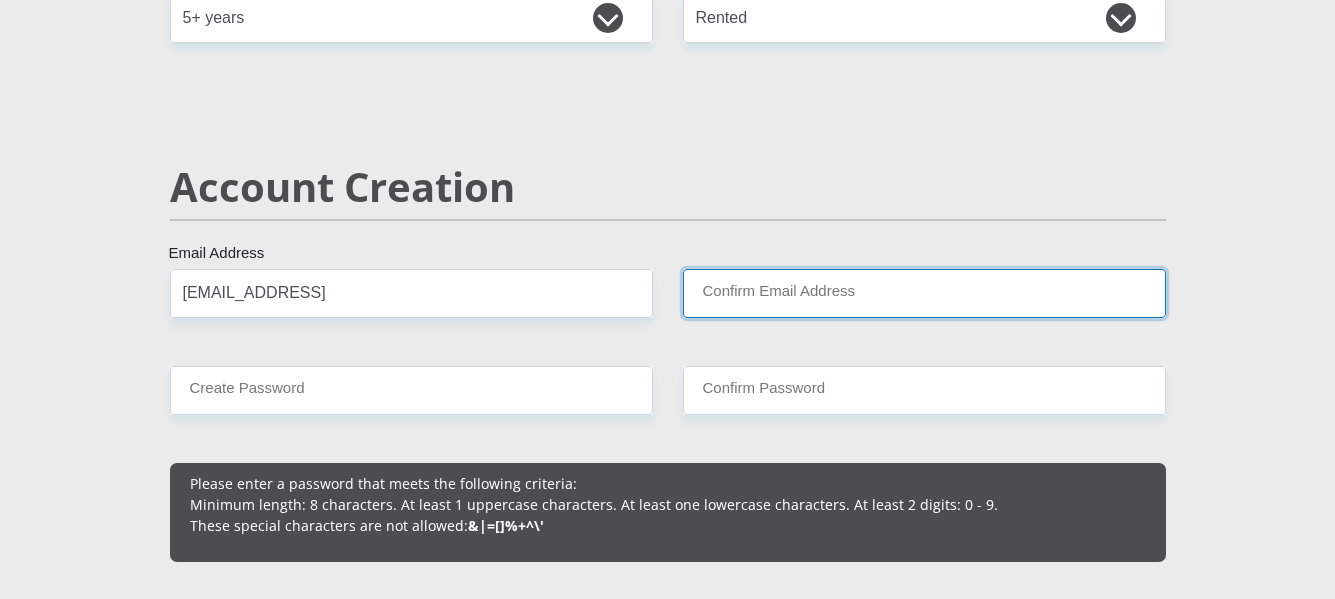 type on "kobusjhg@gmail.co.za" 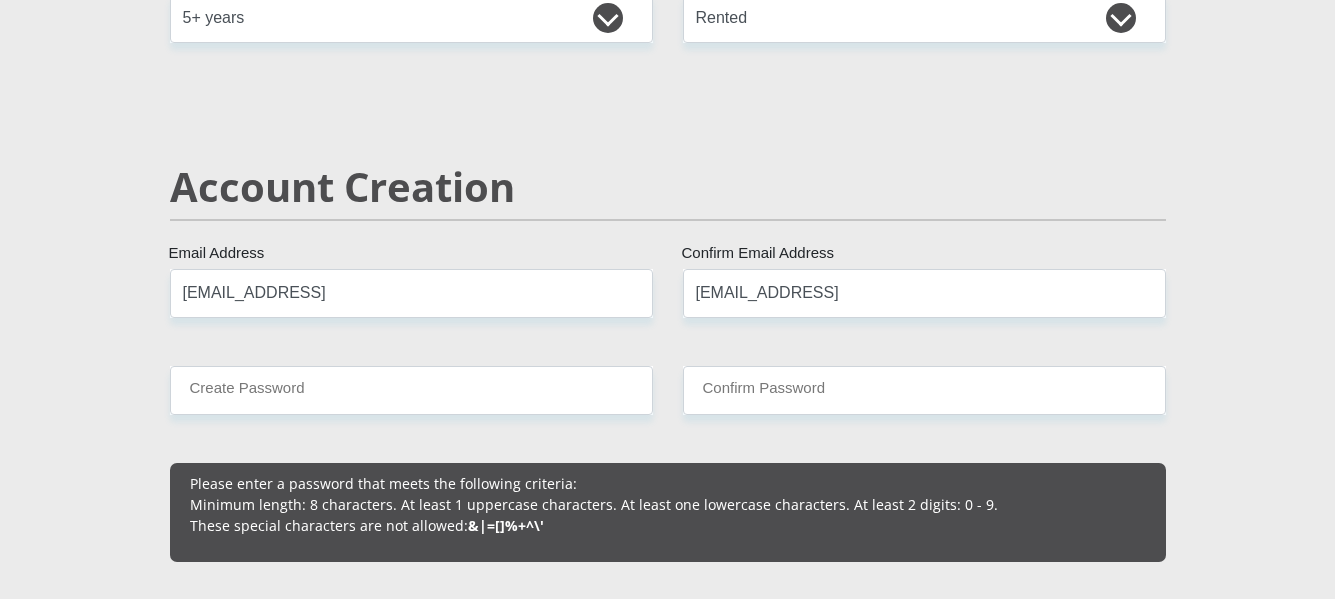 type on "447" 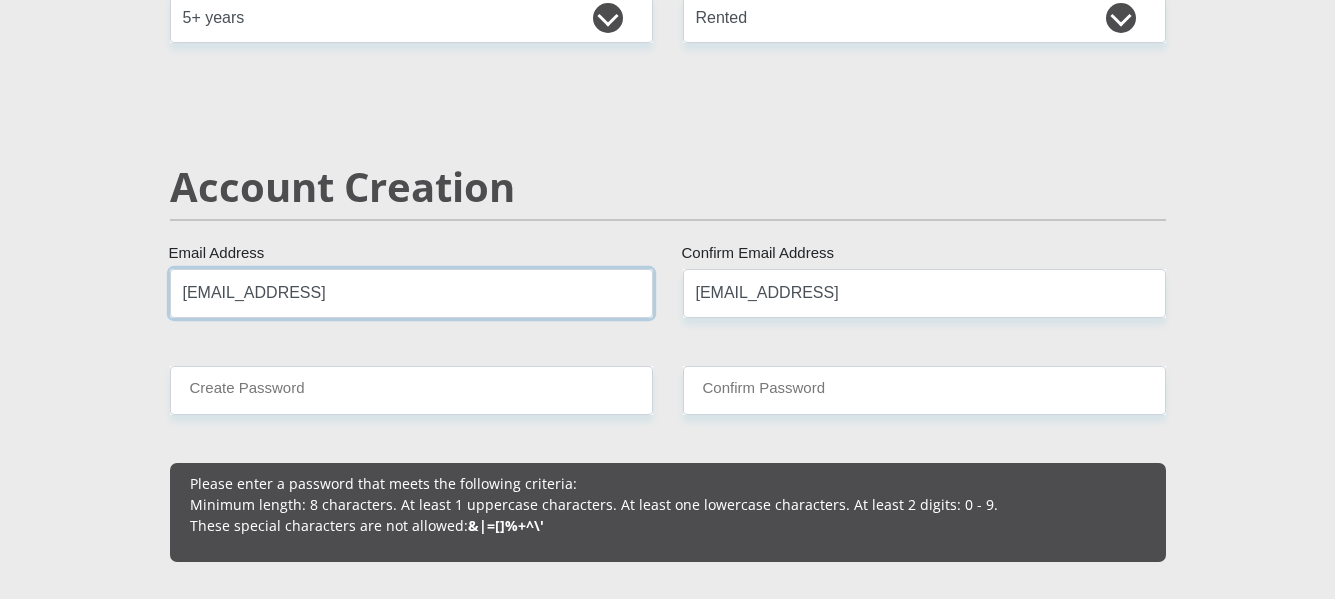 click on "kobusjhg@gmail.co.za" at bounding box center (411, 293) 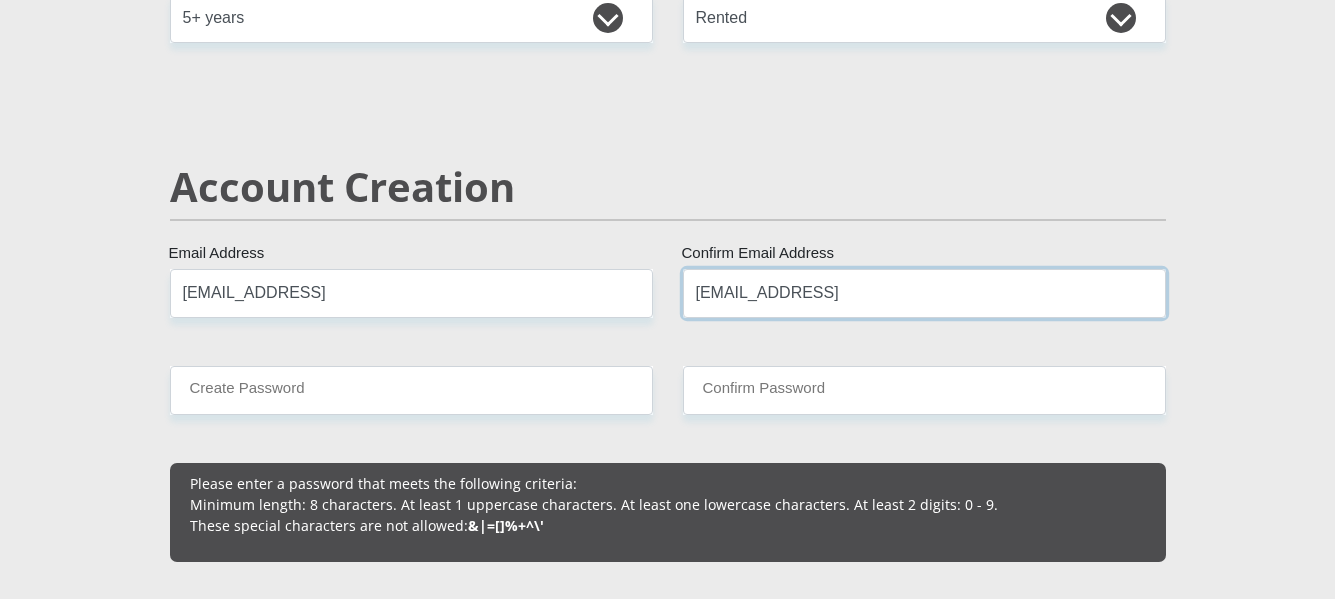 click on "kobusjhg@gmail.co.za" at bounding box center [924, 293] 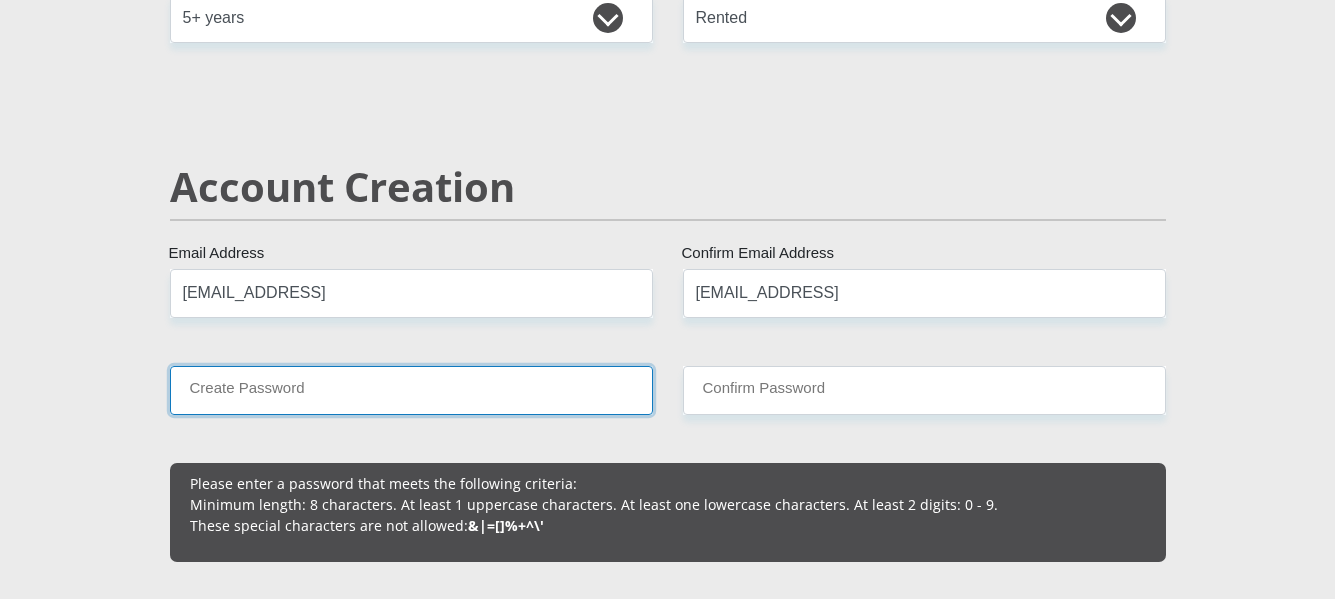 click on "Create Password" at bounding box center [411, 390] 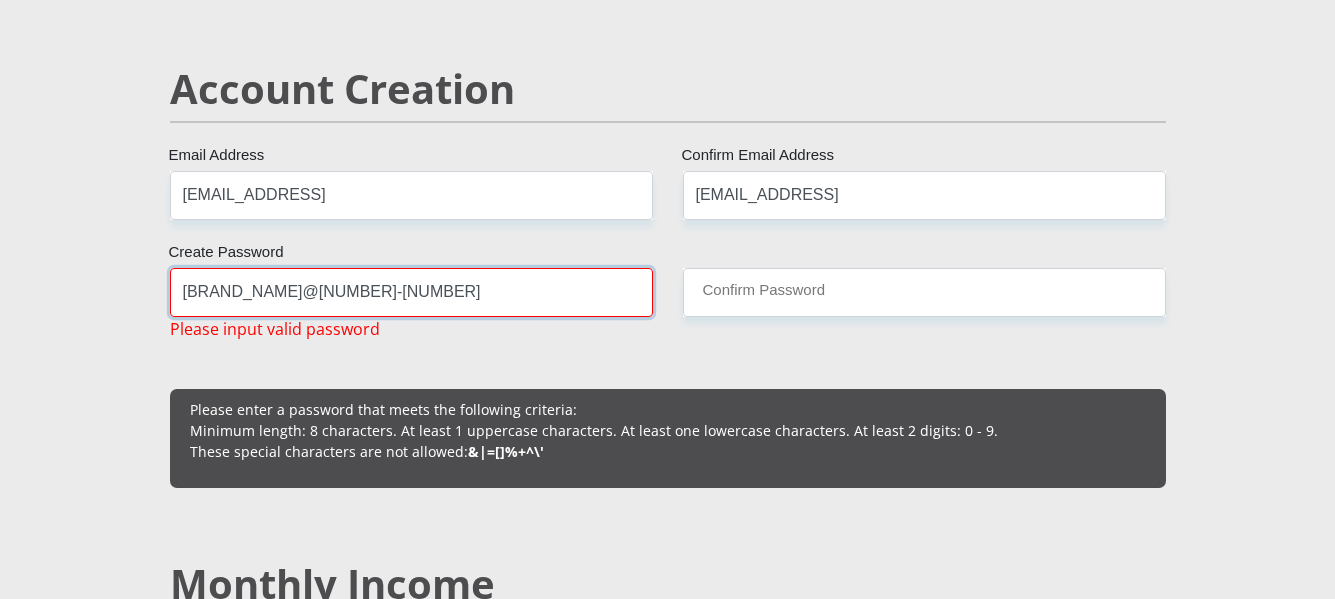 scroll, scrollTop: 1400, scrollLeft: 0, axis: vertical 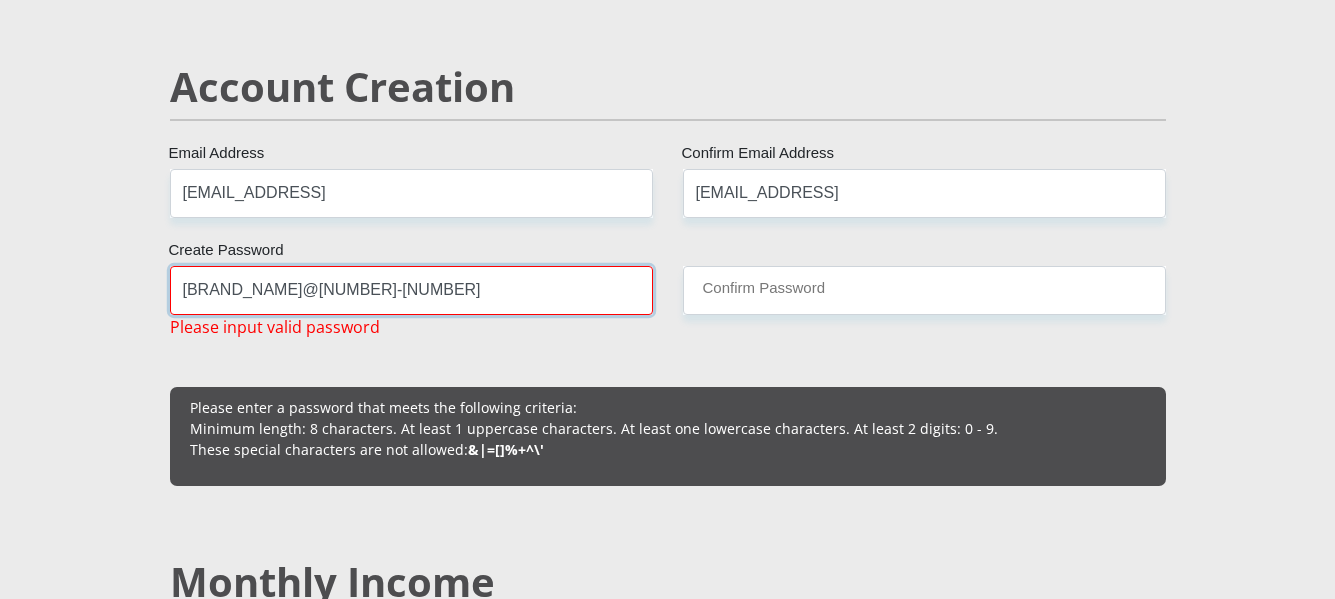 click on "MYFIRE&corporation@1475-1" at bounding box center (411, 290) 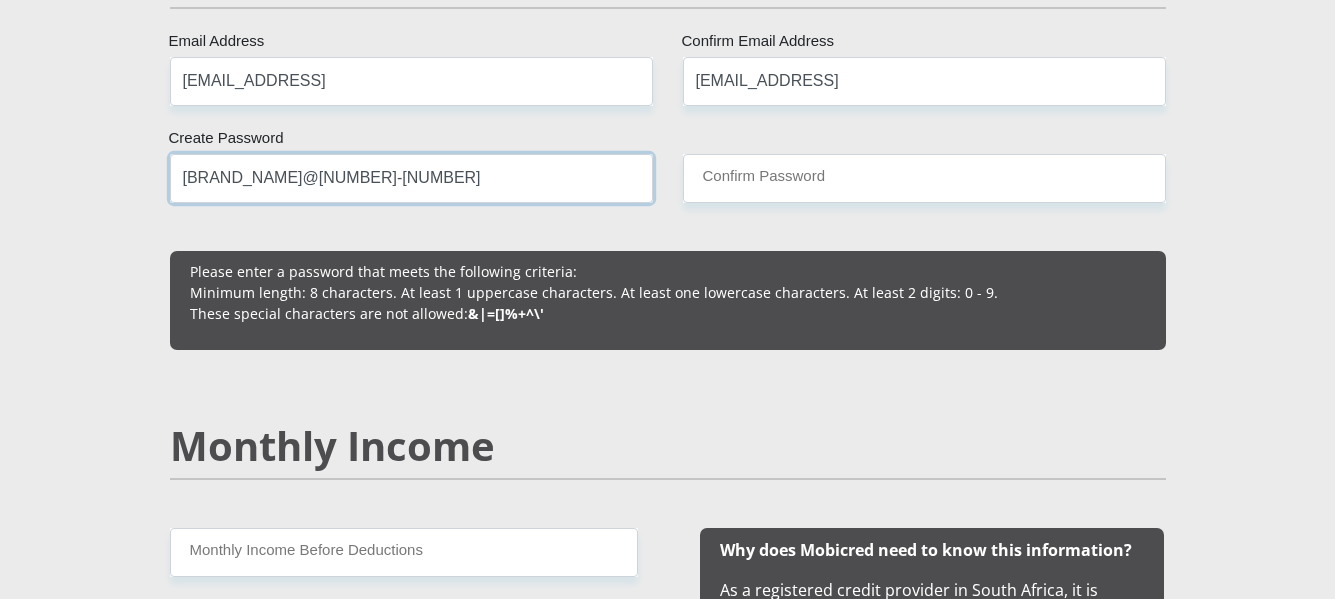 scroll, scrollTop: 1500, scrollLeft: 0, axis: vertical 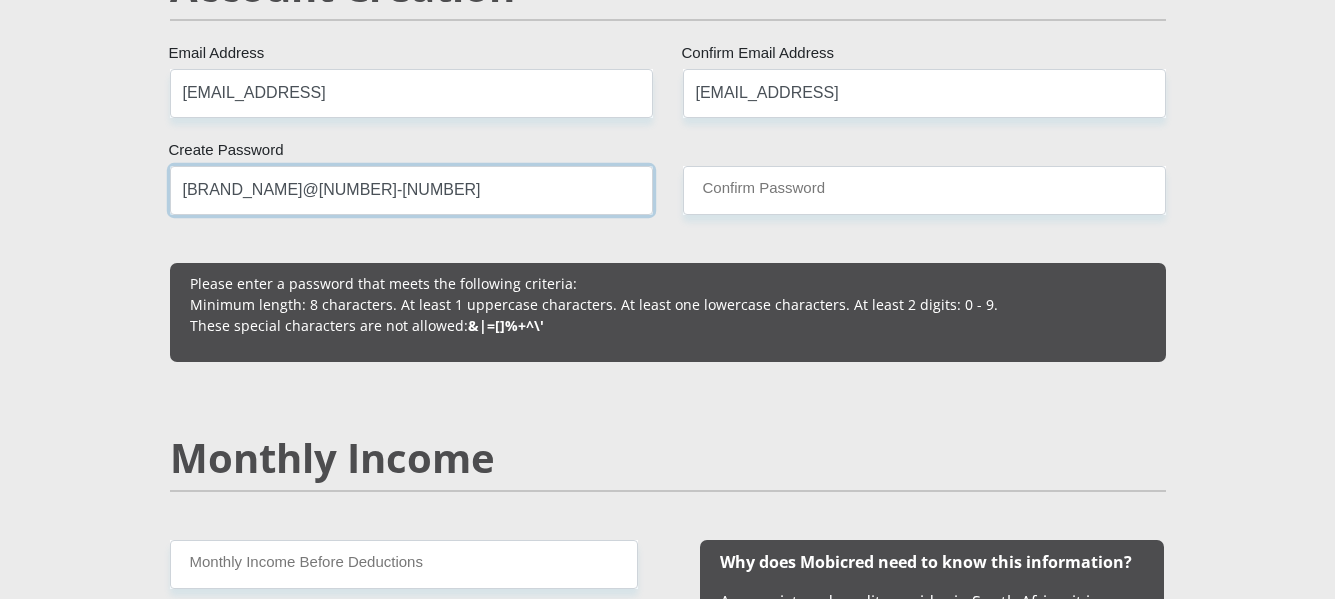 drag, startPoint x: 183, startPoint y: 193, endPoint x: 426, endPoint y: 186, distance: 243.1008 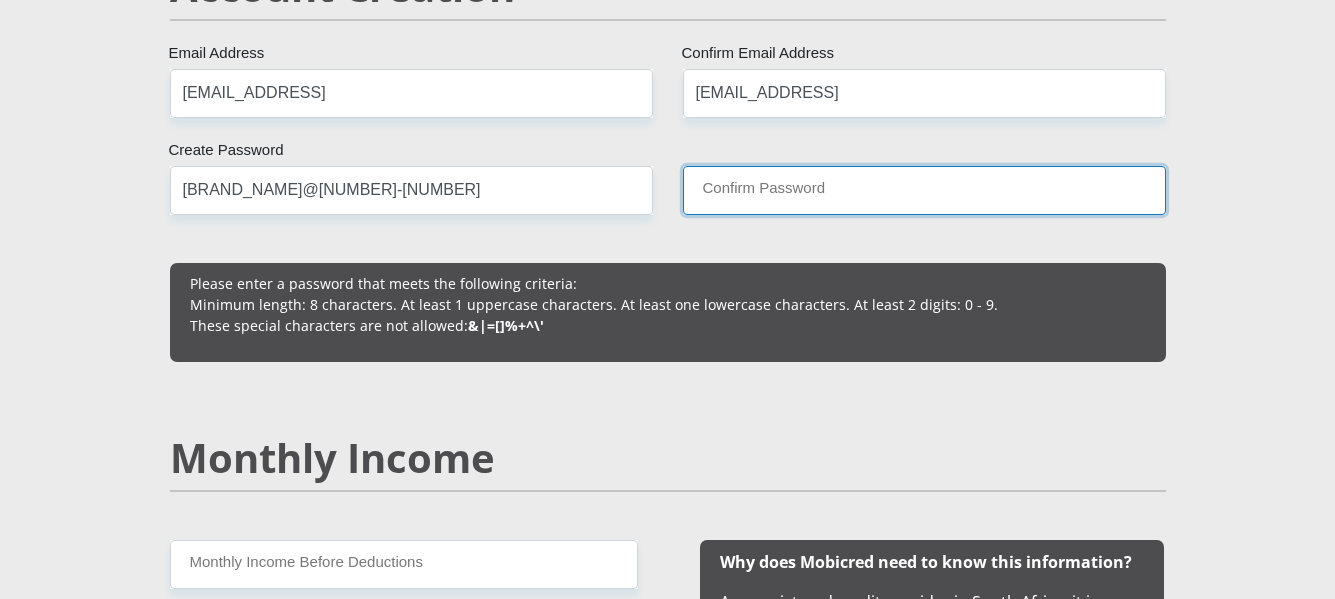 click on "Confirm Password" at bounding box center [924, 190] 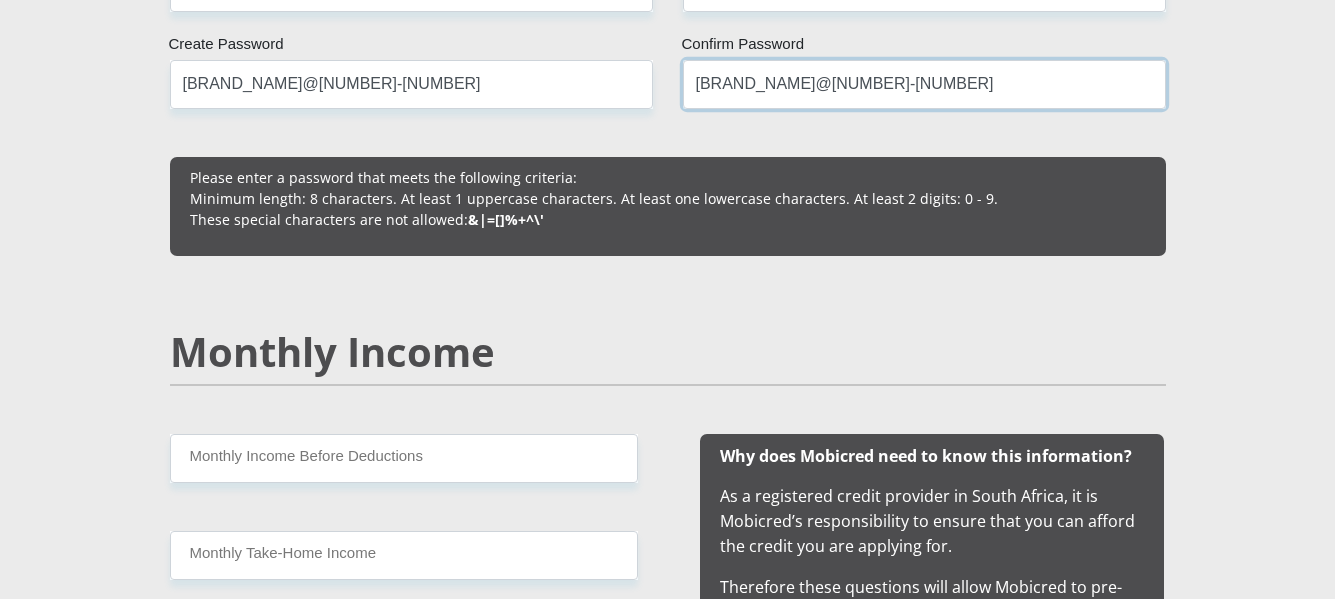 scroll, scrollTop: 1600, scrollLeft: 0, axis: vertical 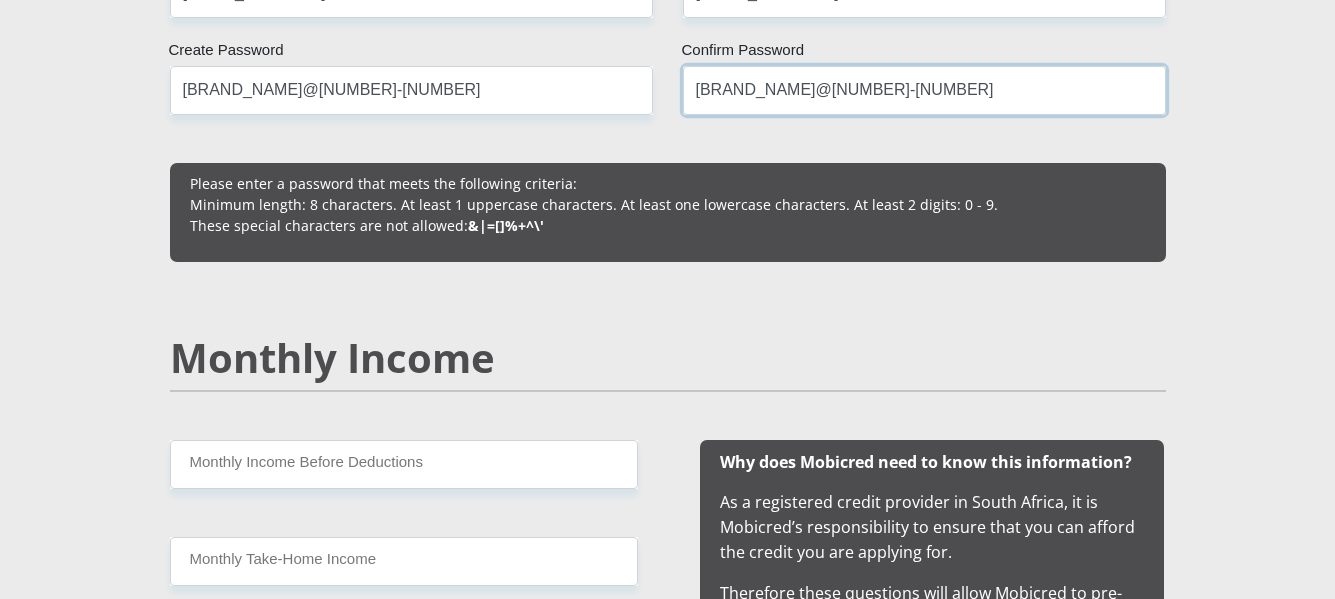 type on "MYFIREcorporation@1475-1" 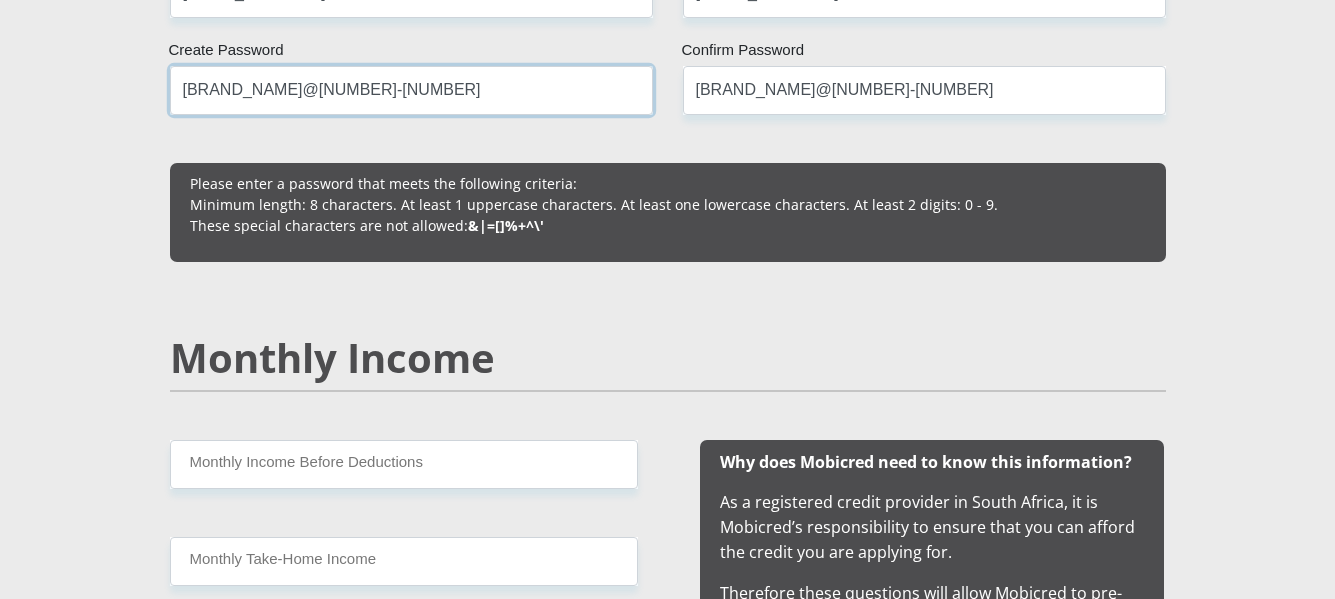 drag, startPoint x: 182, startPoint y: 88, endPoint x: 428, endPoint y: 105, distance: 246.5867 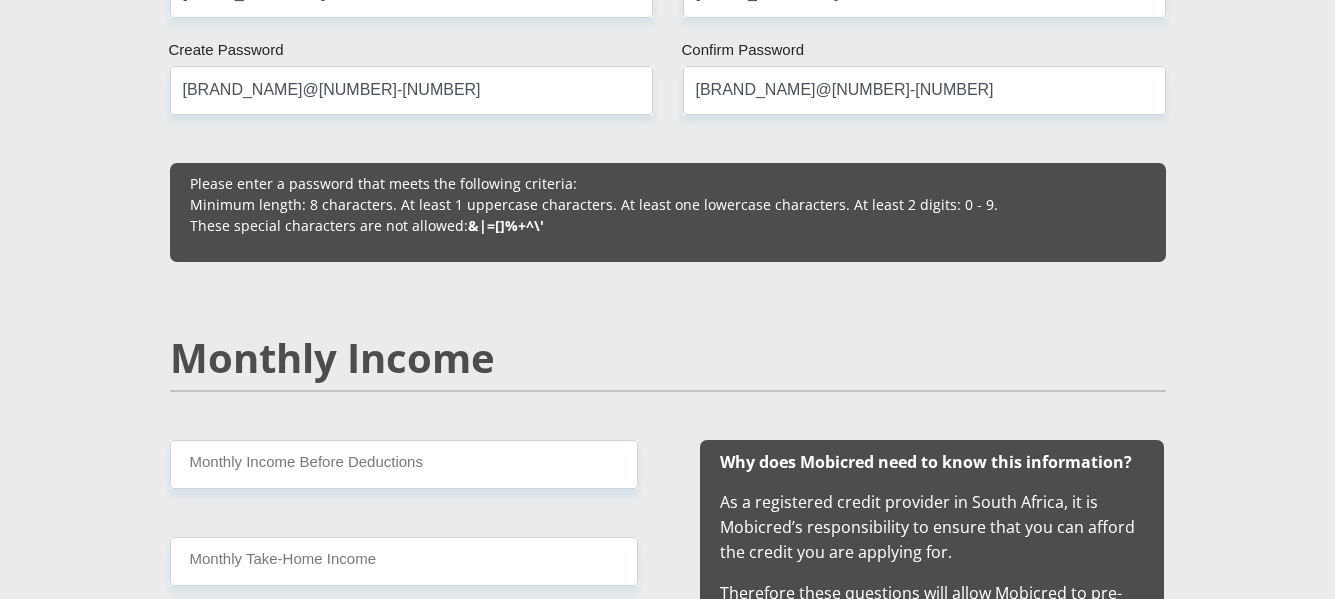 click on "Personal Details
Mr
Ms
Mrs
Dr
Other
Title
Kobus
First Name
Gieselbach
Surname
5902175102088
South African ID Number
Please input valid ID number
South Africa
Afghanistan
Aland Islands
Albania
Algeria
America Samoa
American Virgin Islands
Andorra
Angola
Anguilla  Argentina" at bounding box center [667, 1592] 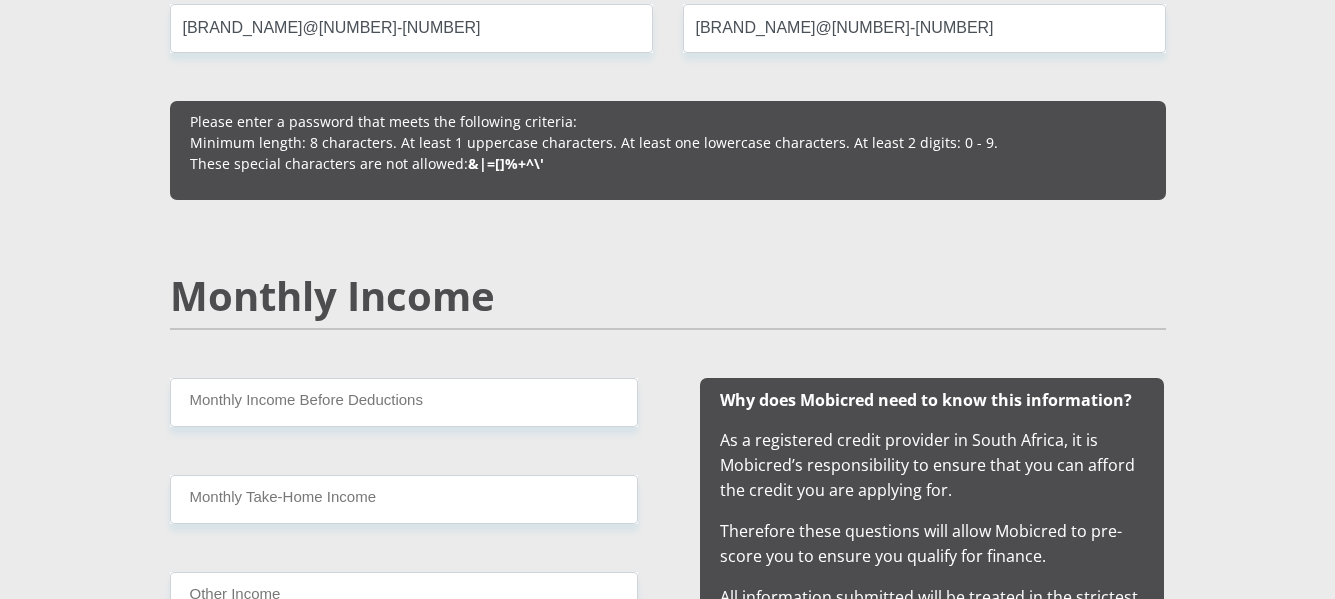 scroll, scrollTop: 1900, scrollLeft: 0, axis: vertical 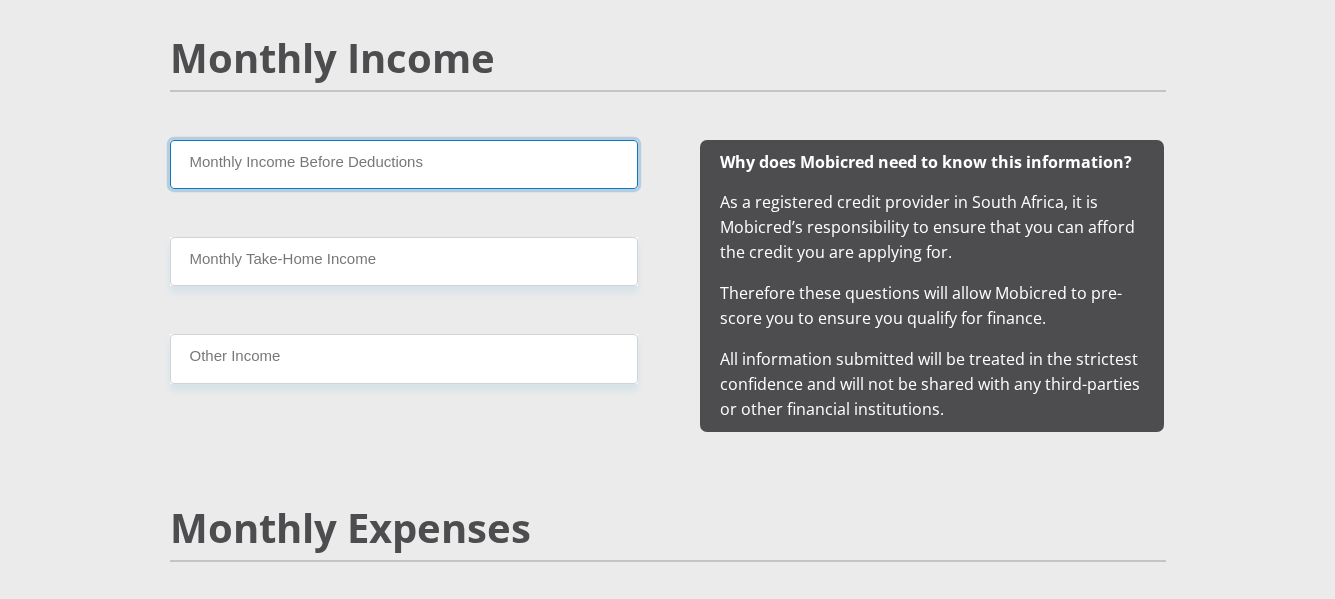 click on "Monthly Income Before Deductions" at bounding box center (404, 164) 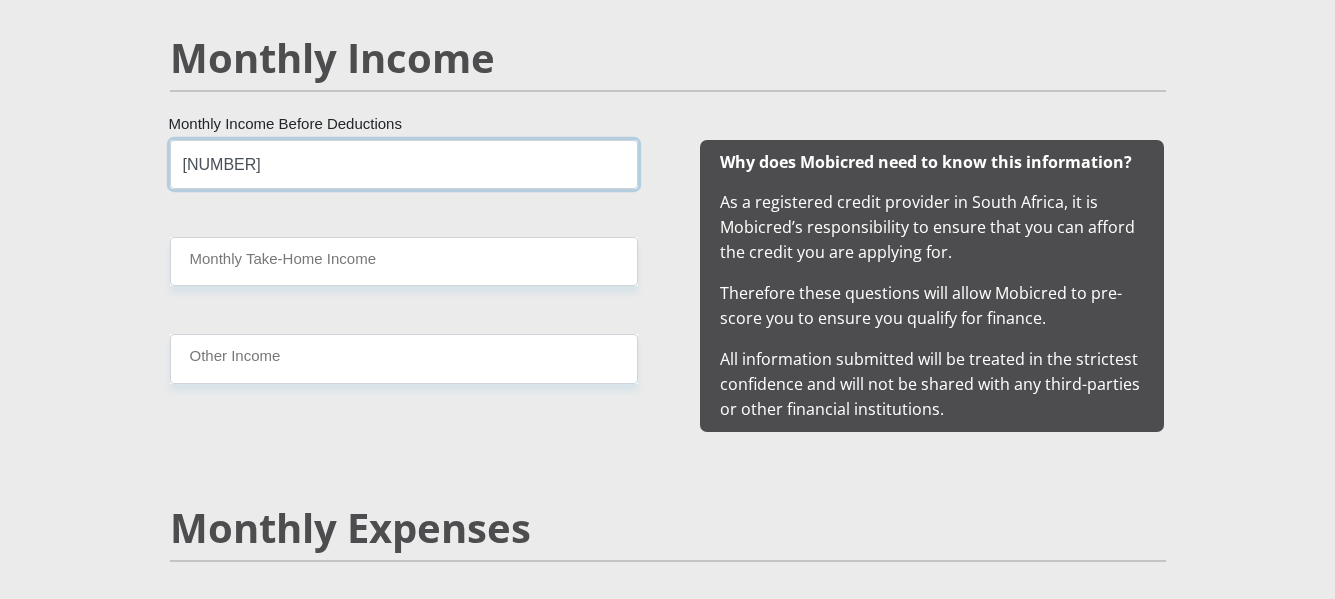 type on "14539" 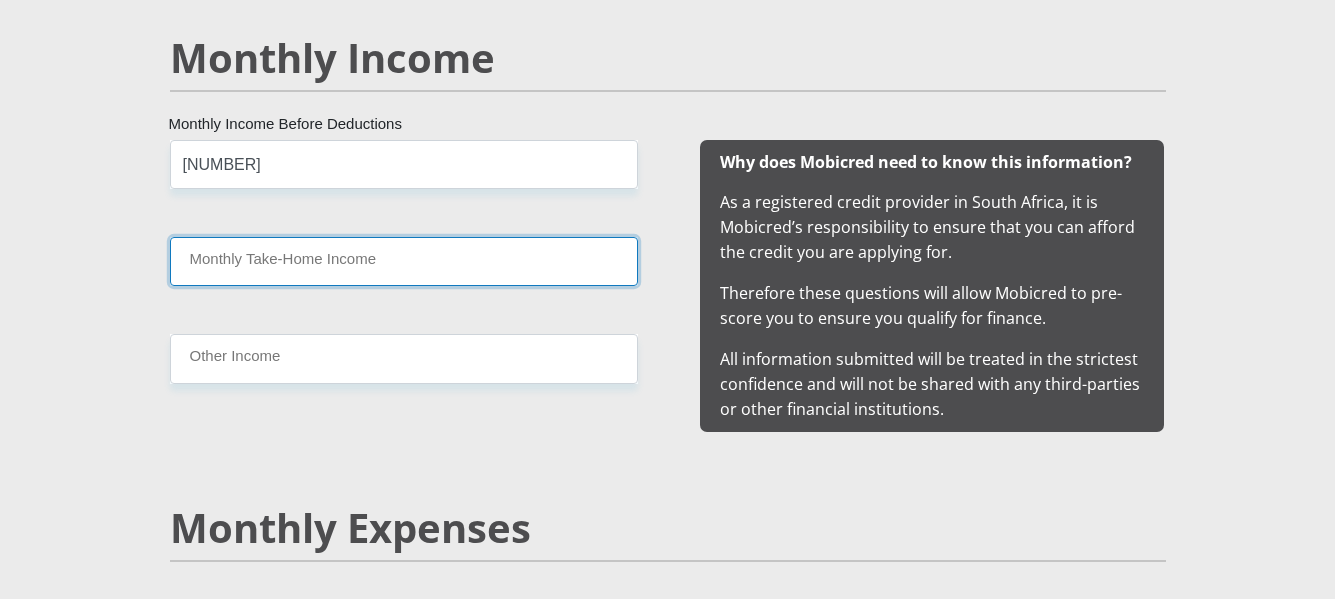 click on "Monthly Take-Home Income" at bounding box center [404, 261] 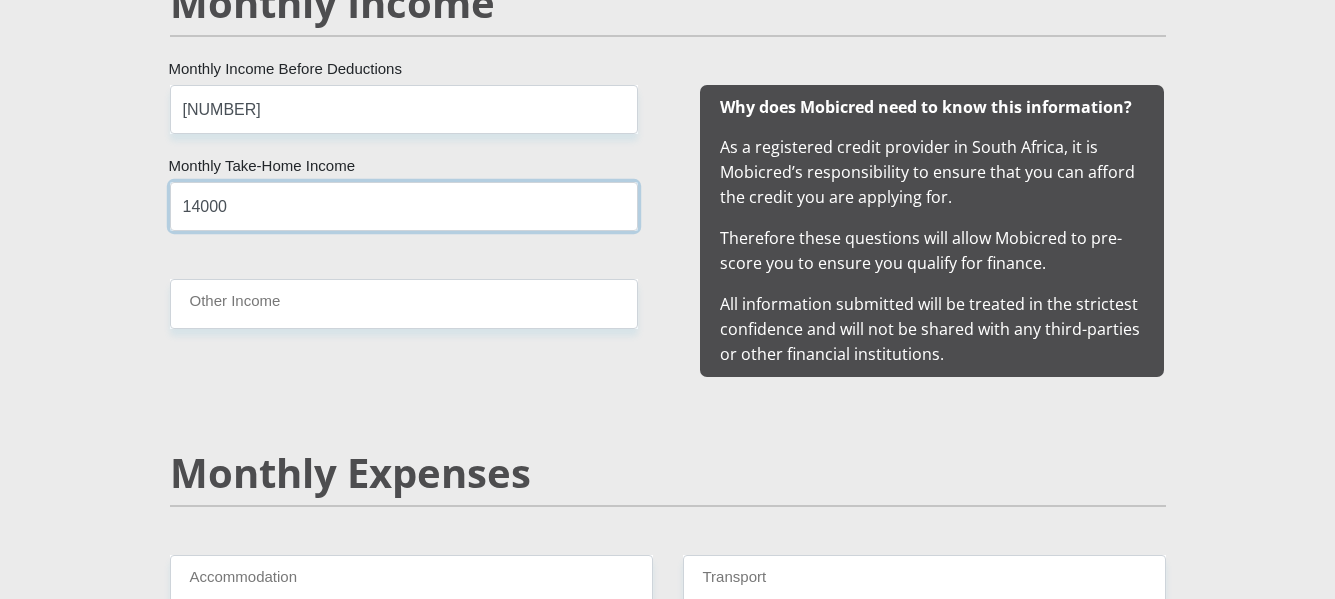 scroll, scrollTop: 2000, scrollLeft: 0, axis: vertical 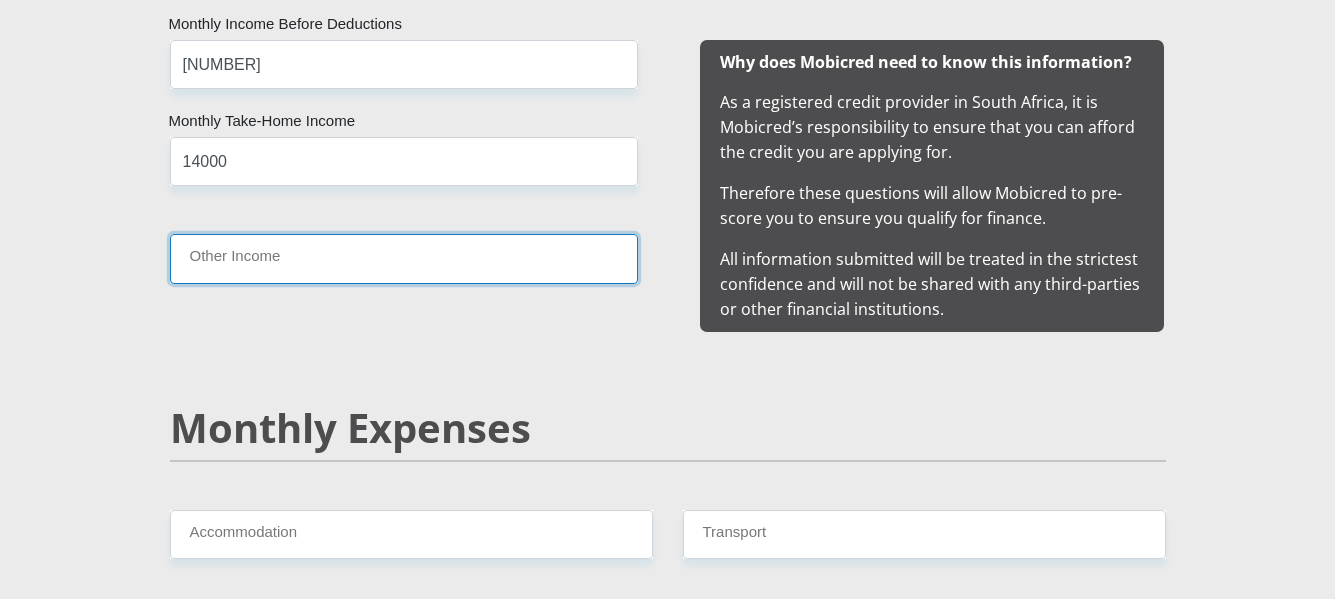 click on "Other Income" at bounding box center [404, 258] 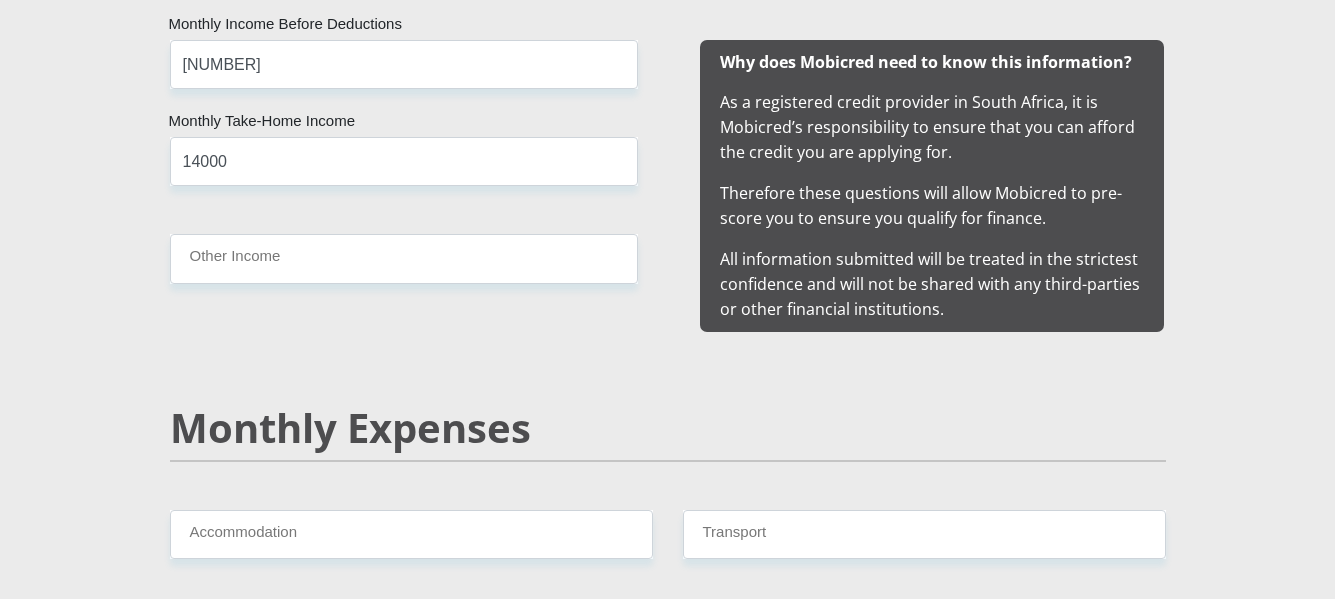click on "Mr
Ms
Mrs
Dr
Other
Title
Kobus
First Name
Gieselbach
Surname
5902175102088
South African ID Number
Please input valid ID number
South Africa
Afghanistan
Aland Islands
Albania
Algeria
America Samoa
American Virgin Islands
Andorra
Angola
Anguilla
Antarctica
Antigua and Barbuda
Argentina" at bounding box center [668, 1178] 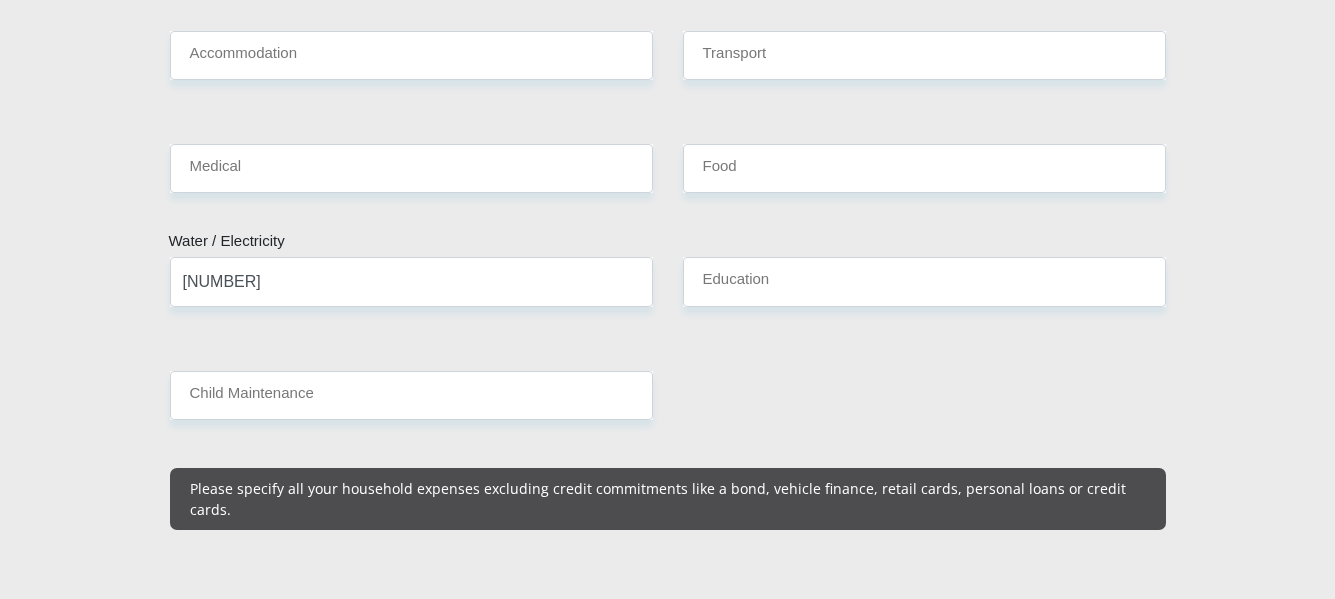 scroll, scrollTop: 2500, scrollLeft: 0, axis: vertical 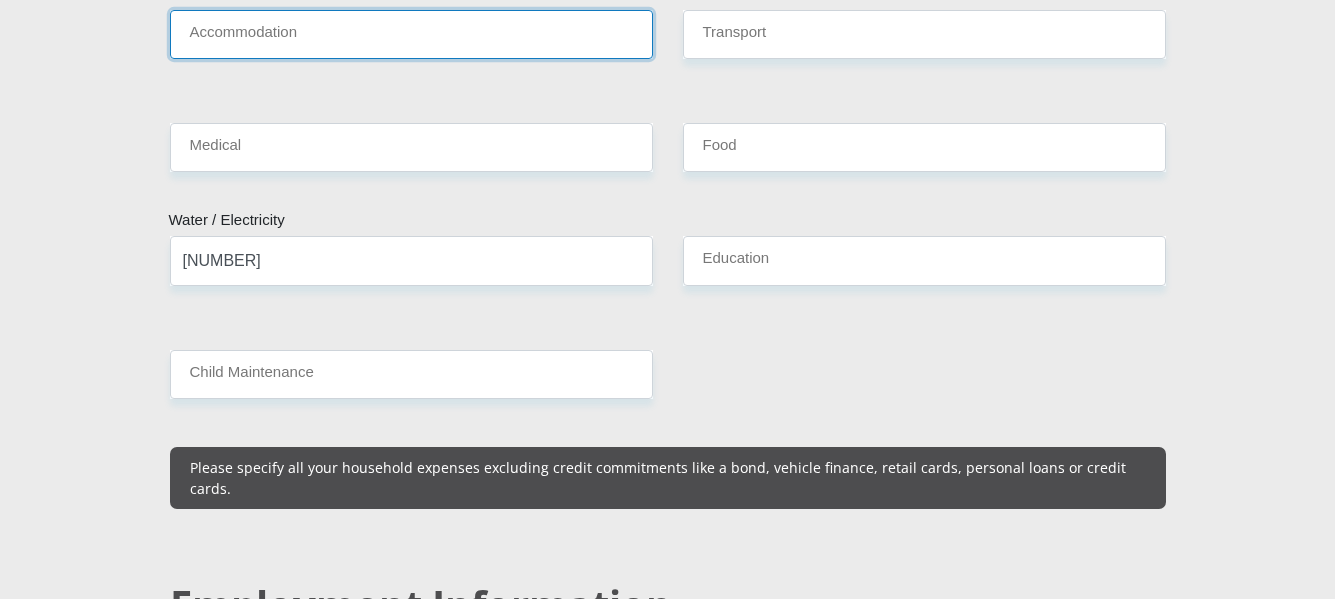 click on "Accommodation" at bounding box center [411, 34] 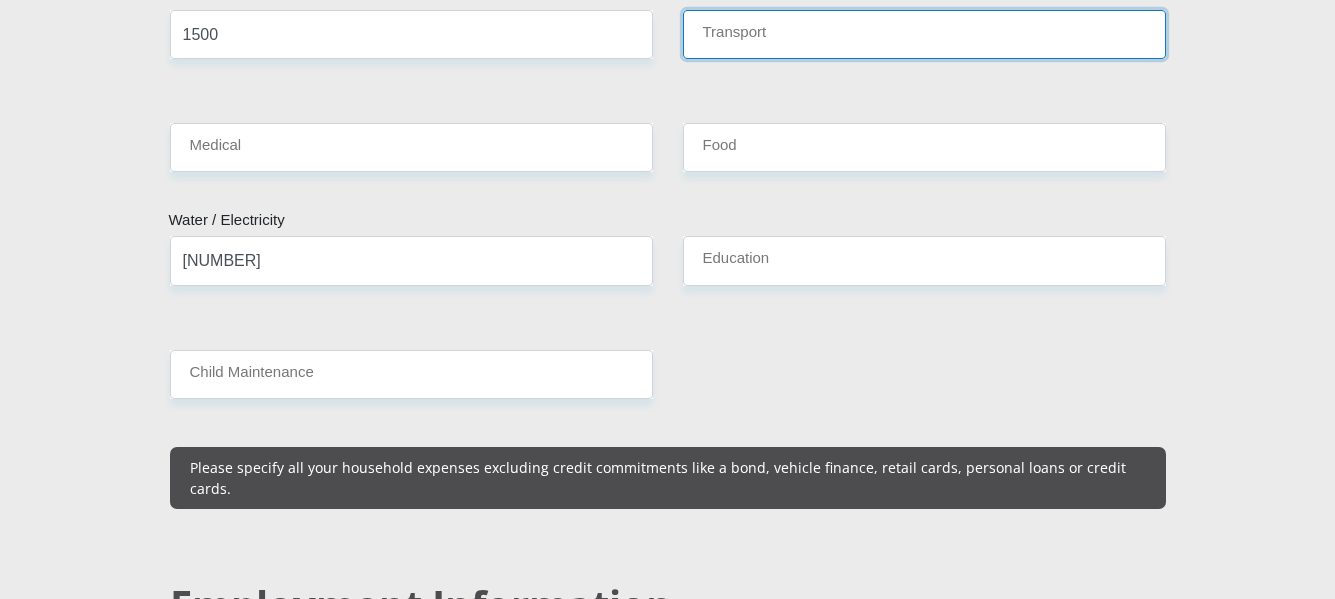 click on "Transport" at bounding box center (924, 34) 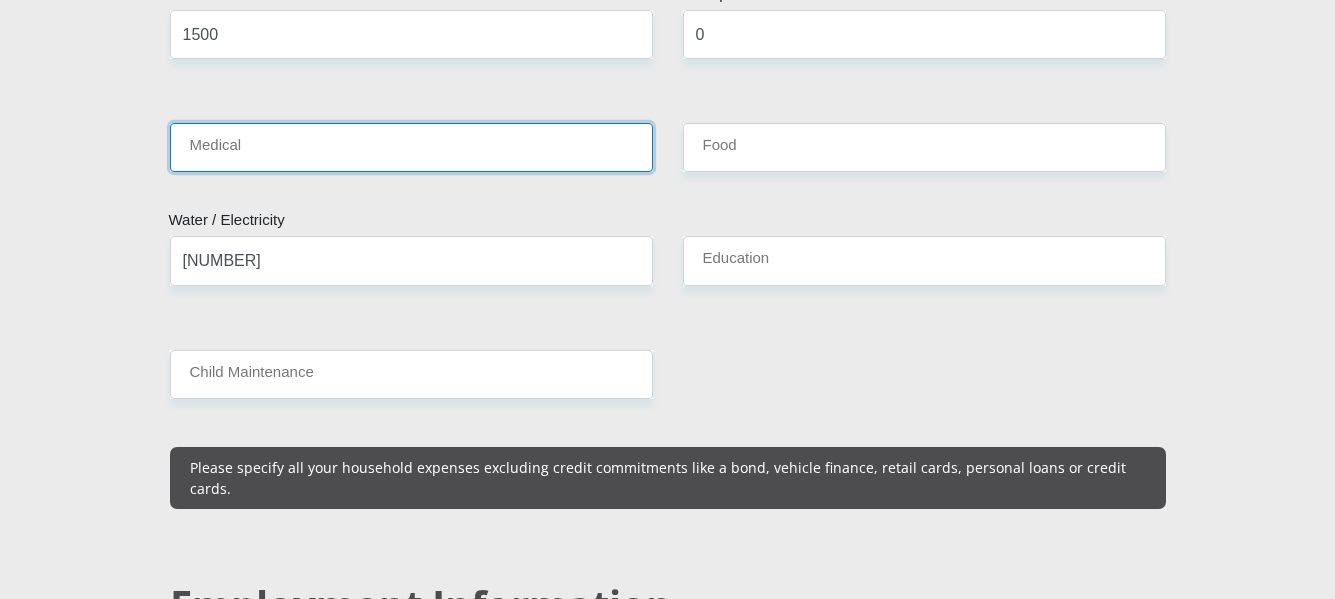 click on "Medical" at bounding box center (411, 147) 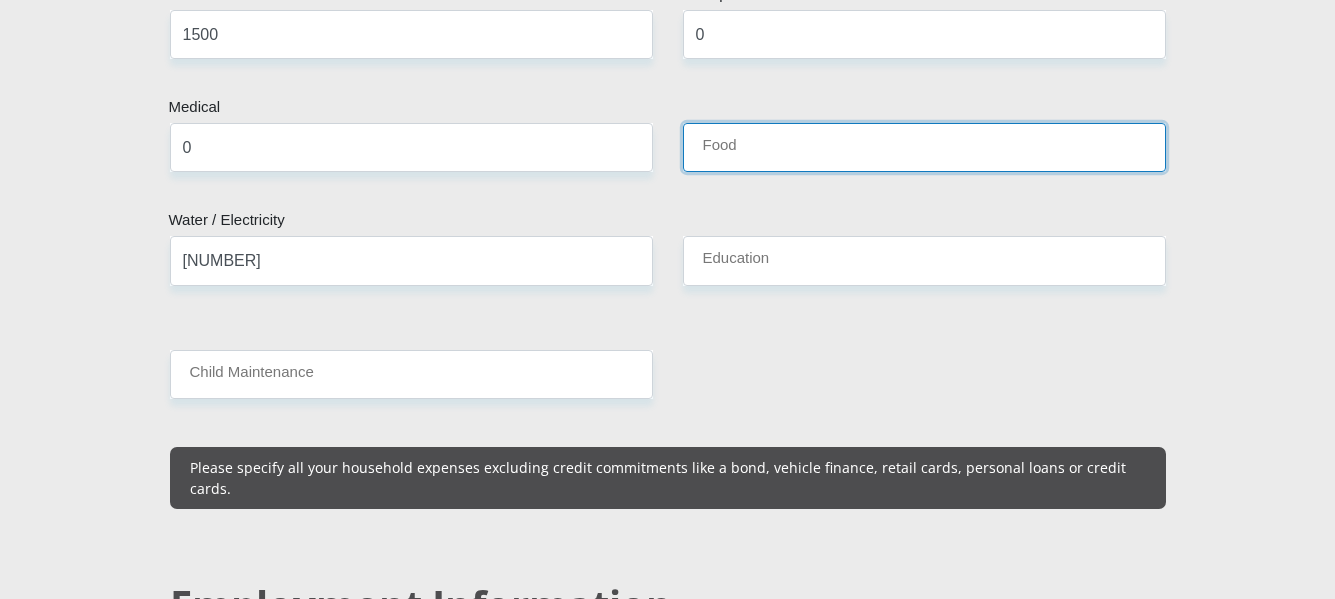 click on "Food" at bounding box center [924, 147] 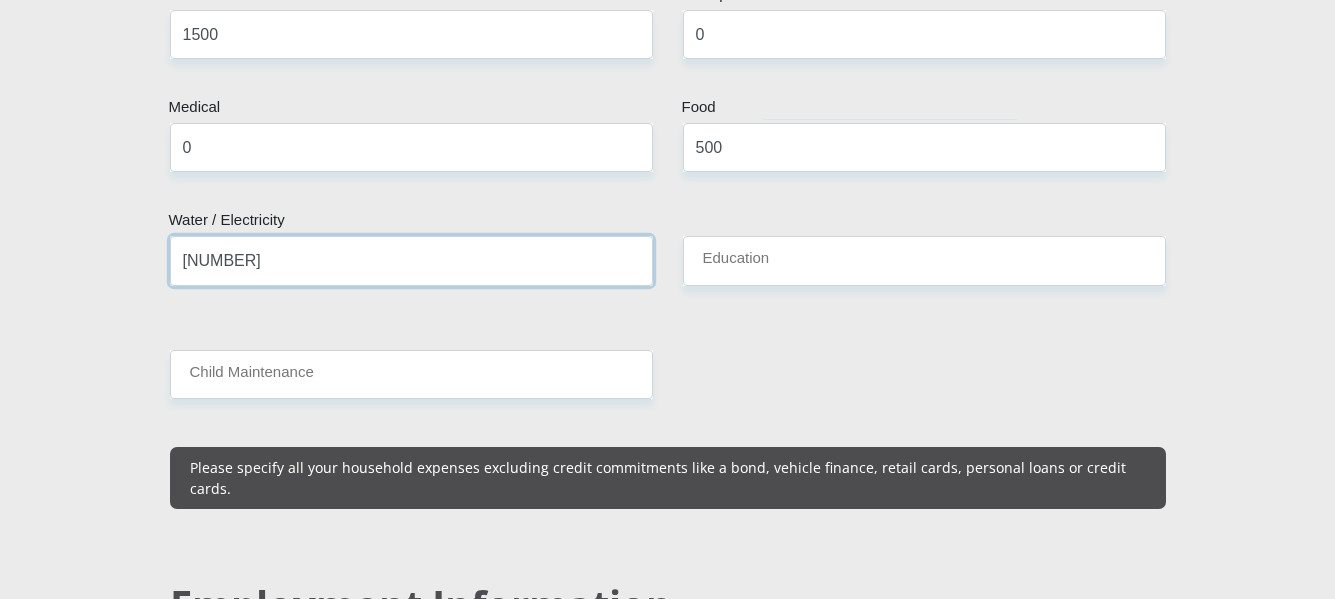 click on "447" at bounding box center [411, 260] 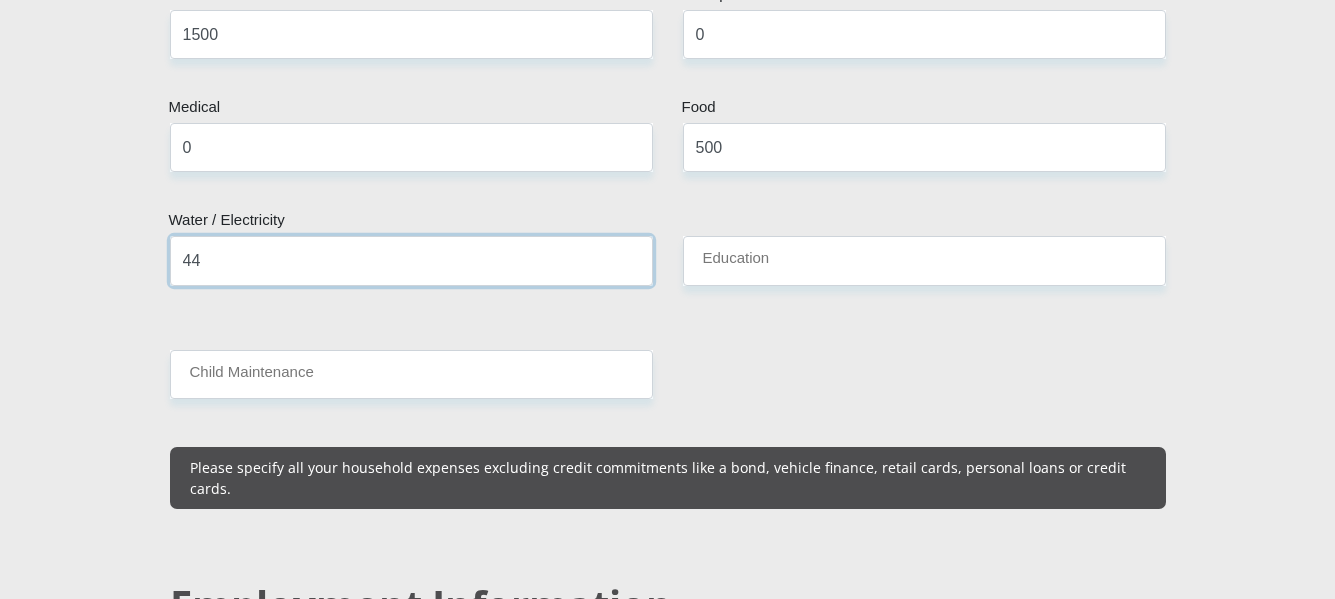 type on "4" 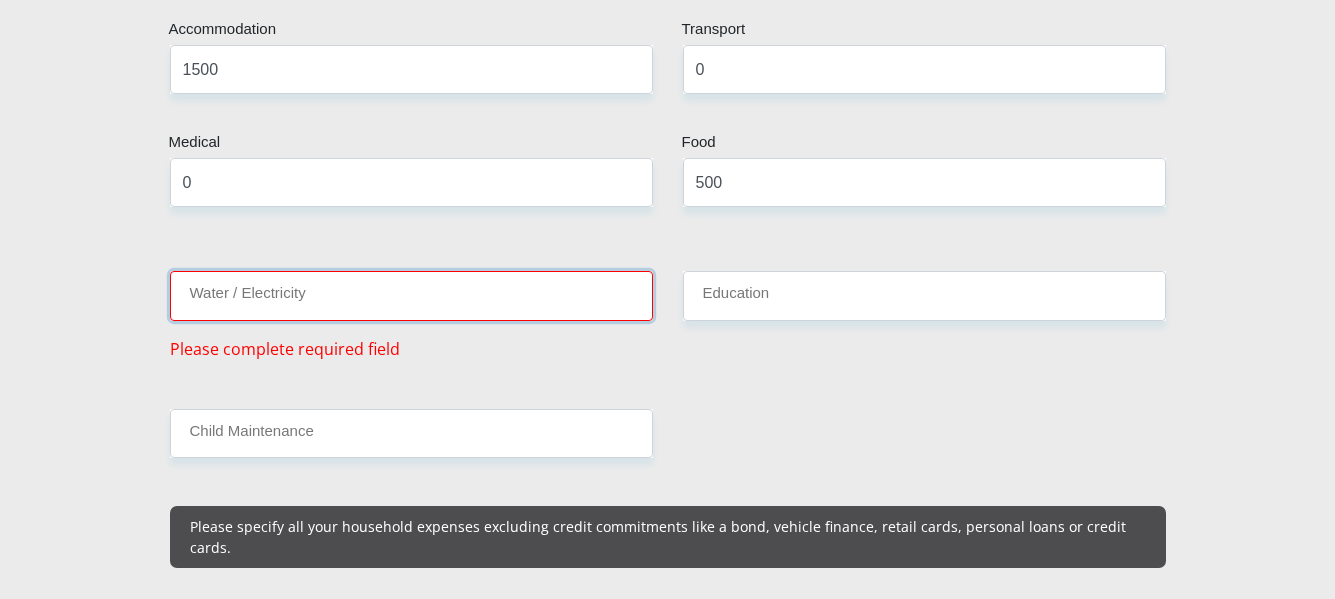 scroll, scrollTop: 2500, scrollLeft: 0, axis: vertical 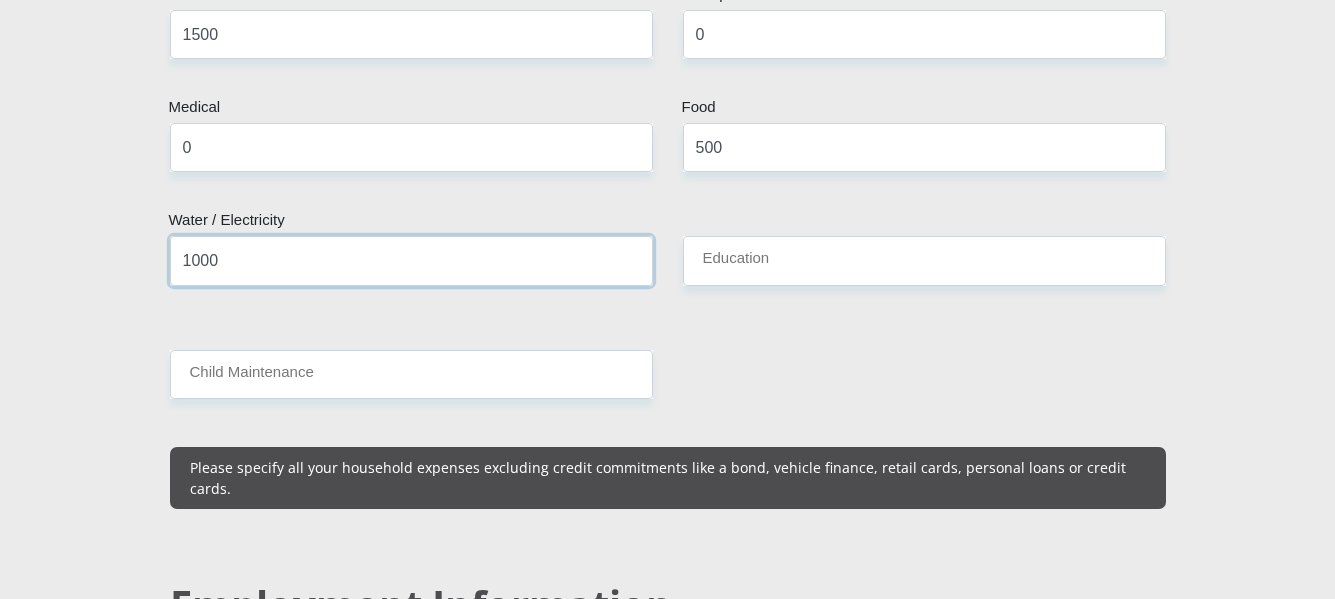 type on "1000" 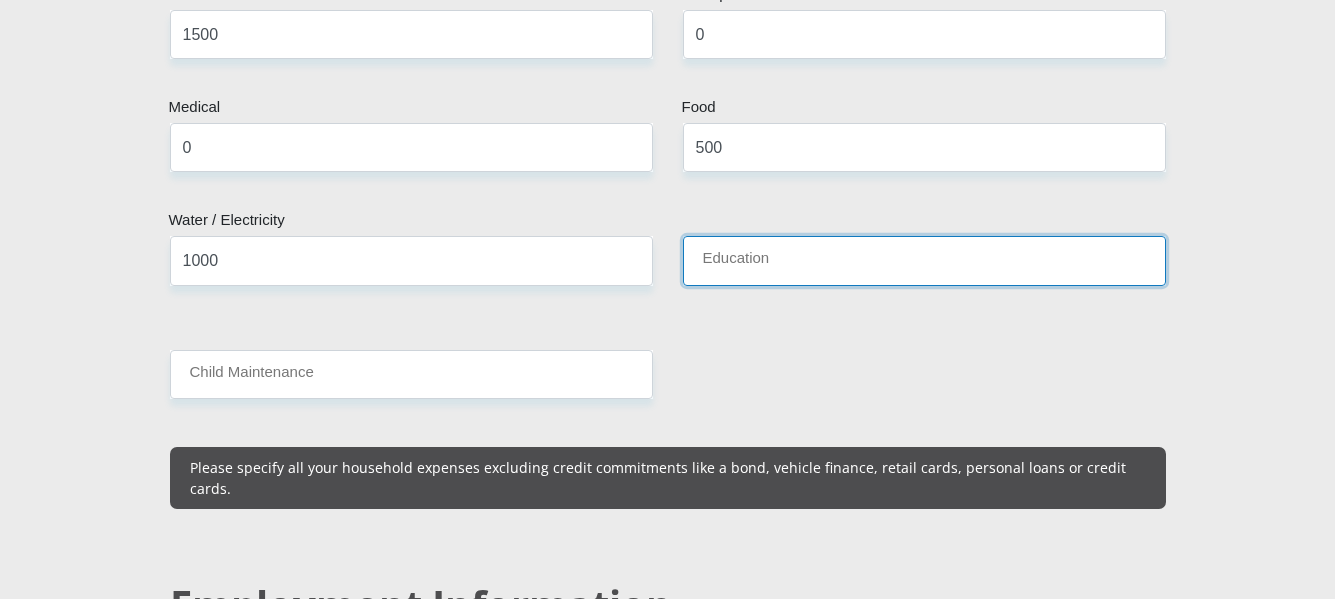 click on "Education" at bounding box center (924, 260) 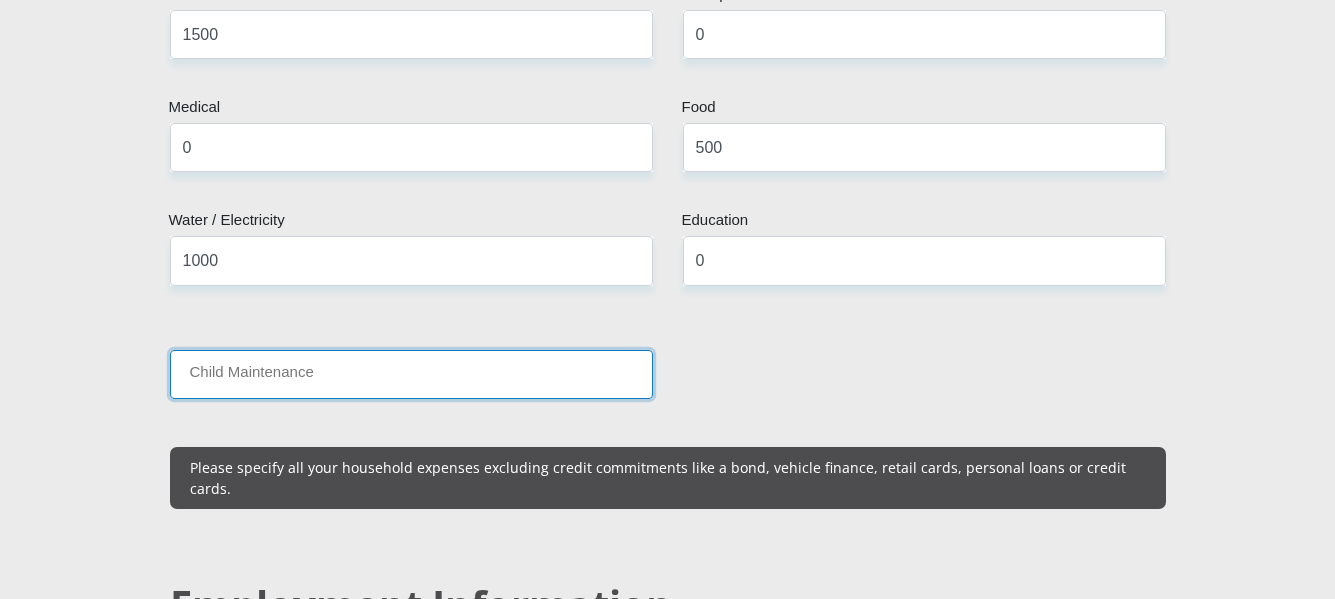 click on "Child Maintenance" at bounding box center [411, 374] 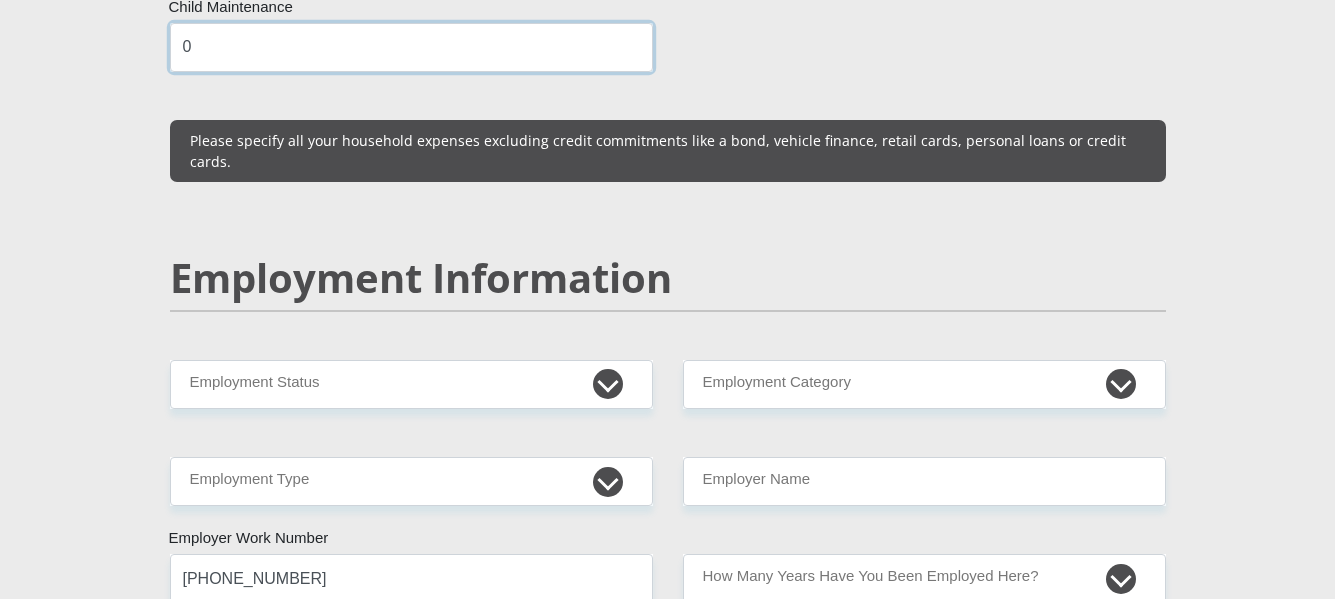 scroll, scrollTop: 2800, scrollLeft: 0, axis: vertical 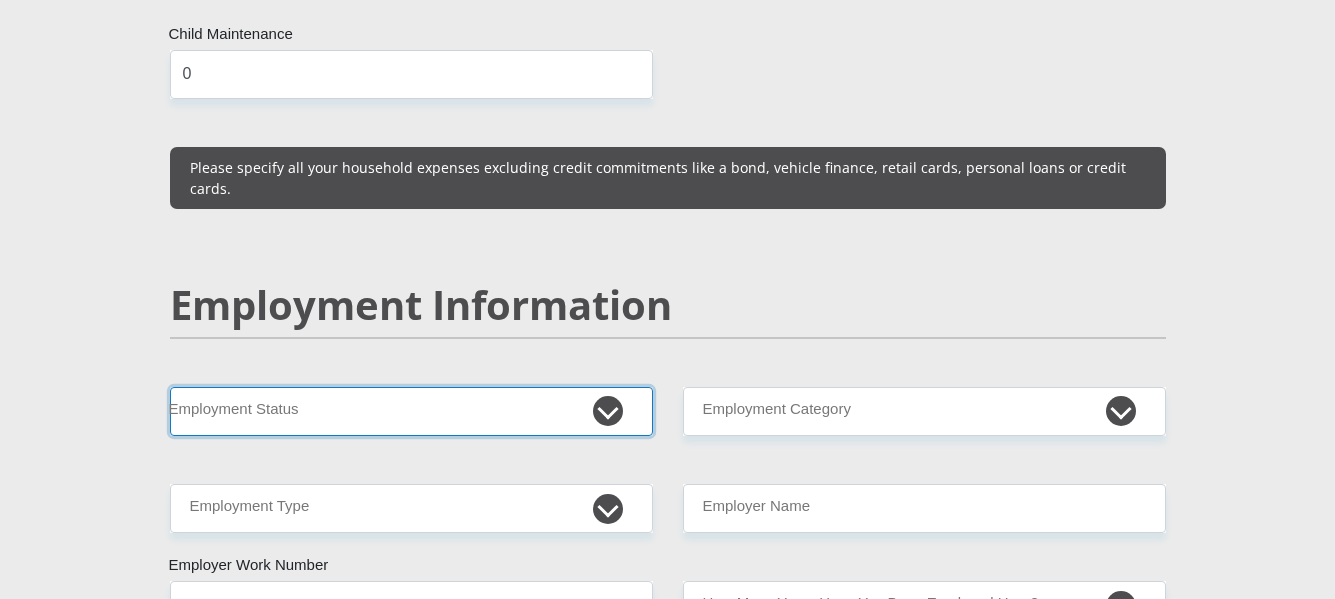 click on "Permanent/Full-time
Part-time/Casual
Contract Worker
Self-Employed
Housewife
Retired
Student
Medically Boarded
Disability
Unemployed" at bounding box center (411, 411) 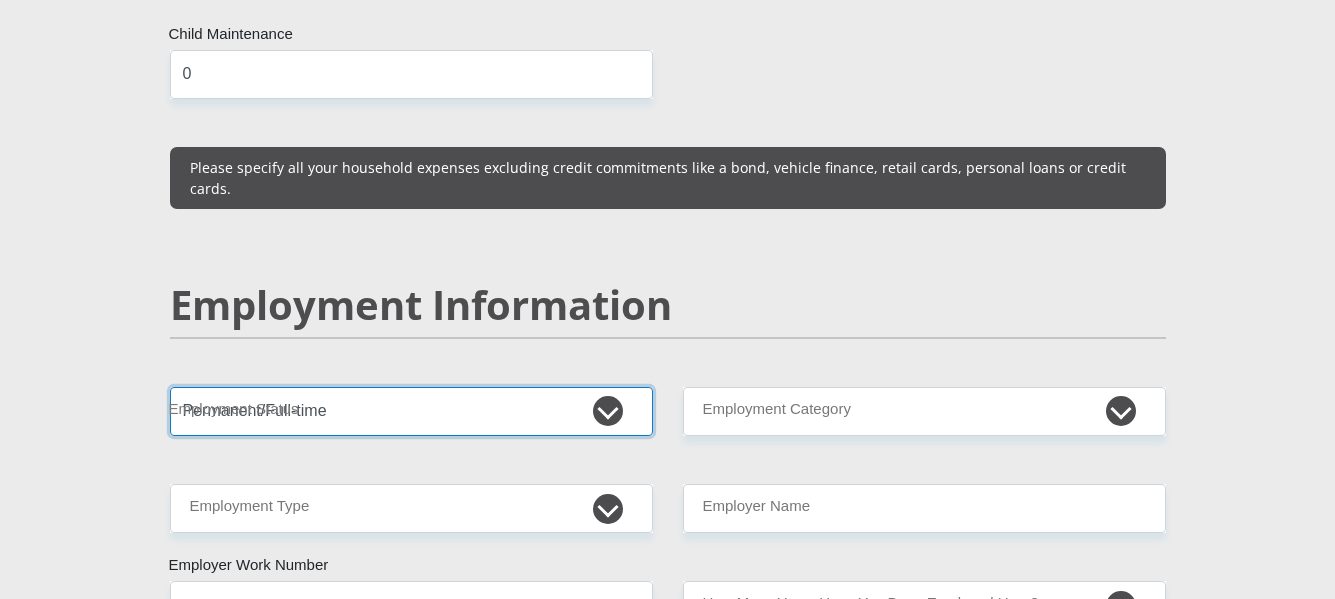 click on "Permanent/Full-time
Part-time/Casual
Contract Worker
Self-Employed
Housewife
Retired
Student
Medically Boarded
Disability
Unemployed" at bounding box center [411, 411] 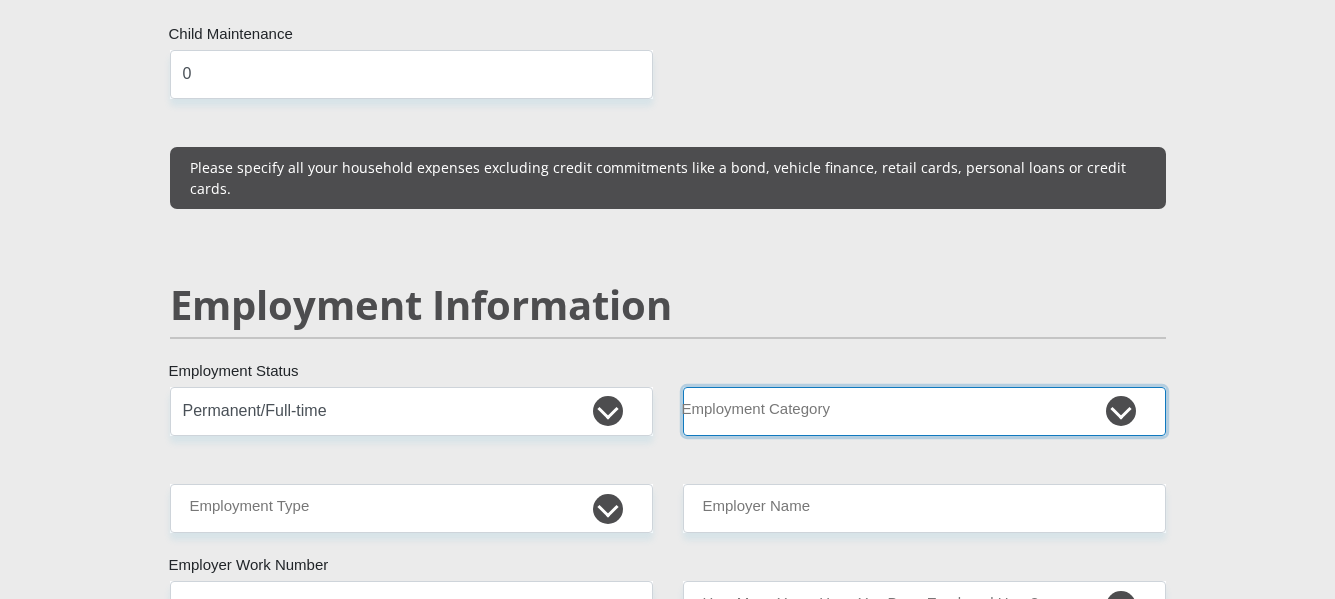 click on "AGRICULTURE
ALCOHOL & TOBACCO
CONSTRUCTION MATERIALS
METALLURGY
EQUIPMENT FOR RENEWABLE ENERGY
SPECIALIZED CONTRACTORS
CAR
GAMING (INCL. INTERNET
OTHER WHOLESALE
UNLICENSED PHARMACEUTICALS
CURRENCY EXCHANGE HOUSES
OTHER FINANCIAL INSTITUTIONS & INSURANCE
REAL ESTATE AGENTS
OIL & GAS
OTHER MATERIALS (E.G. IRON ORE)
PRECIOUS STONES & PRECIOUS METALS
POLITICAL ORGANIZATIONS
RELIGIOUS ORGANIZATIONS(NOT SECTS)
ACTI. HAVING BUSINESS DEAL WITH PUBLIC ADMINISTRATION
LAUNDROMATS" at bounding box center [924, 411] 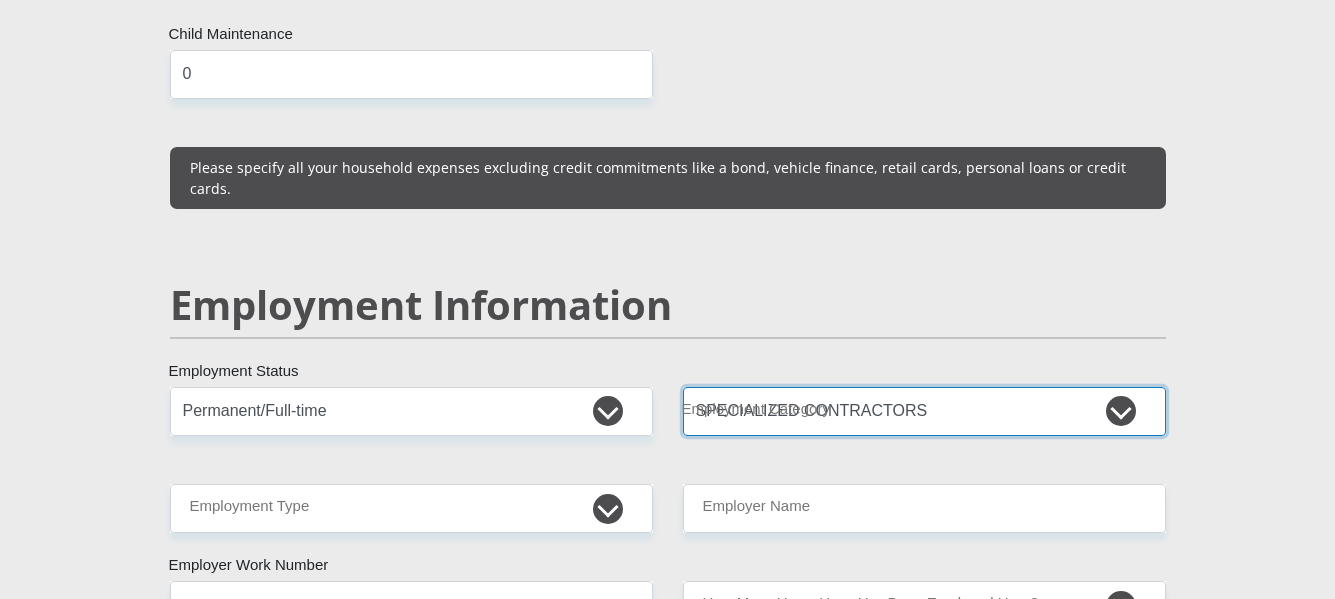 click on "AGRICULTURE
ALCOHOL & TOBACCO
CONSTRUCTION MATERIALS
METALLURGY
EQUIPMENT FOR RENEWABLE ENERGY
SPECIALIZED CONTRACTORS
CAR
GAMING (INCL. INTERNET
OTHER WHOLESALE
UNLICENSED PHARMACEUTICALS
CURRENCY EXCHANGE HOUSES
OTHER FINANCIAL INSTITUTIONS & INSURANCE
REAL ESTATE AGENTS
OIL & GAS
OTHER MATERIALS (E.G. IRON ORE)
PRECIOUS STONES & PRECIOUS METALS
POLITICAL ORGANIZATIONS
RELIGIOUS ORGANIZATIONS(NOT SECTS)
ACTI. HAVING BUSINESS DEAL WITH PUBLIC ADMINISTRATION
LAUNDROMATS" at bounding box center [924, 411] 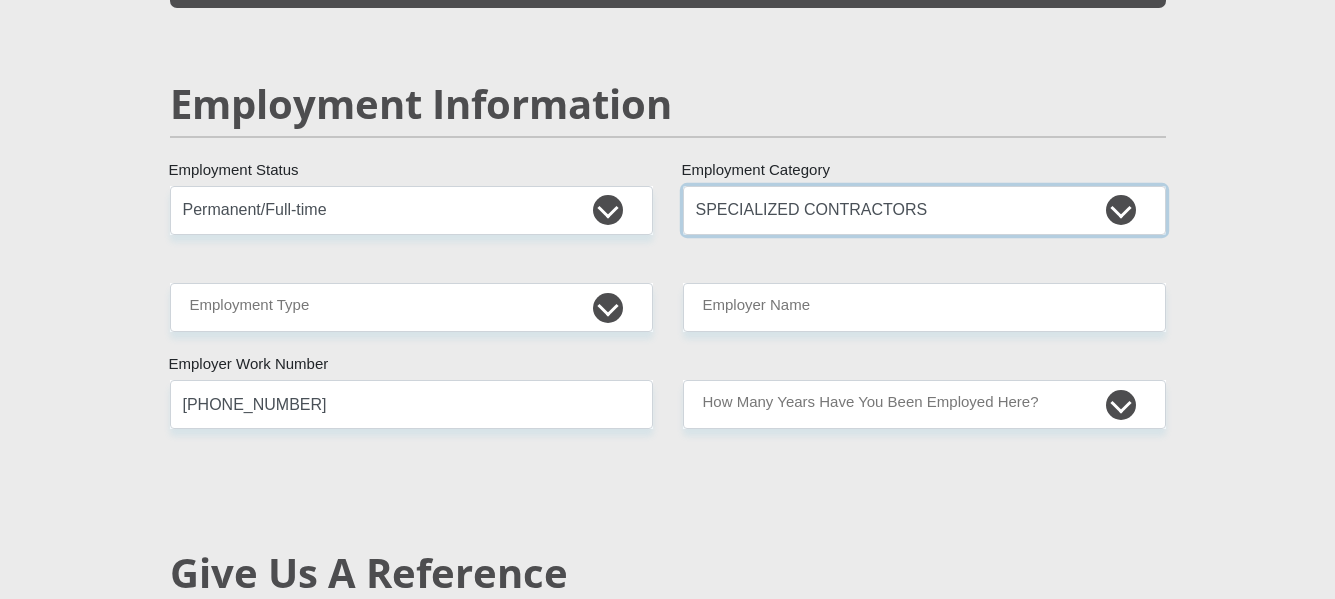 scroll, scrollTop: 3000, scrollLeft: 0, axis: vertical 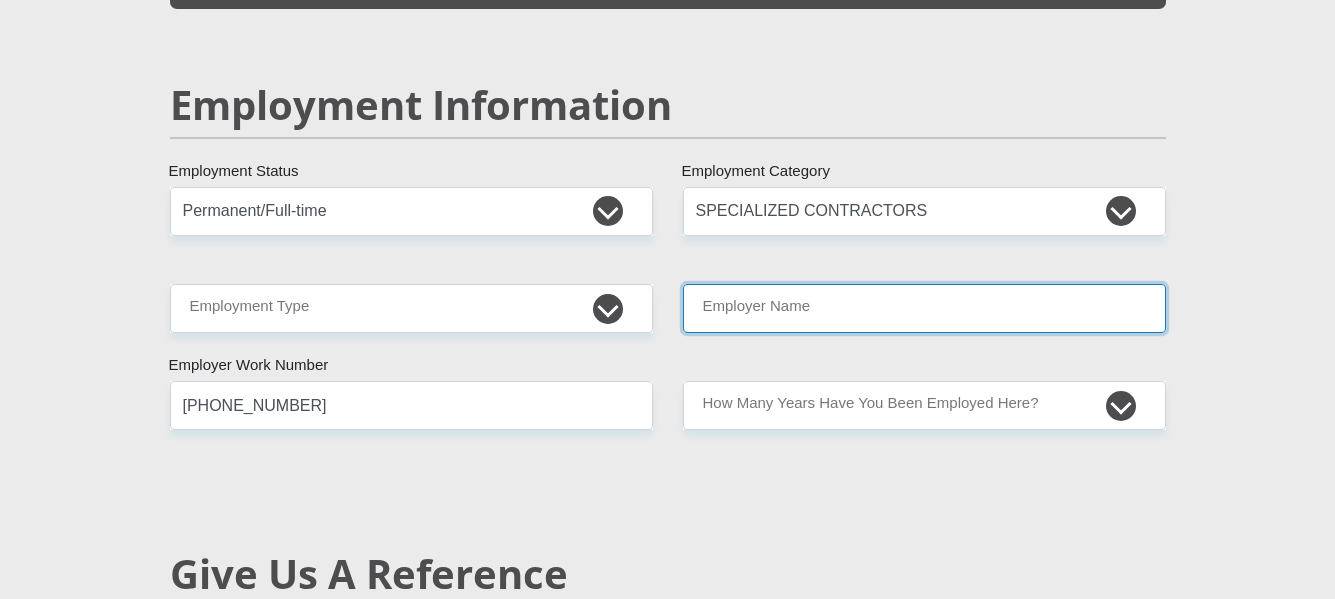 click on "Employer Name" at bounding box center [924, 308] 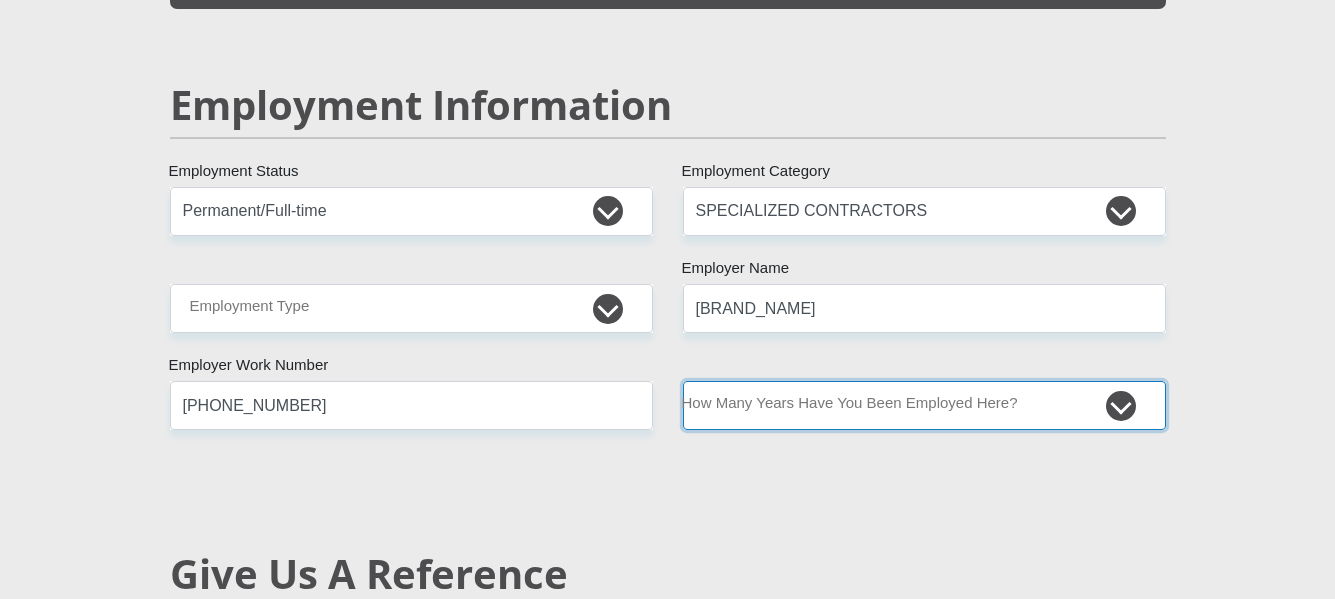click on "less than 1 year
1-3 years
3-5 years
5+ years" at bounding box center (924, 405) 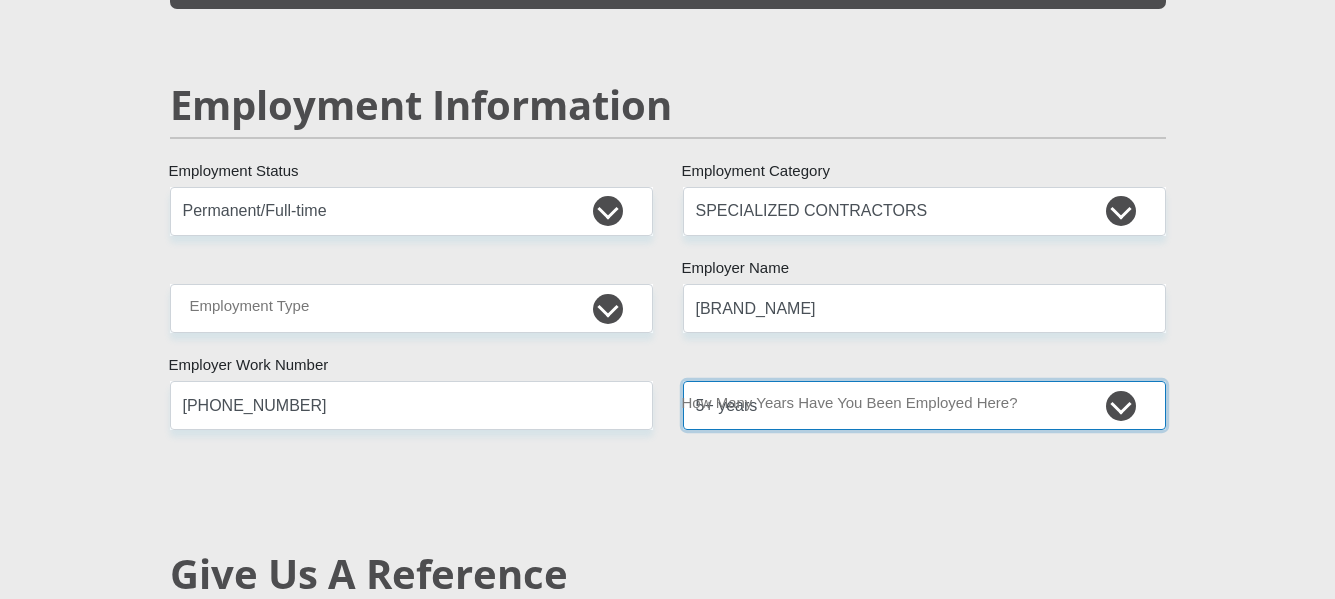 click on "less than 1 year
1-3 years
3-5 years
5+ years" at bounding box center (924, 405) 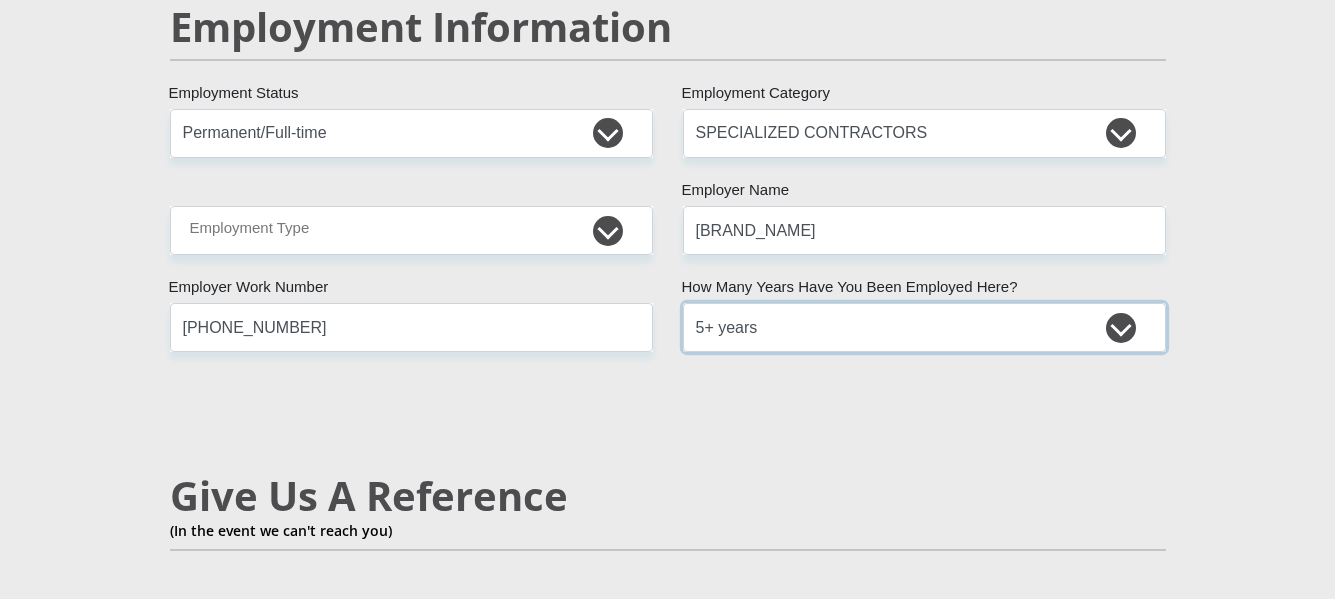 scroll, scrollTop: 3300, scrollLeft: 0, axis: vertical 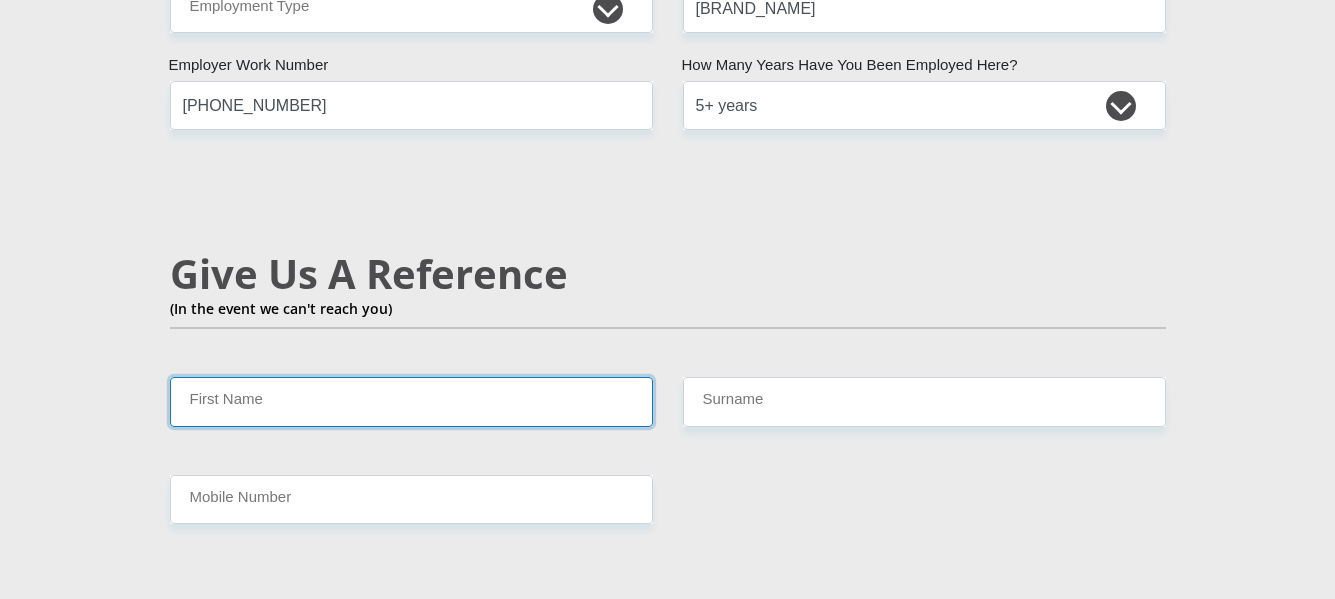 click on "First Name" at bounding box center (411, 401) 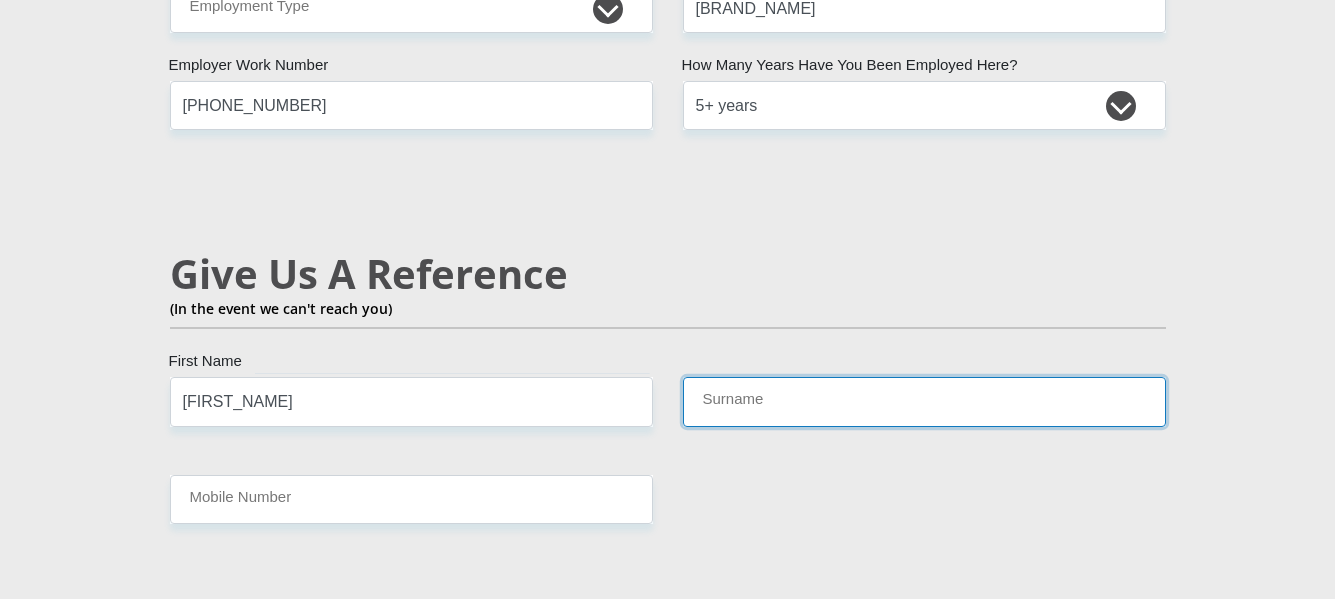 click on "Surname" at bounding box center [924, 401] 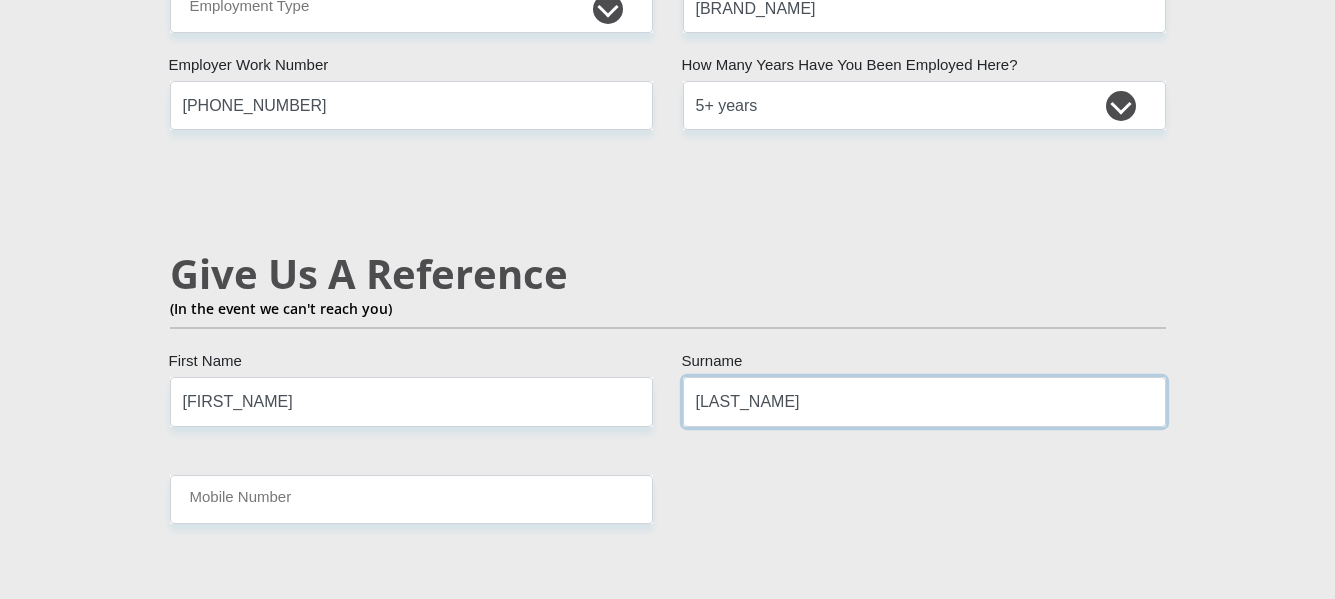 type on "Gieselbach" 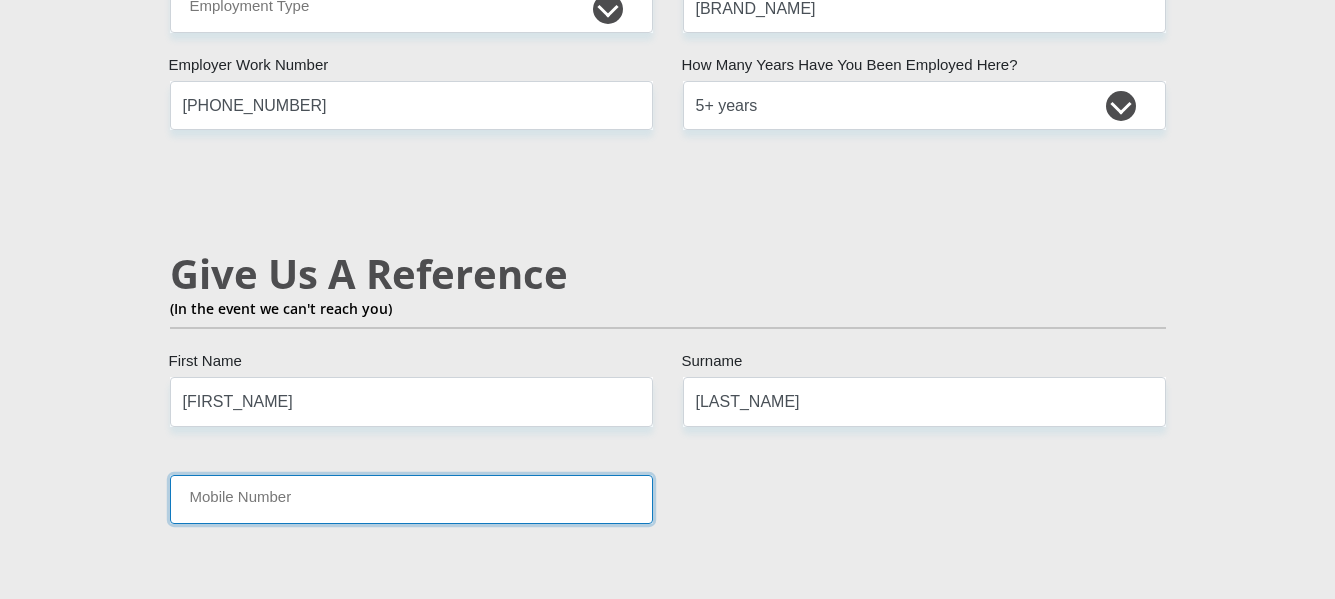 click on "Mobile Number" at bounding box center (411, 499) 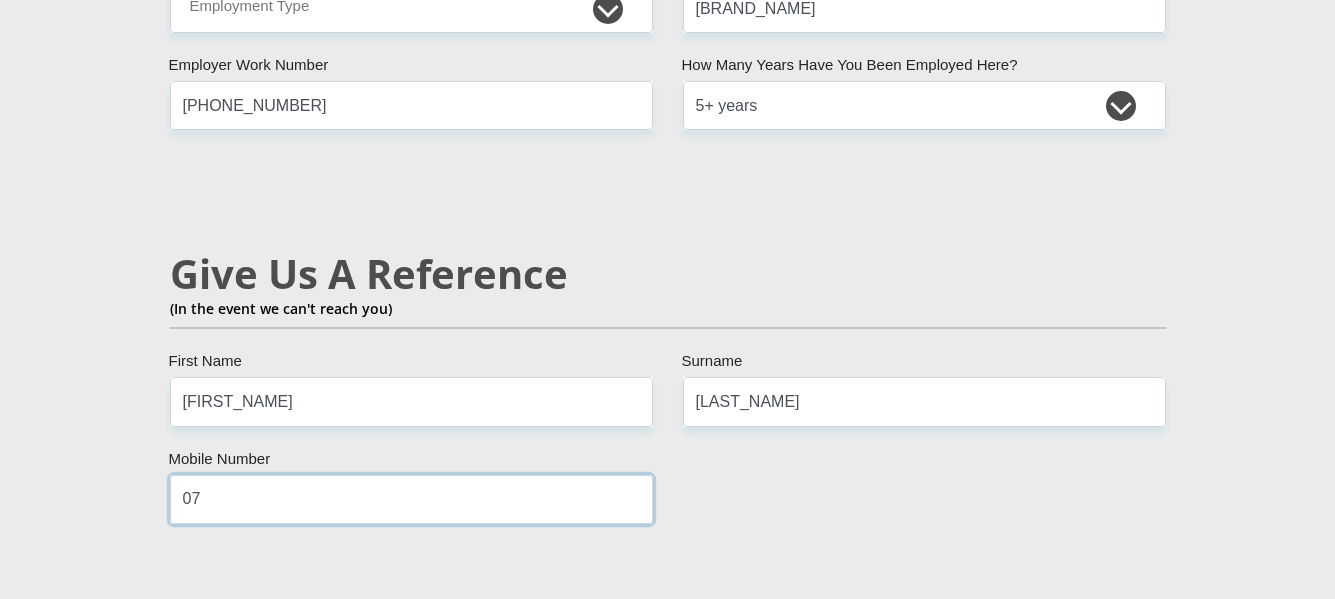 type on "0" 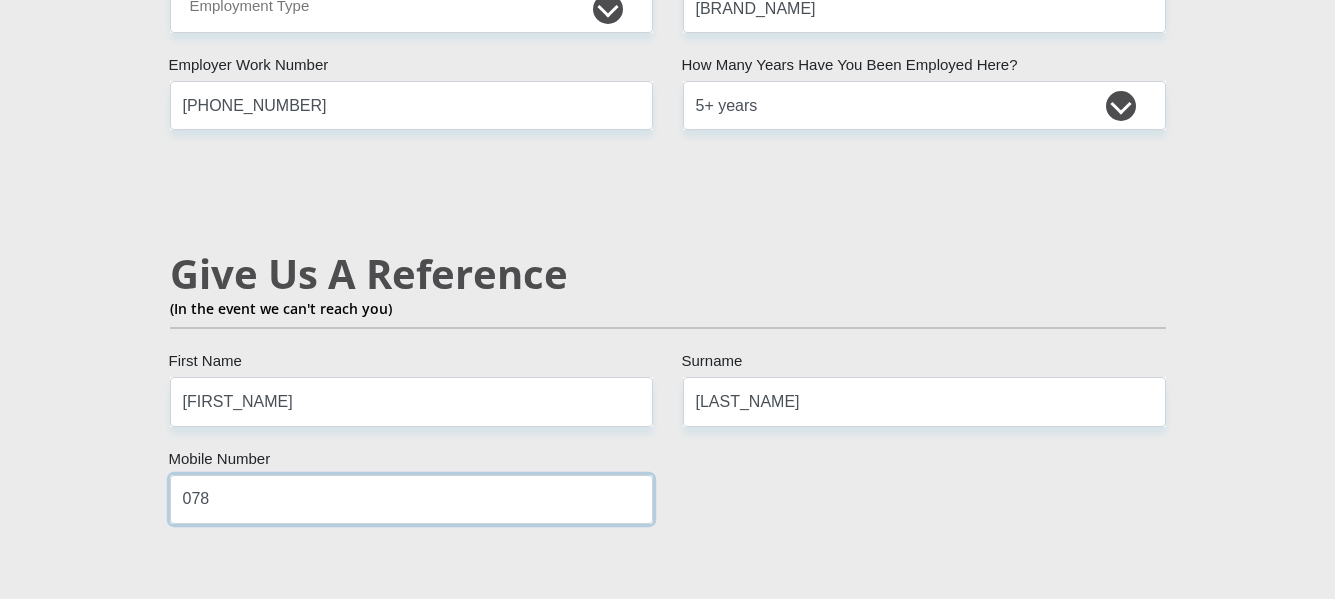 type on "0783184918" 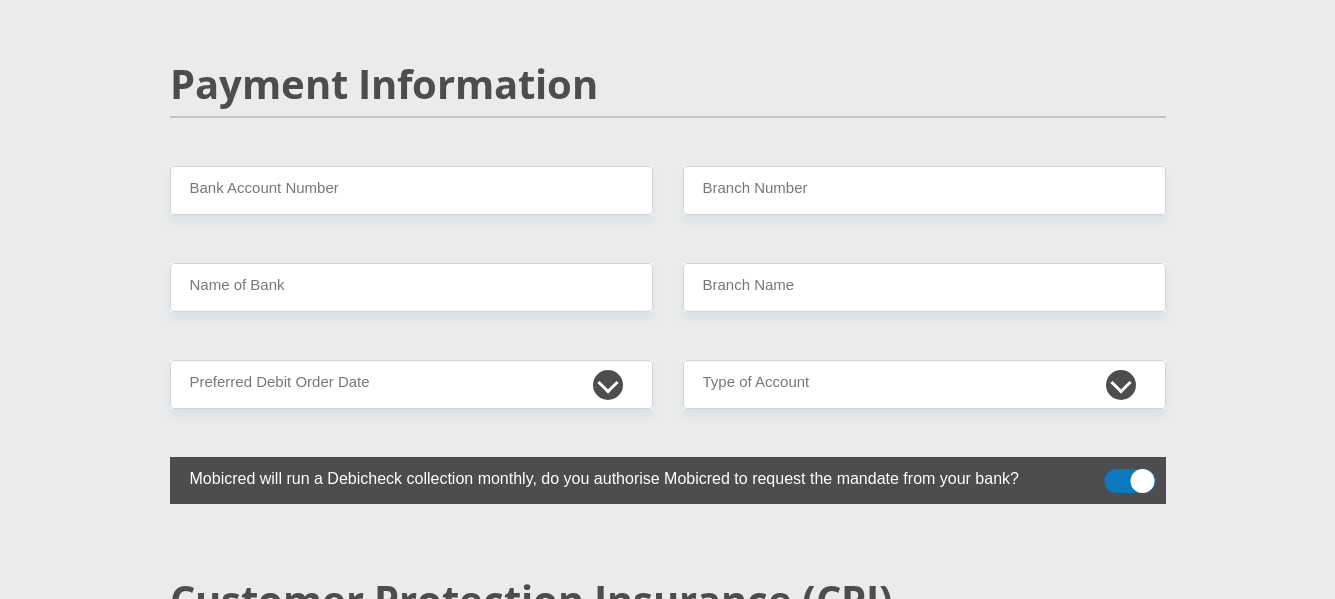 scroll, scrollTop: 3900, scrollLeft: 0, axis: vertical 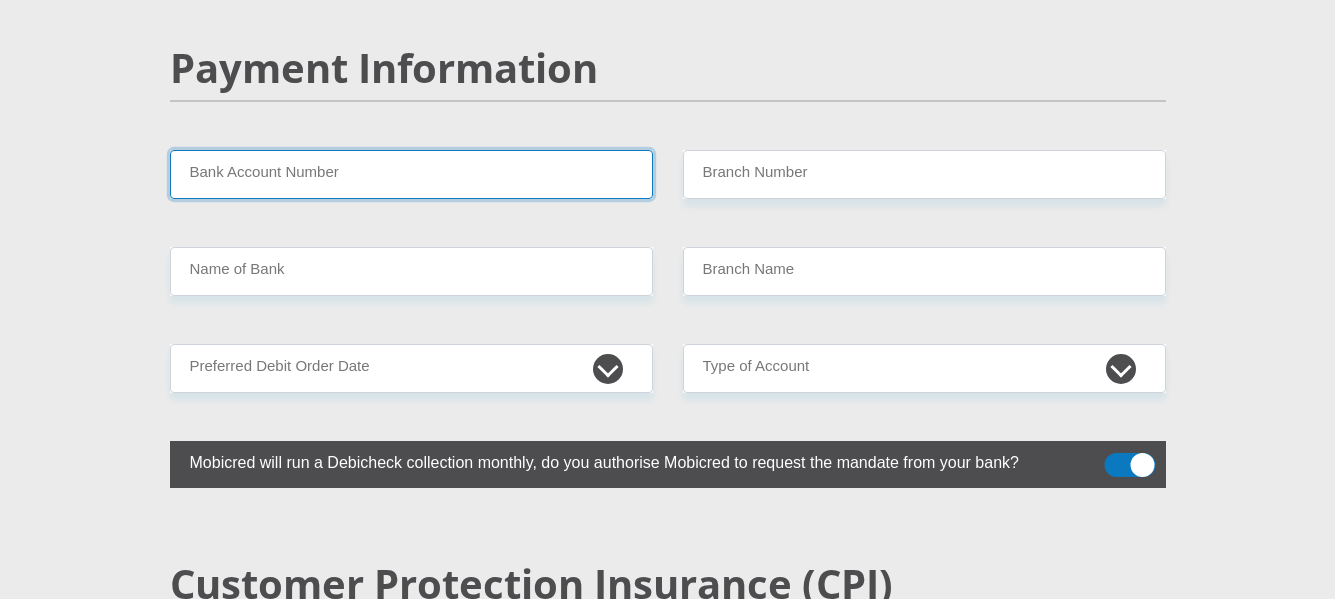 click on "Bank Account Number" at bounding box center [411, 174] 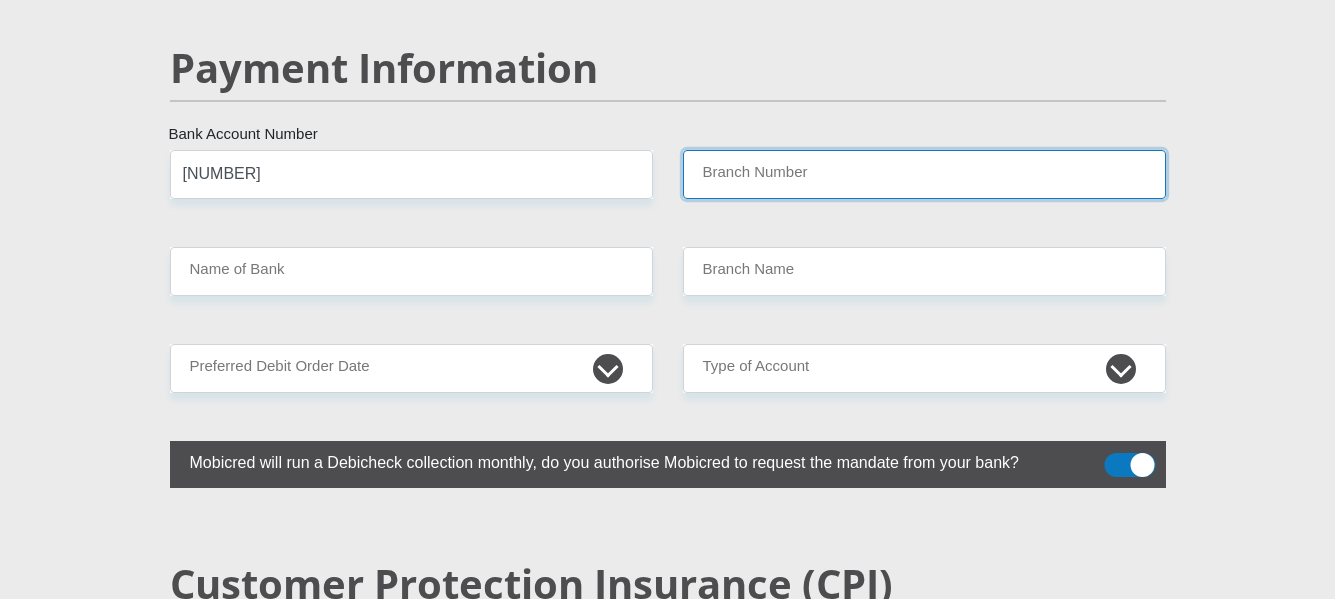 click on "Branch Number" at bounding box center [924, 174] 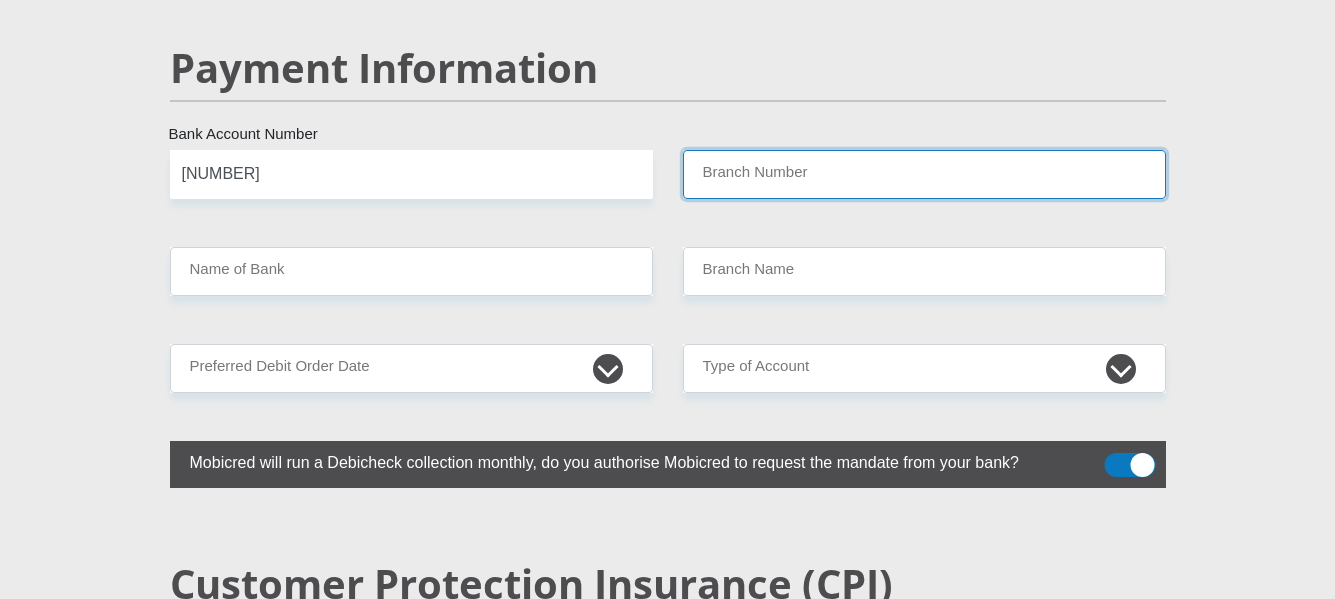 type on "470010" 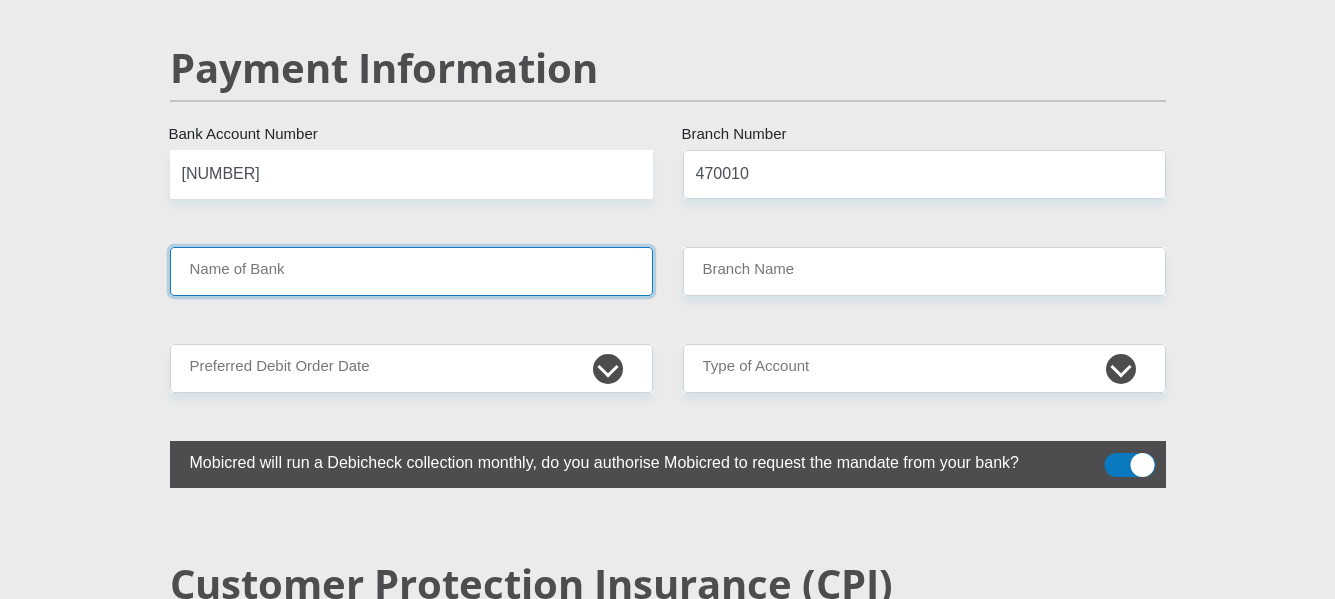 click on "Name of Bank" at bounding box center (411, 271) 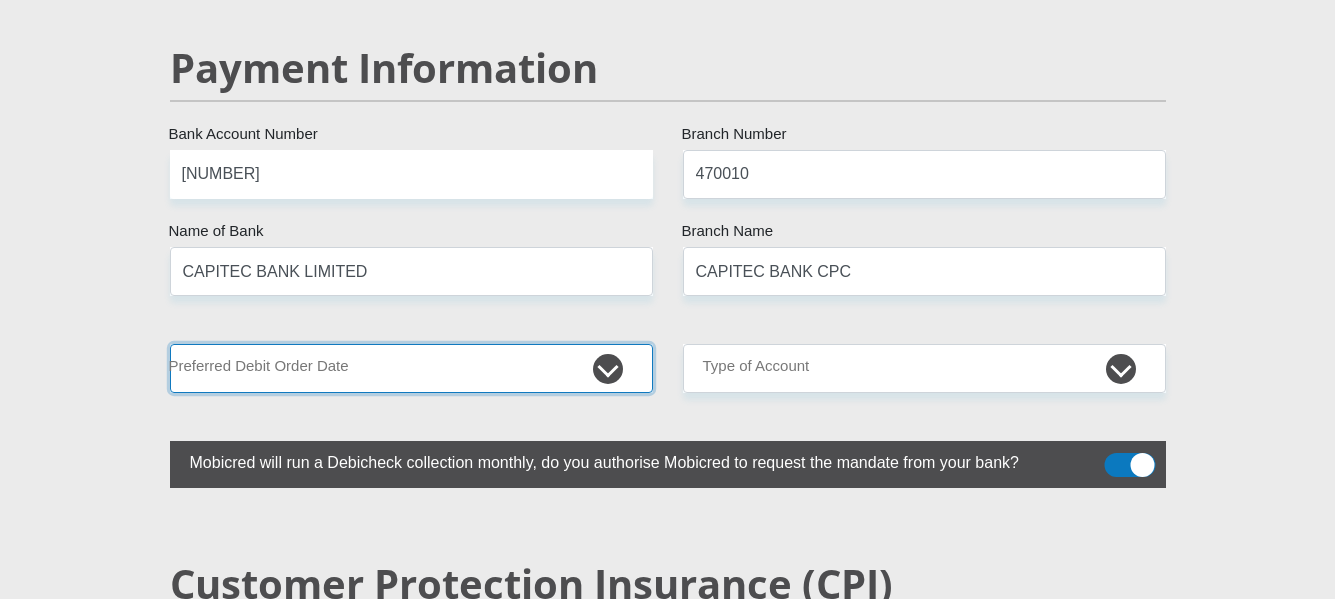click on "1st
2nd
3rd
4th
5th
7th
18th
19th
20th
21st
22nd
23rd
24th
25th
26th
27th
28th
29th
30th" at bounding box center (411, 368) 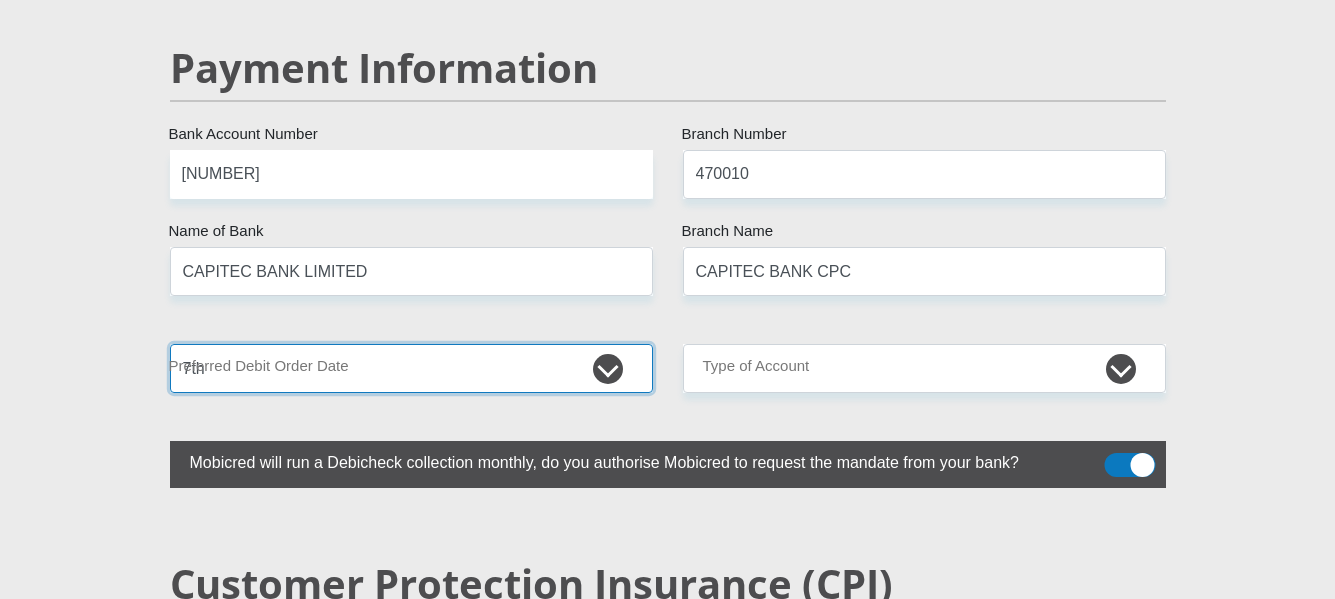 click on "1st
2nd
3rd
4th
5th
7th
18th
19th
20th
21st
22nd
23rd
24th
25th
26th
27th
28th
29th
30th" at bounding box center (411, 368) 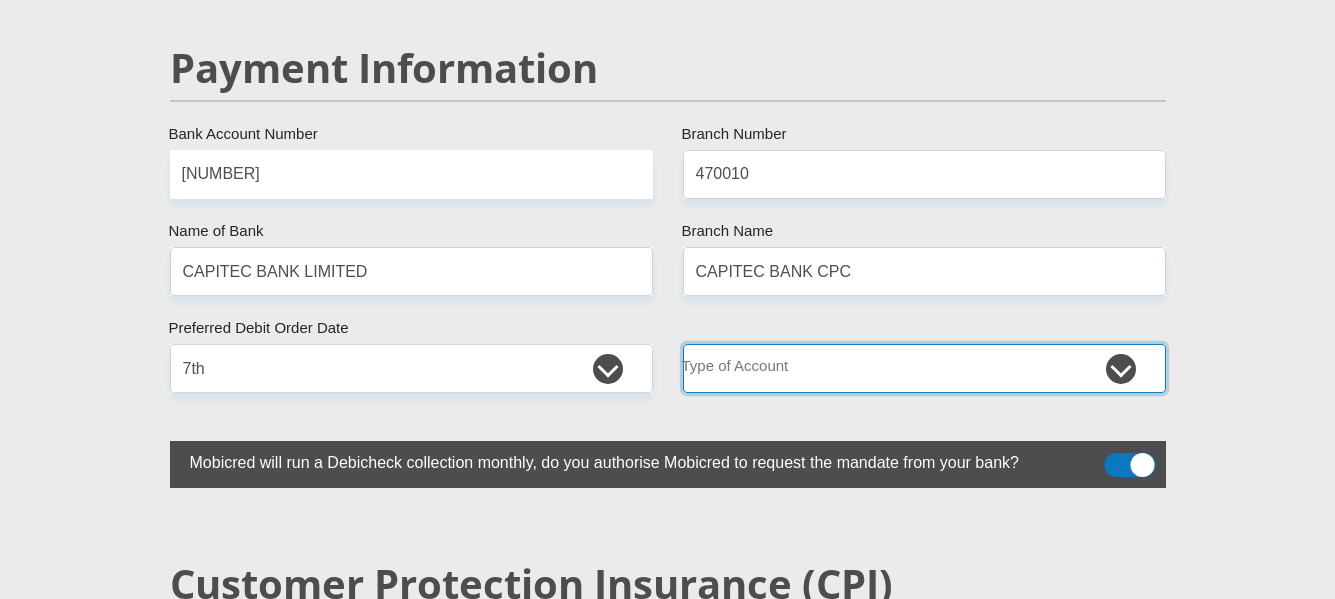 click on "Cheque
Savings" at bounding box center [924, 368] 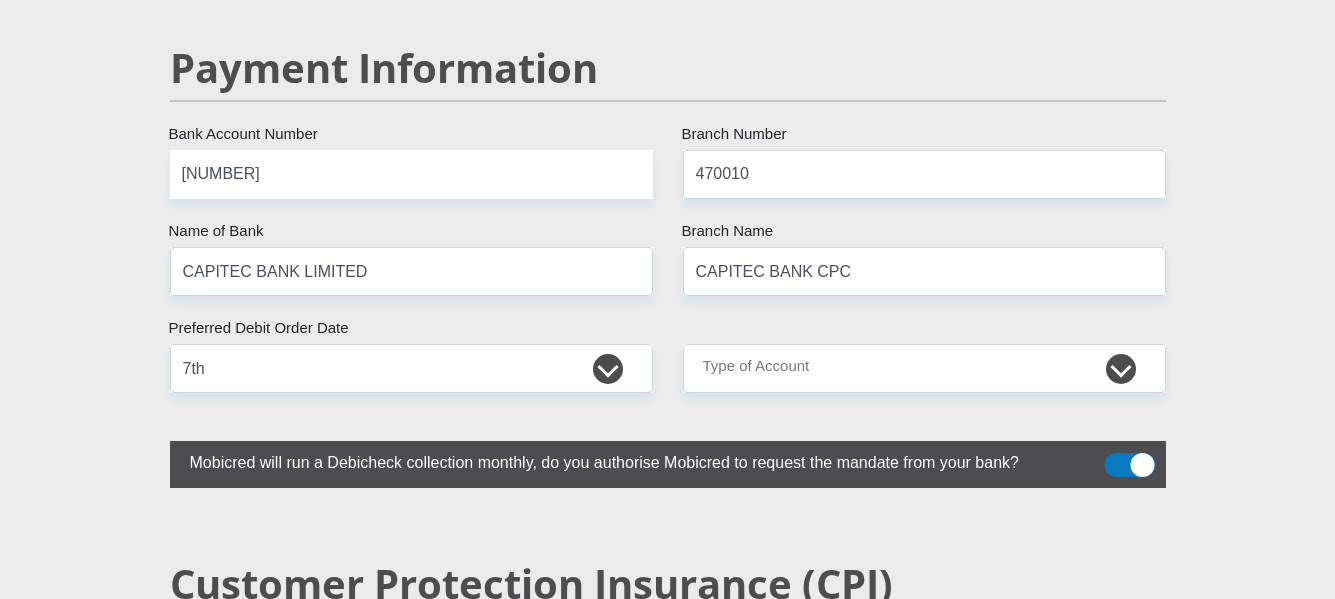 click on "Mobicred will run a Debicheck collection monthly,
do you authorise Mobicred to request the mandate from your bank?" at bounding box center (618, 460) 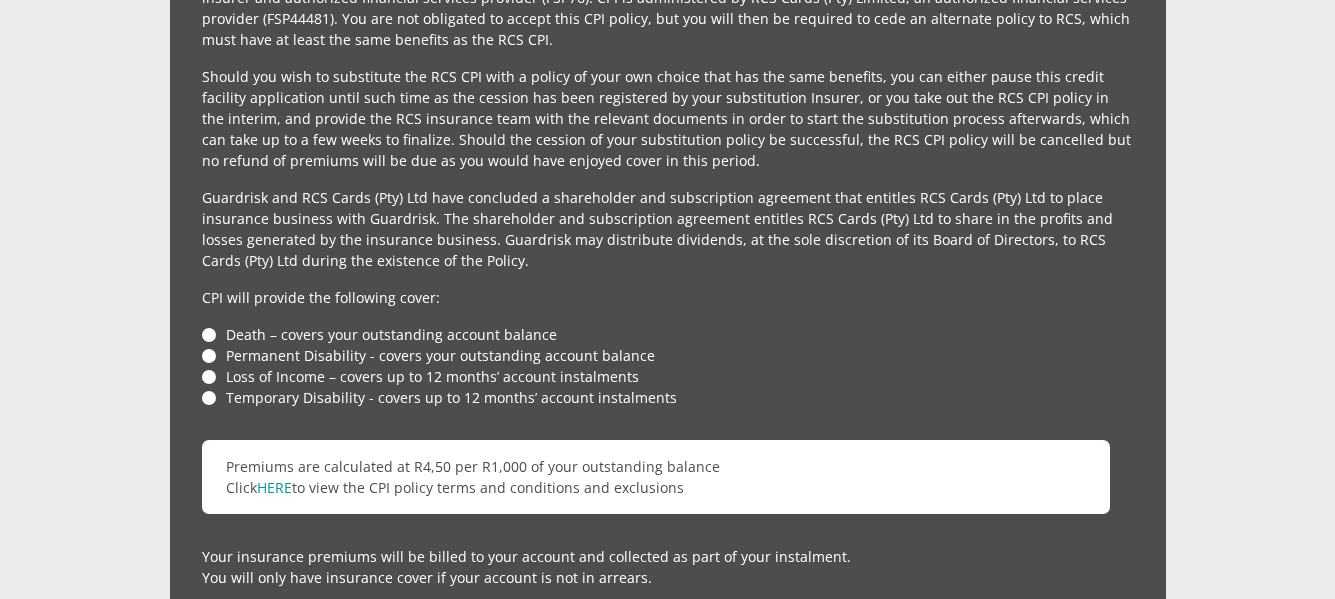 scroll, scrollTop: 4600, scrollLeft: 0, axis: vertical 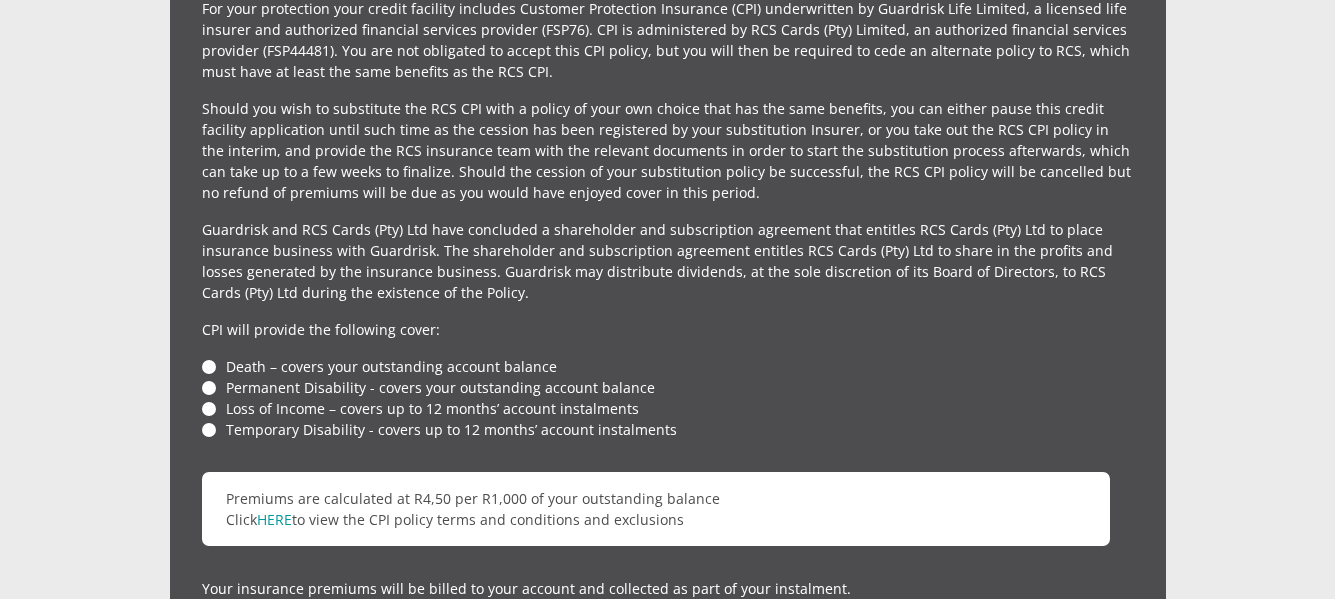click on "Death – covers your outstanding account balance" at bounding box center (668, 366) 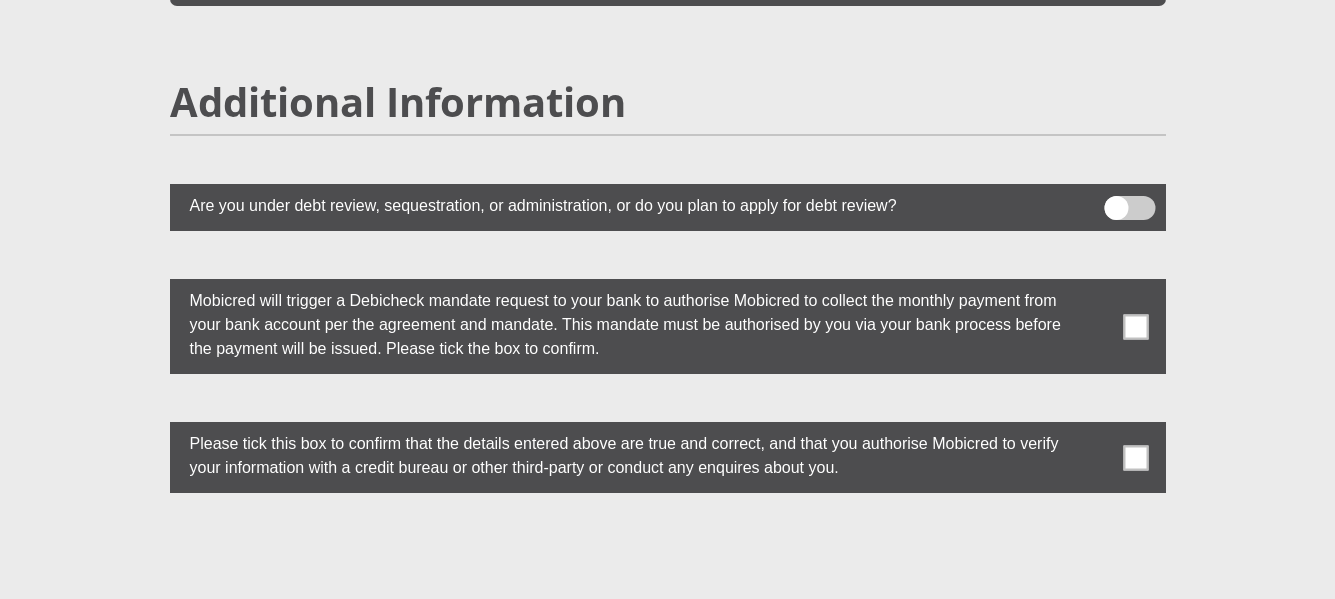 scroll, scrollTop: 5400, scrollLeft: 0, axis: vertical 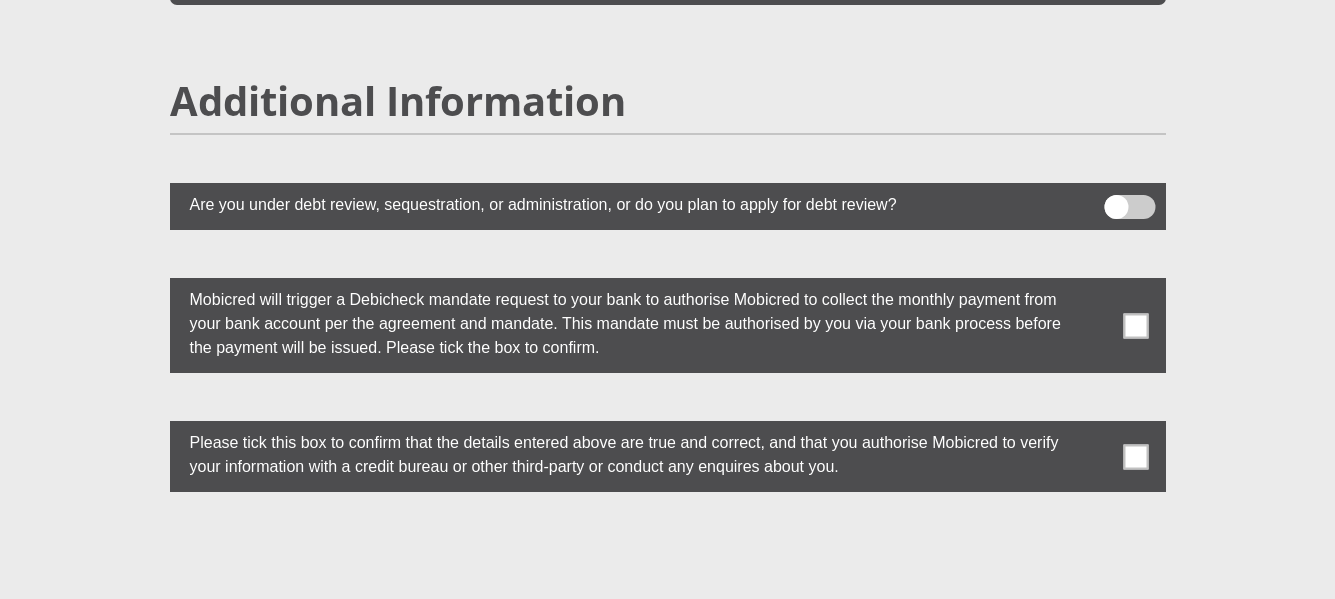 click at bounding box center (1129, 207) 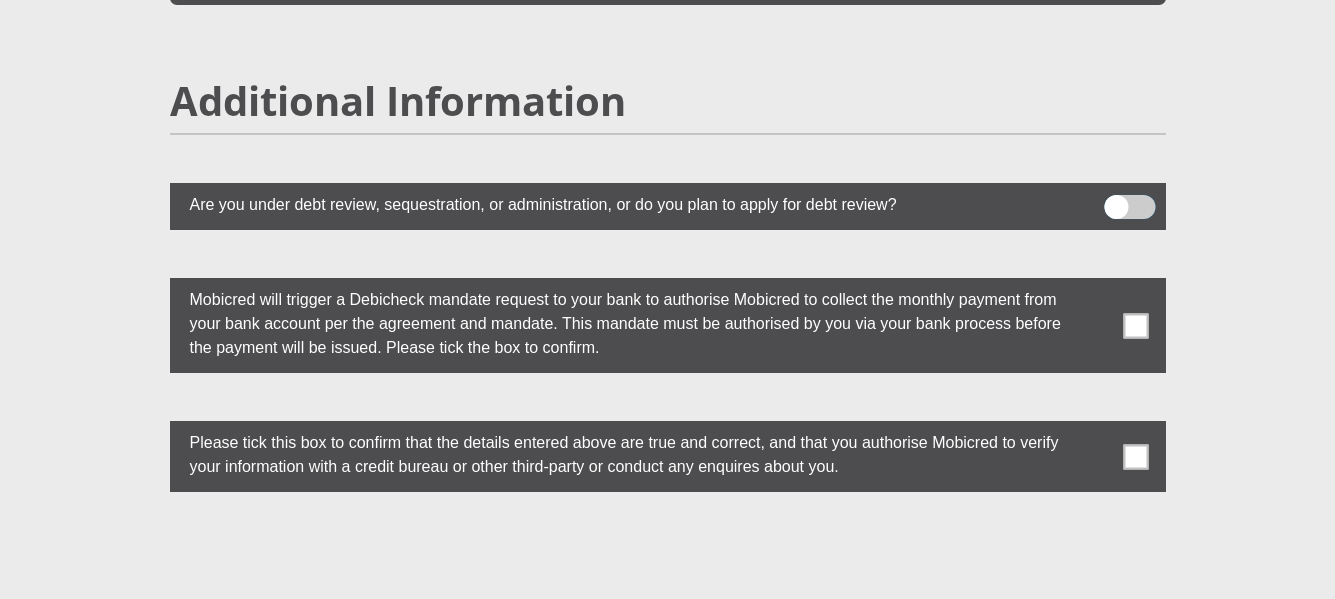 click at bounding box center (1116, 200) 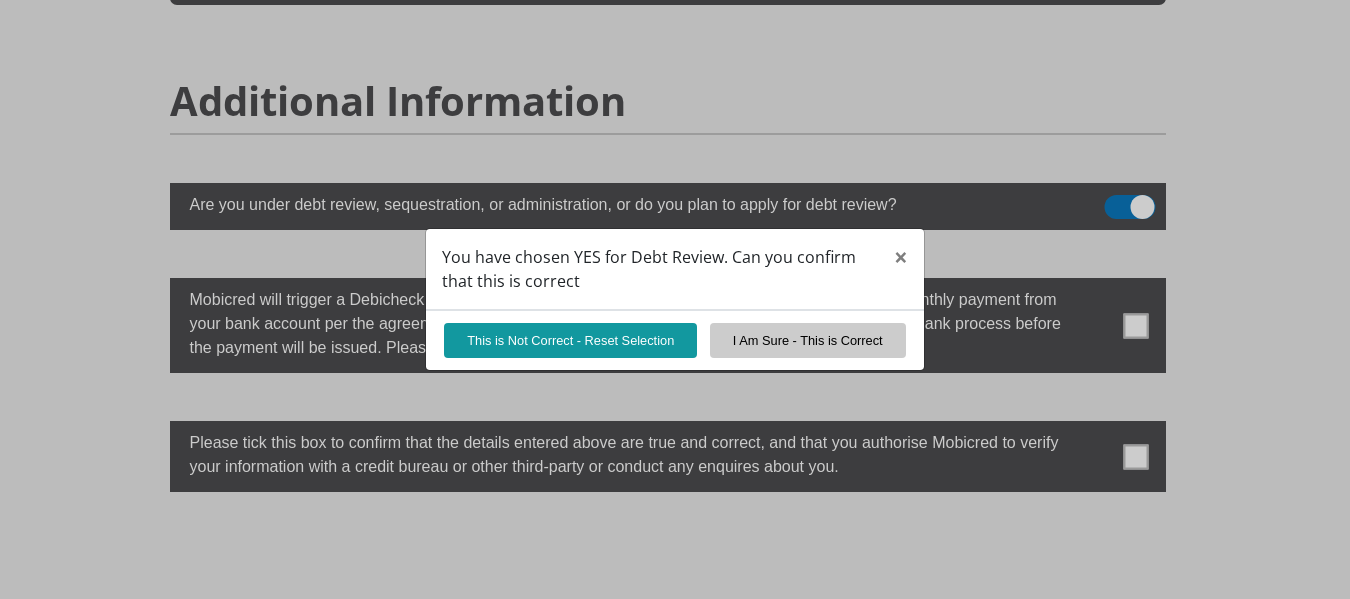 click on "You have chosen YES for Debt Review.
Can you confirm that this is correct
×
This is Not Correct - Reset Selection
I Am Sure - This is Correct" at bounding box center (675, 299) 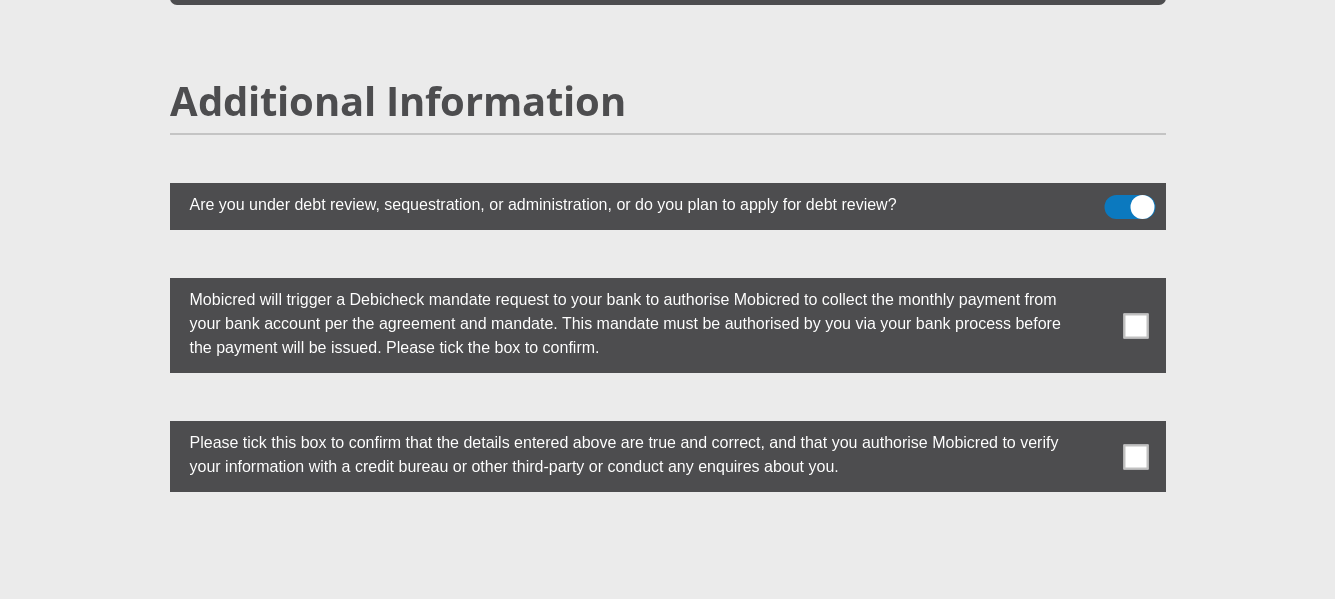 click at bounding box center (1129, 207) 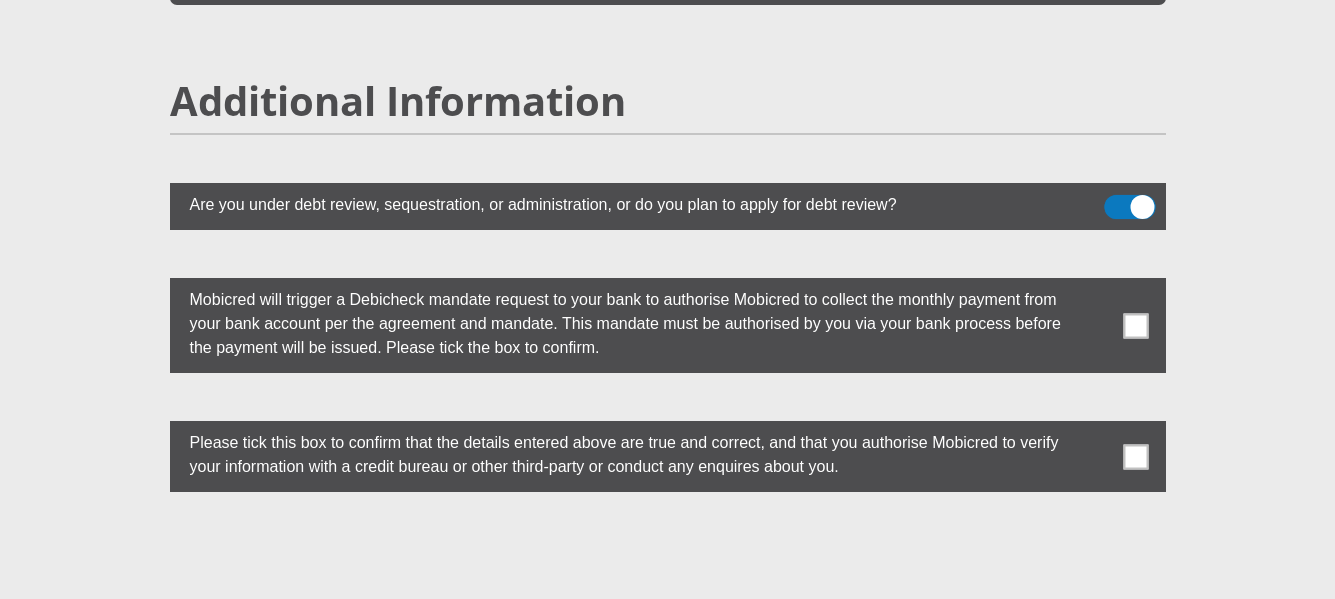 click at bounding box center [1116, 200] 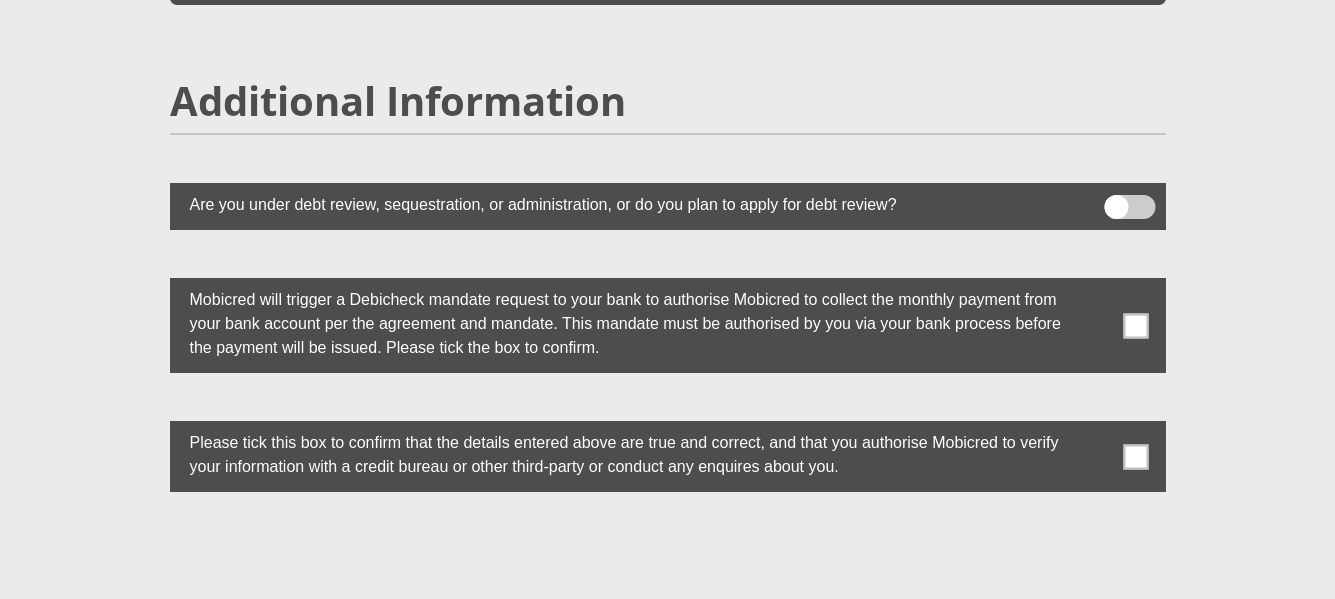 click at bounding box center [1135, 325] 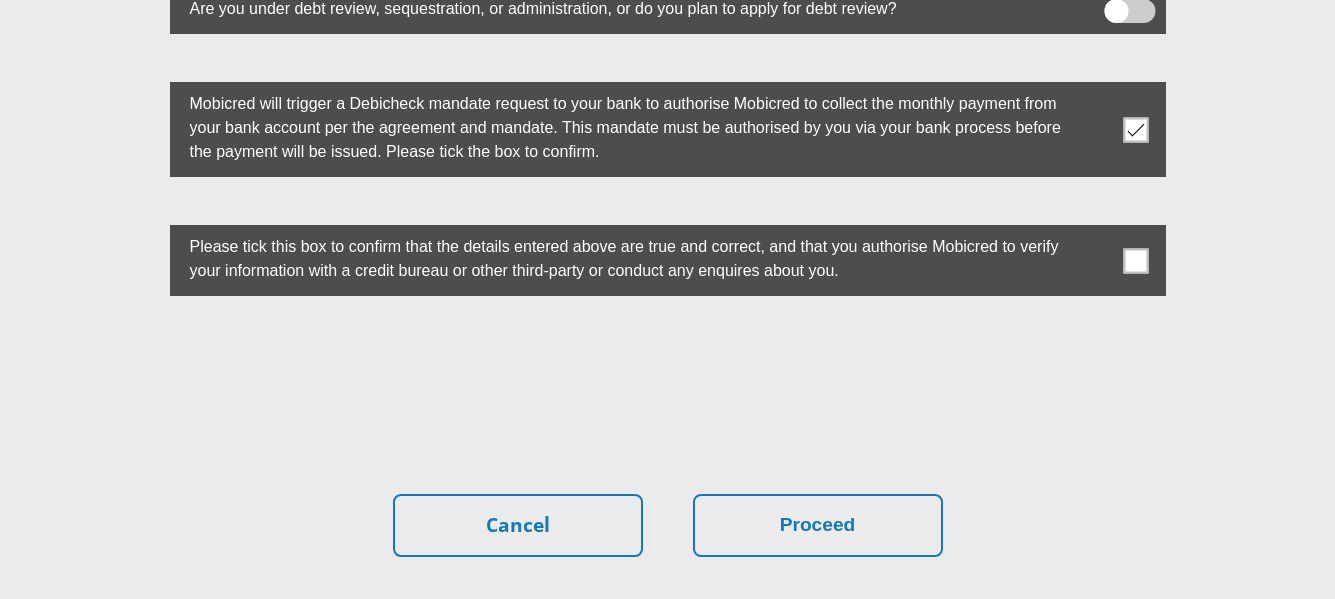 scroll, scrollTop: 5600, scrollLeft: 0, axis: vertical 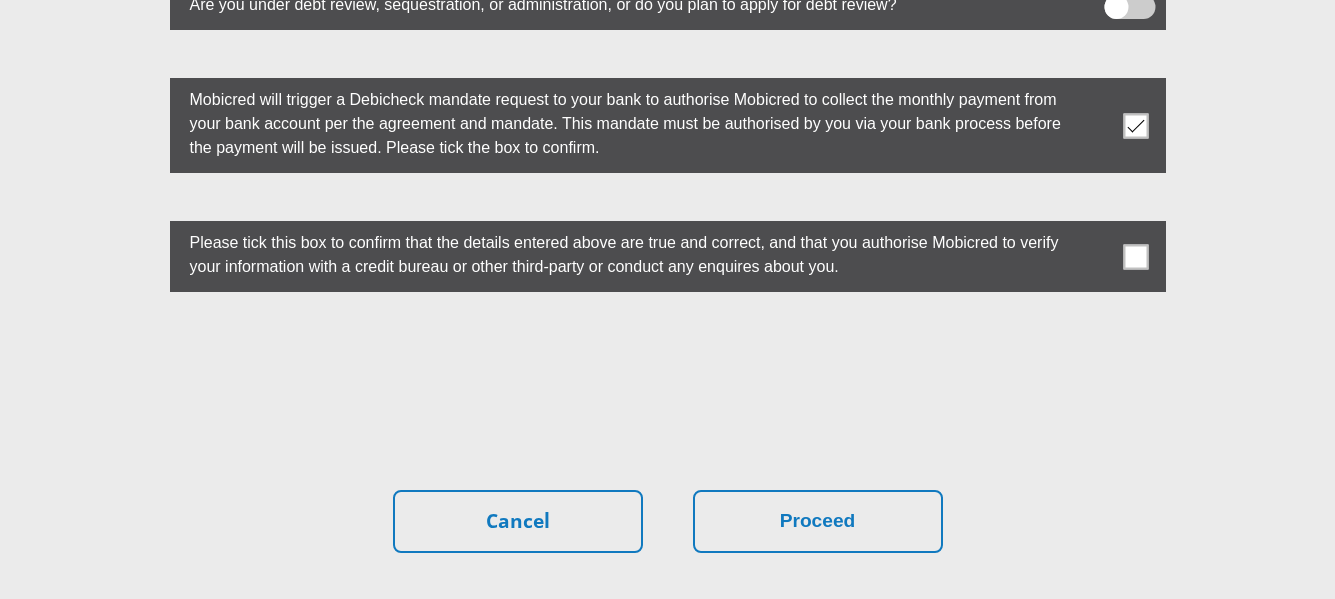 click at bounding box center (1135, 256) 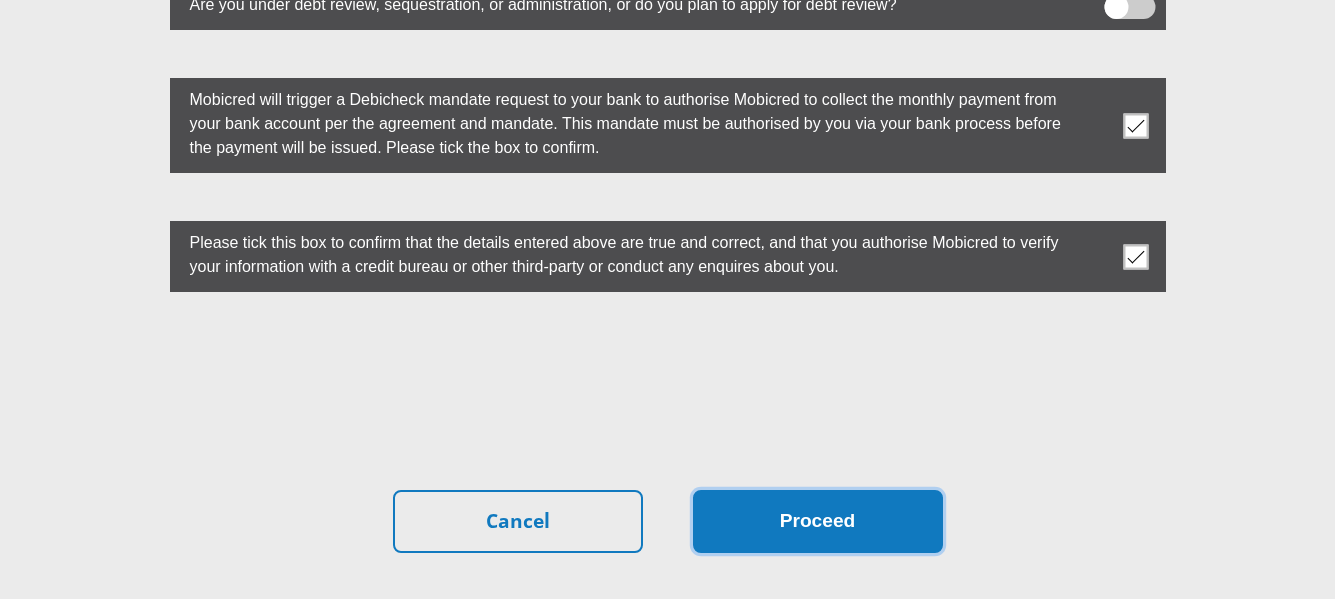 click on "Proceed" at bounding box center (818, 521) 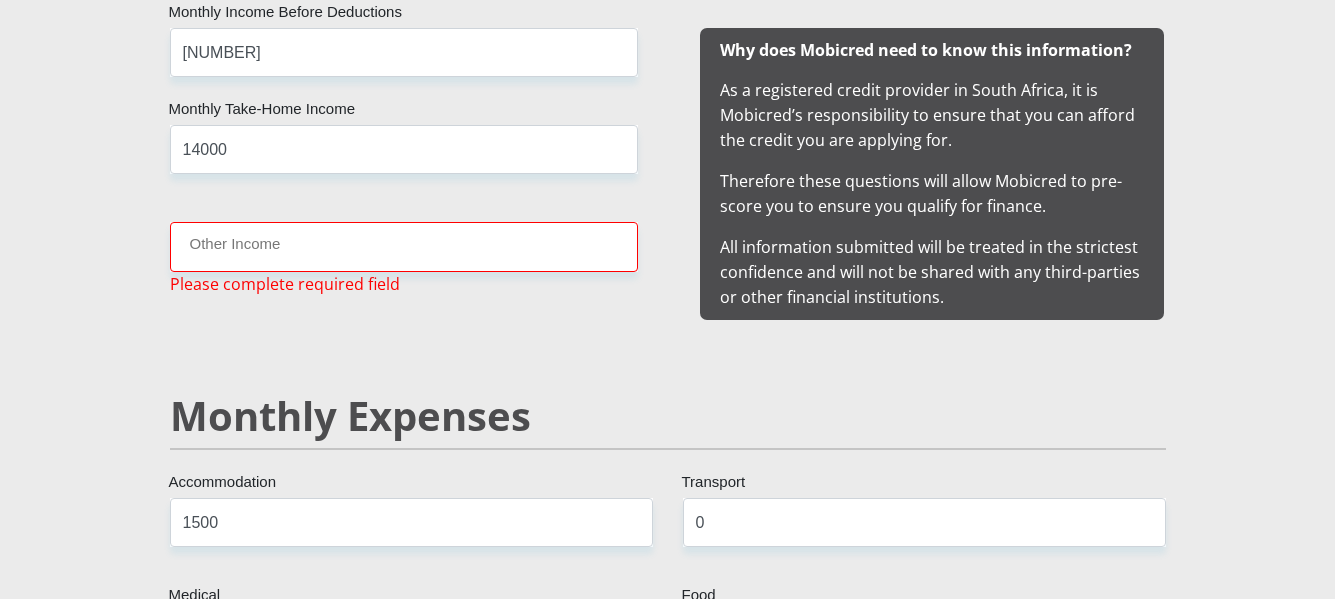 scroll, scrollTop: 1984, scrollLeft: 0, axis: vertical 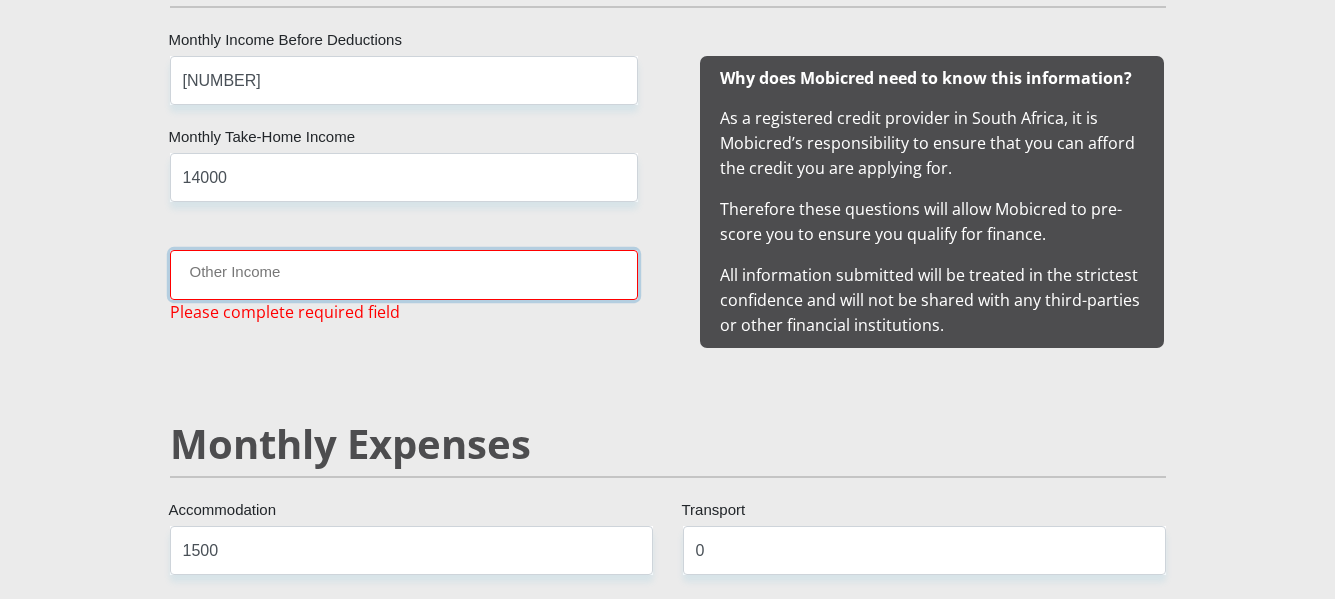 click on "Other Income" at bounding box center [404, 274] 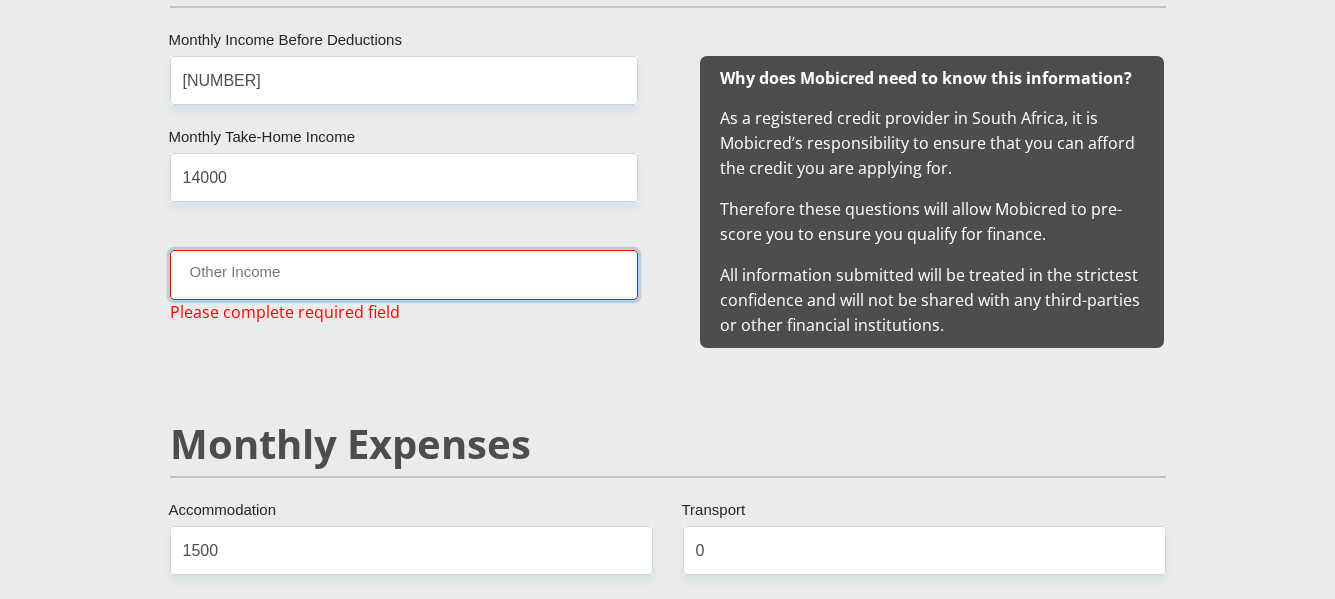 click on "Other Income" at bounding box center [404, 274] 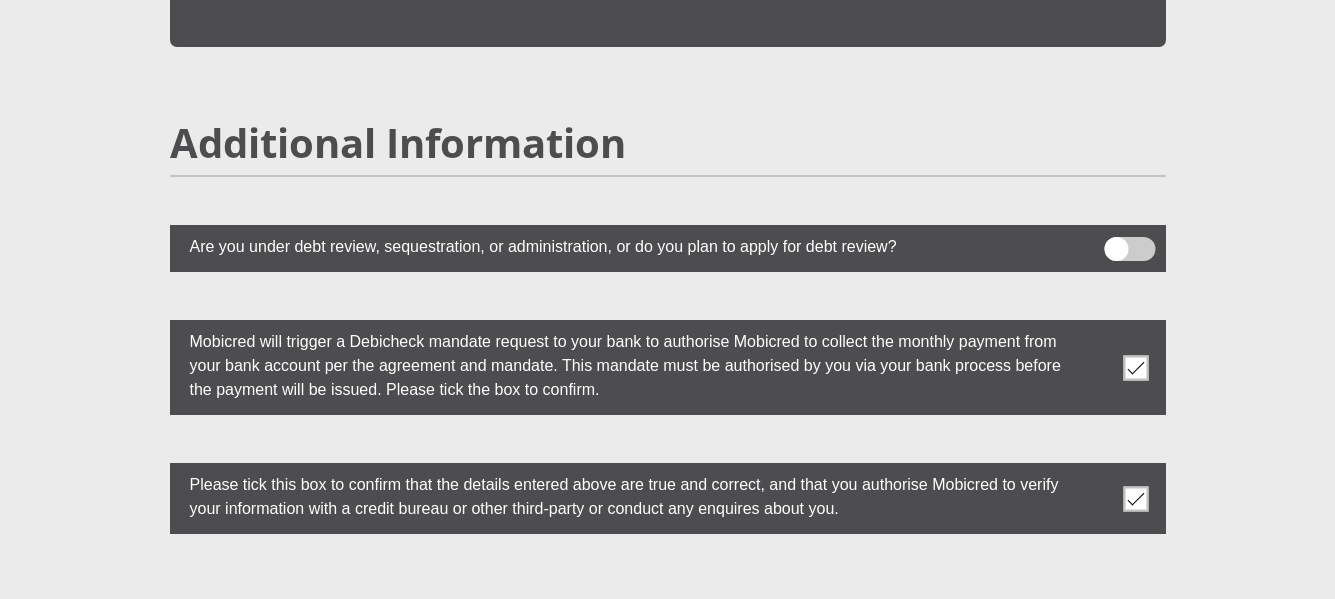 scroll, scrollTop: 5684, scrollLeft: 0, axis: vertical 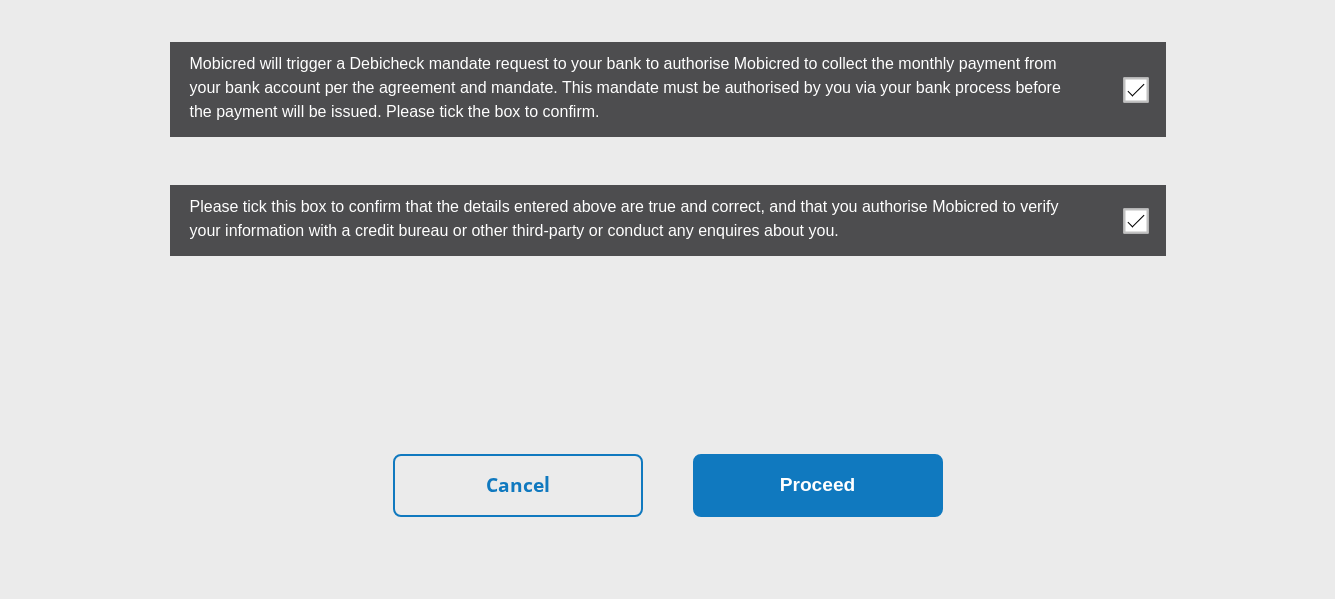 type on "0" 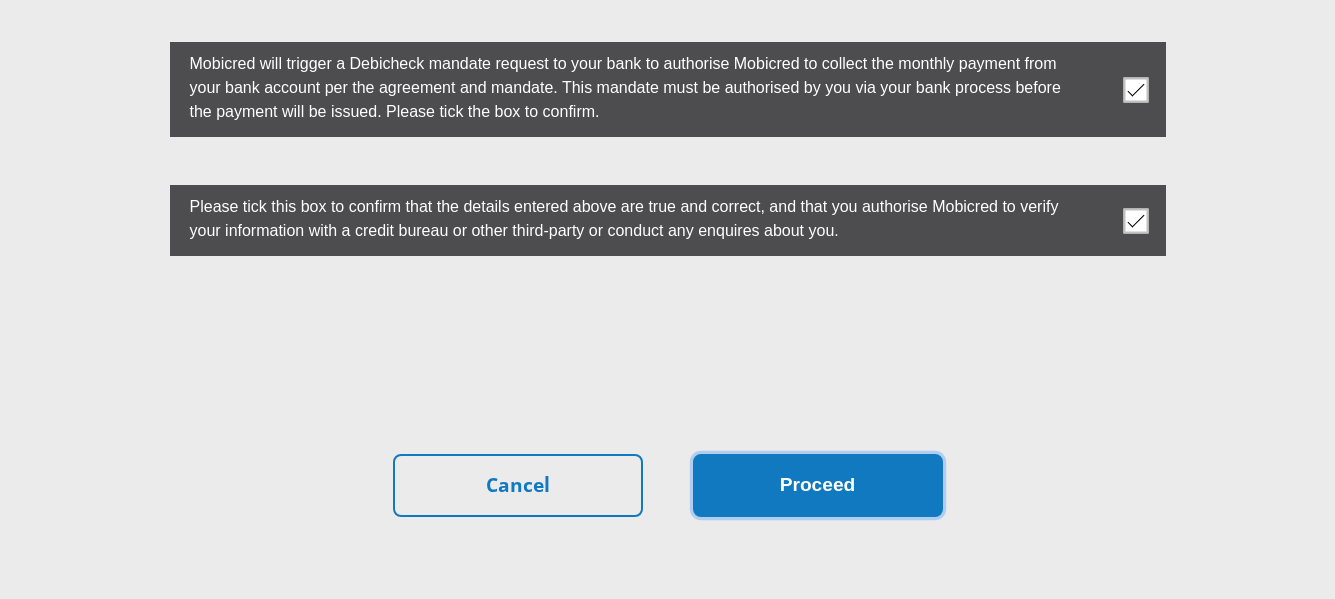 click on "Proceed" at bounding box center (818, 485) 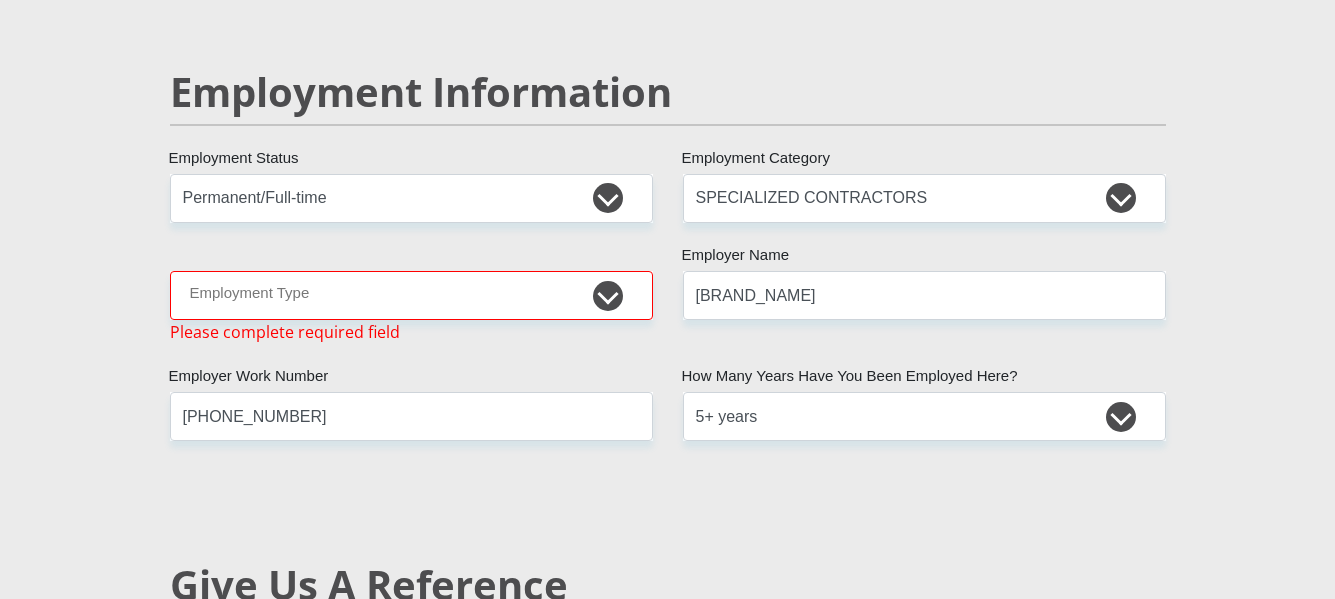 scroll, scrollTop: 3012, scrollLeft: 0, axis: vertical 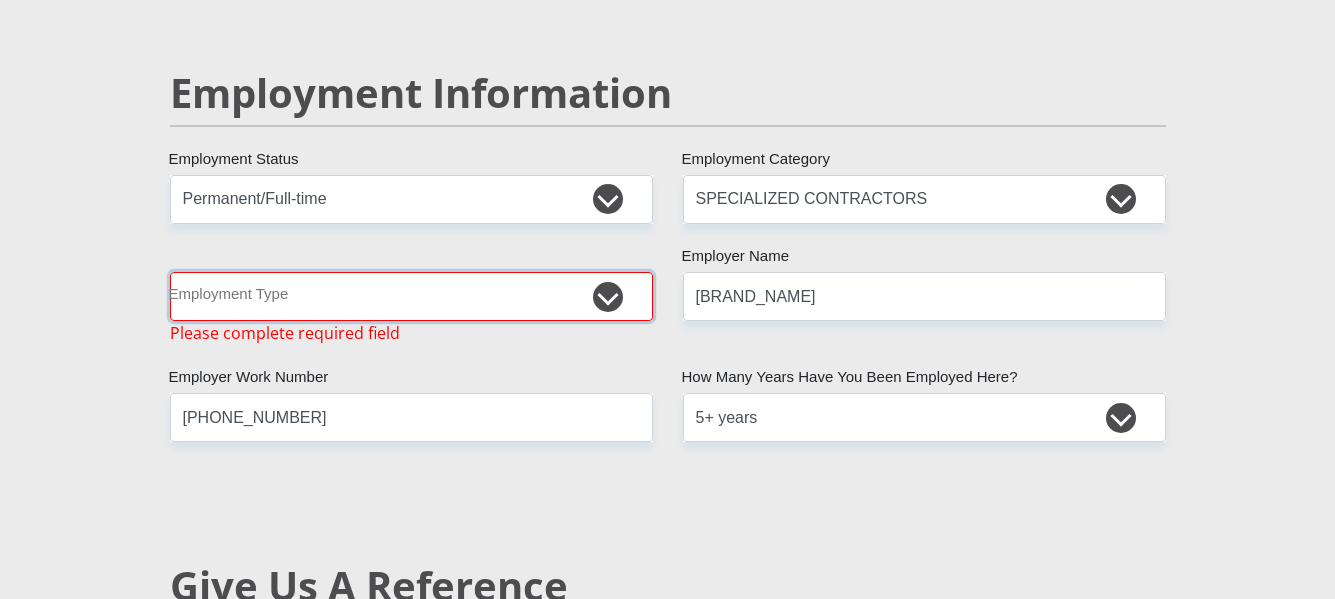 click on "College/Lecturer
Craft Seller
Creative
Driver
Executive
Farmer
Forces - Non Commissioned
Forces - Officer
Hawker
Housewife
Labourer
Licenced Professional
Manager
Miner
Non Licenced Professional
Office Staff/Clerk
Outside Worker
Pensioner
Permanent Teacher
Production/Manufacturing
Sales
Self-Employed
Semi-Professional Worker
Service Industry  Social Worker  Student" at bounding box center (411, 296) 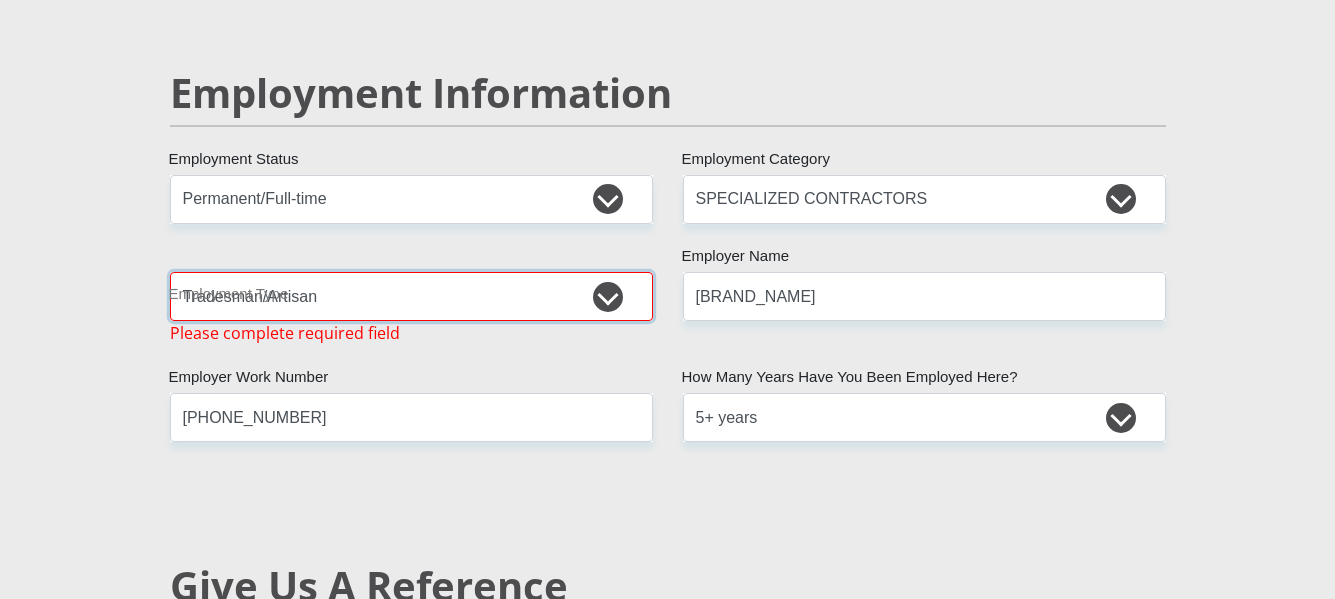 click on "College/Lecturer
Craft Seller
Creative
Driver
Executive
Farmer
Forces - Non Commissioned
Forces - Officer
Hawker
Housewife
Labourer
Licenced Professional
Manager
Miner
Non Licenced Professional
Office Staff/Clerk
Outside Worker
Pensioner
Permanent Teacher
Production/Manufacturing
Sales
Self-Employed
Semi-Professional Worker
Service Industry  Social Worker  Student" at bounding box center [411, 296] 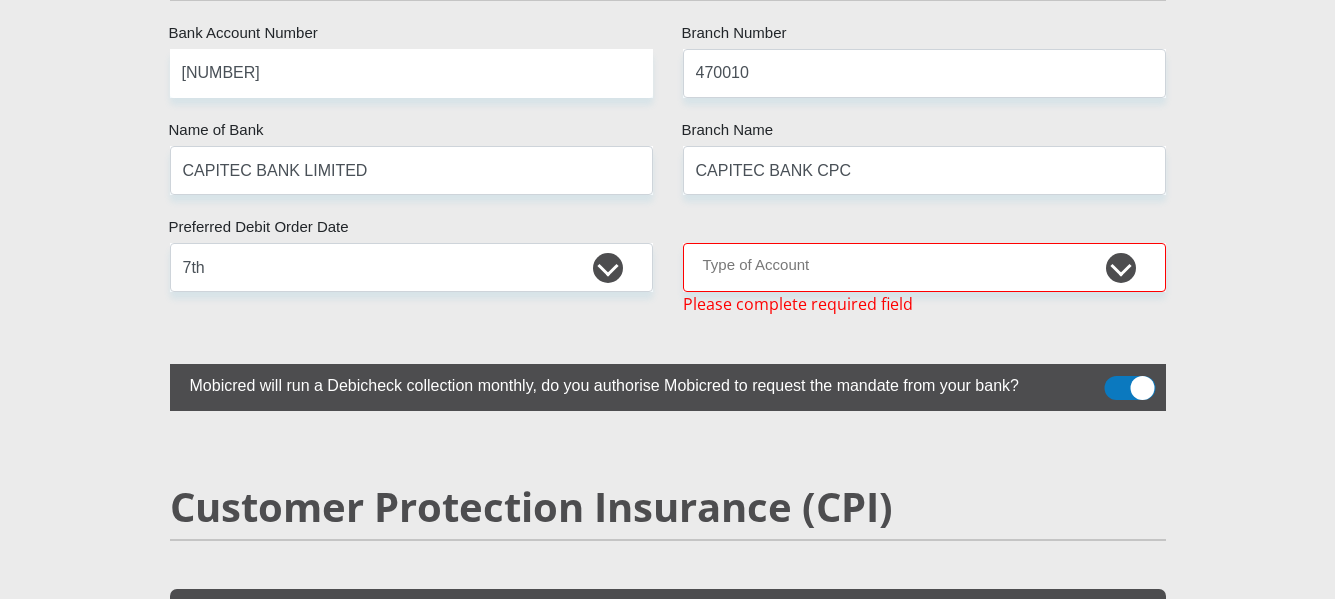 scroll, scrollTop: 4012, scrollLeft: 0, axis: vertical 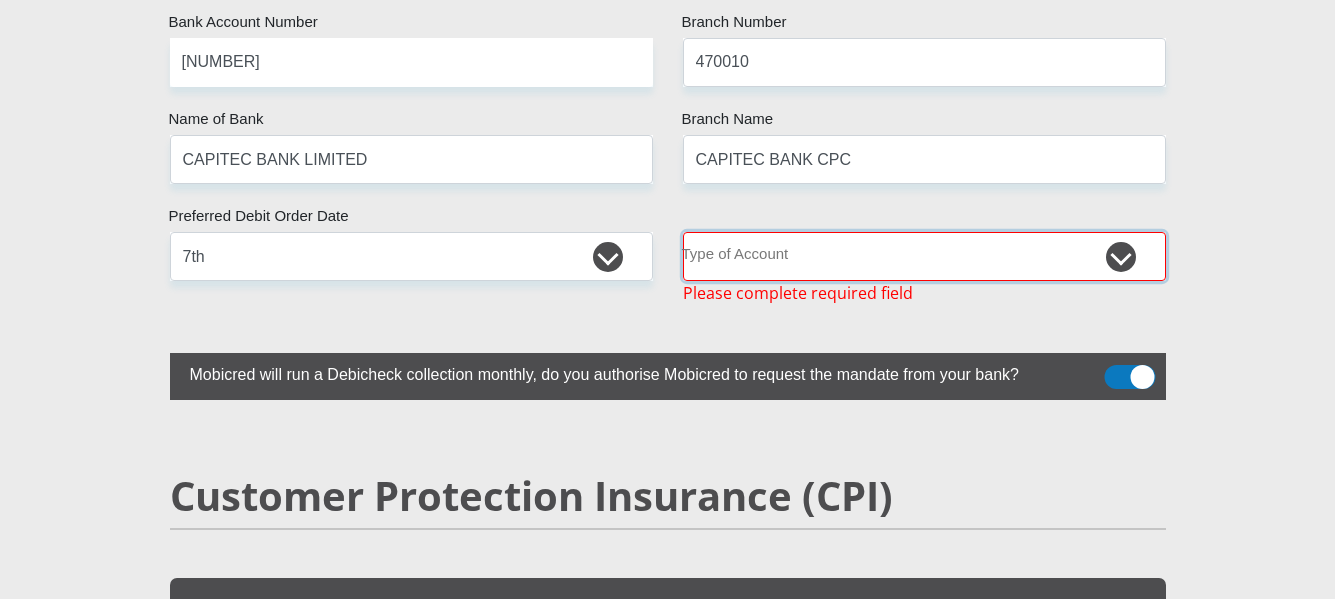 click on "Cheque
Savings" at bounding box center [924, 256] 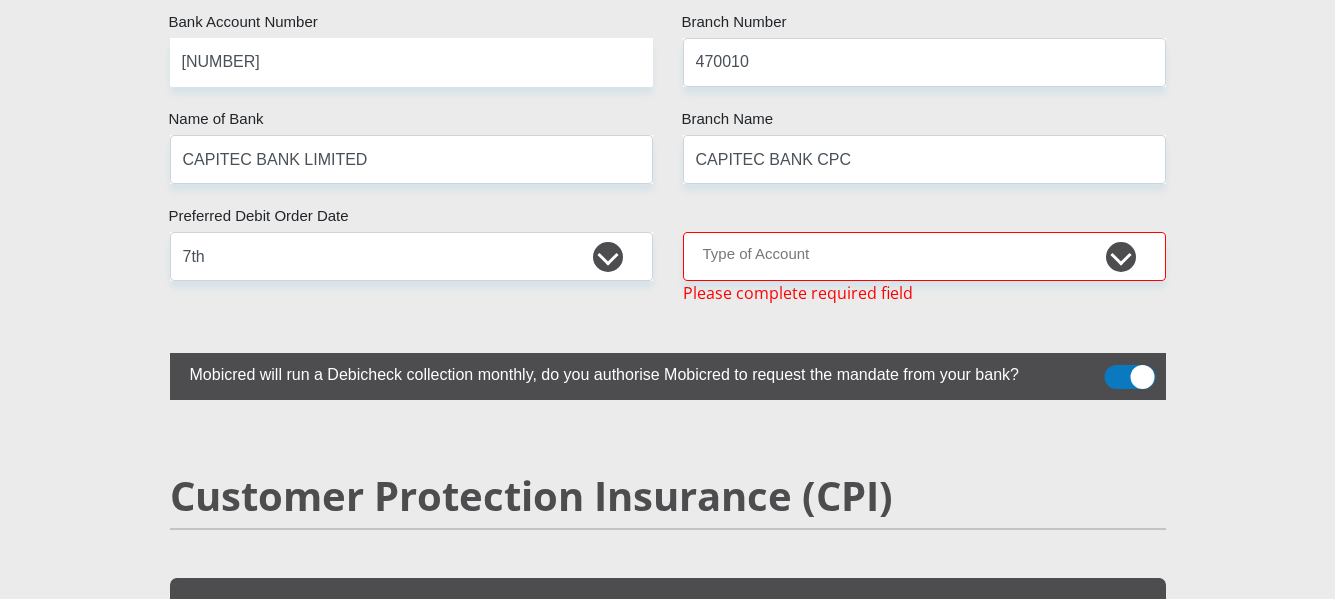 click on "Mobicred will run a Debicheck collection monthly,
do you authorise Mobicred to request the mandate from your bank?" at bounding box center [618, 372] 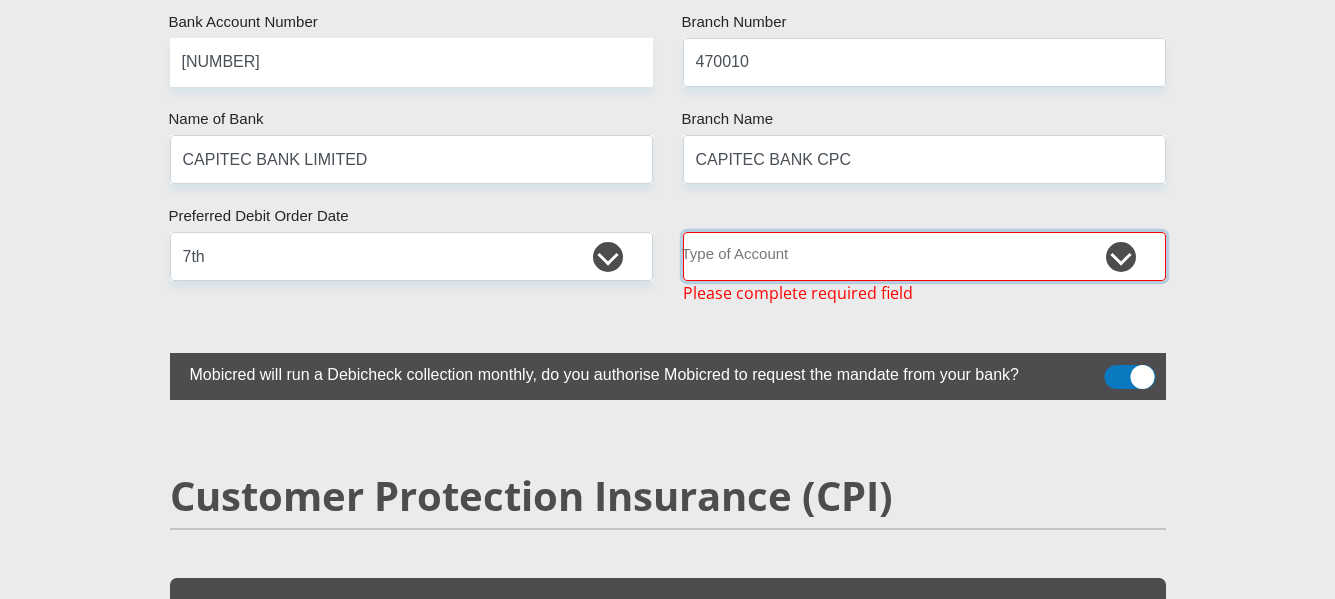 click on "Cheque
Savings" at bounding box center [924, 256] 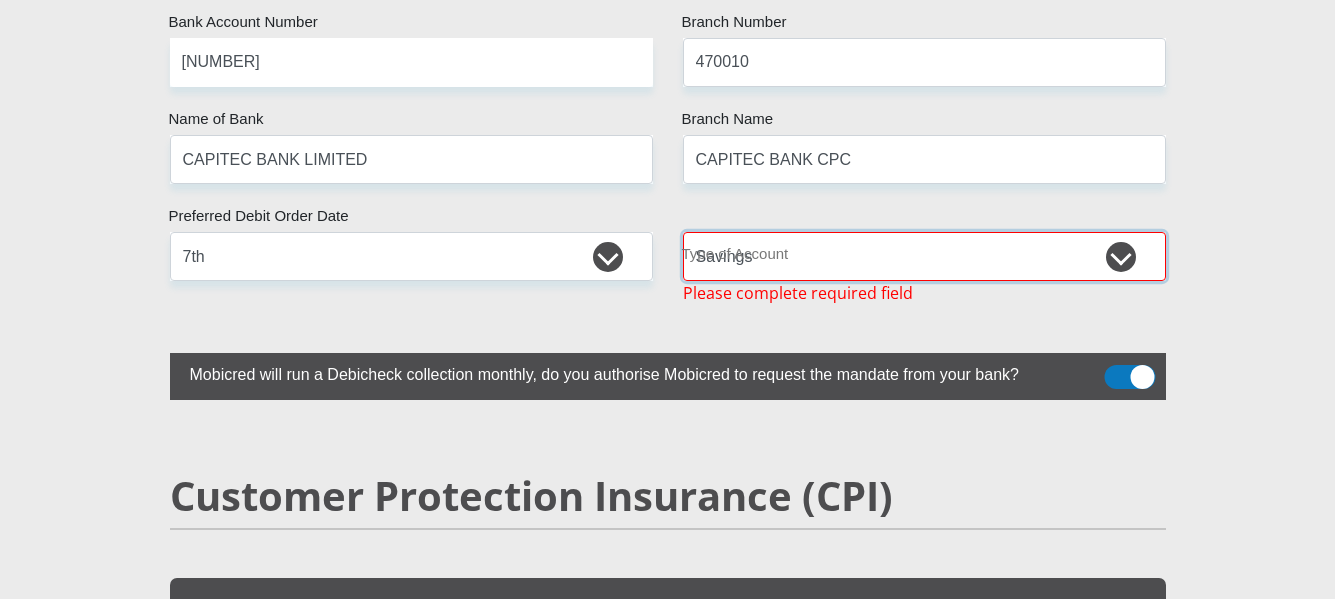 click on "Cheque
Savings" at bounding box center (924, 256) 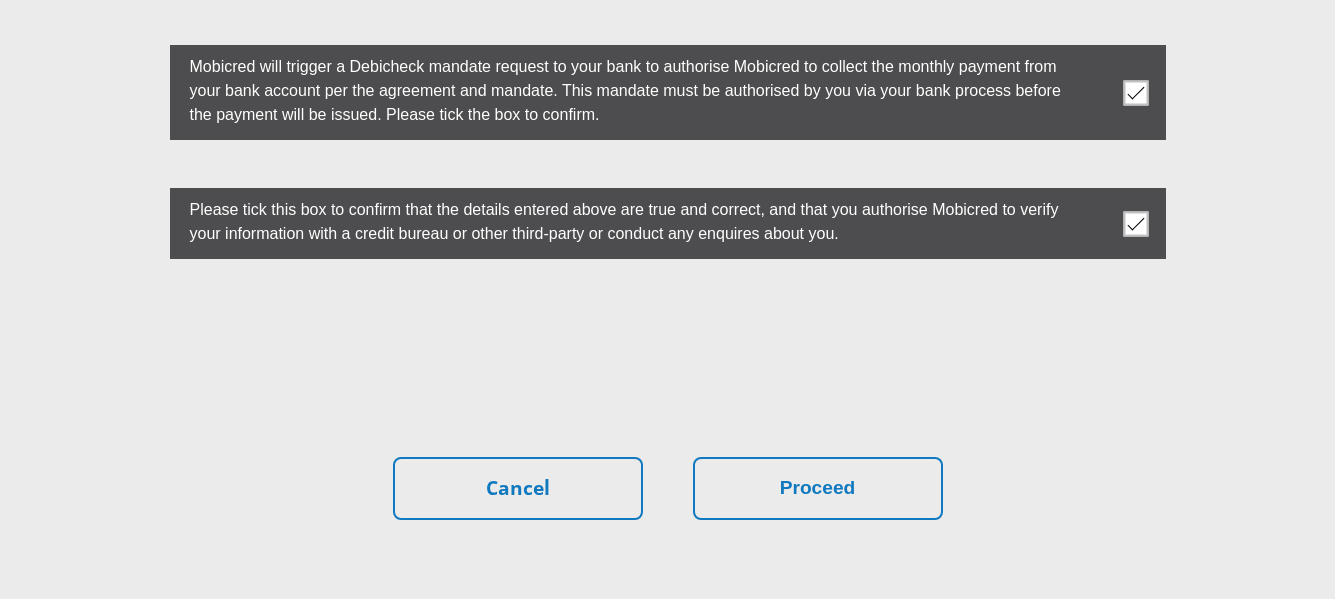 scroll, scrollTop: 5712, scrollLeft: 0, axis: vertical 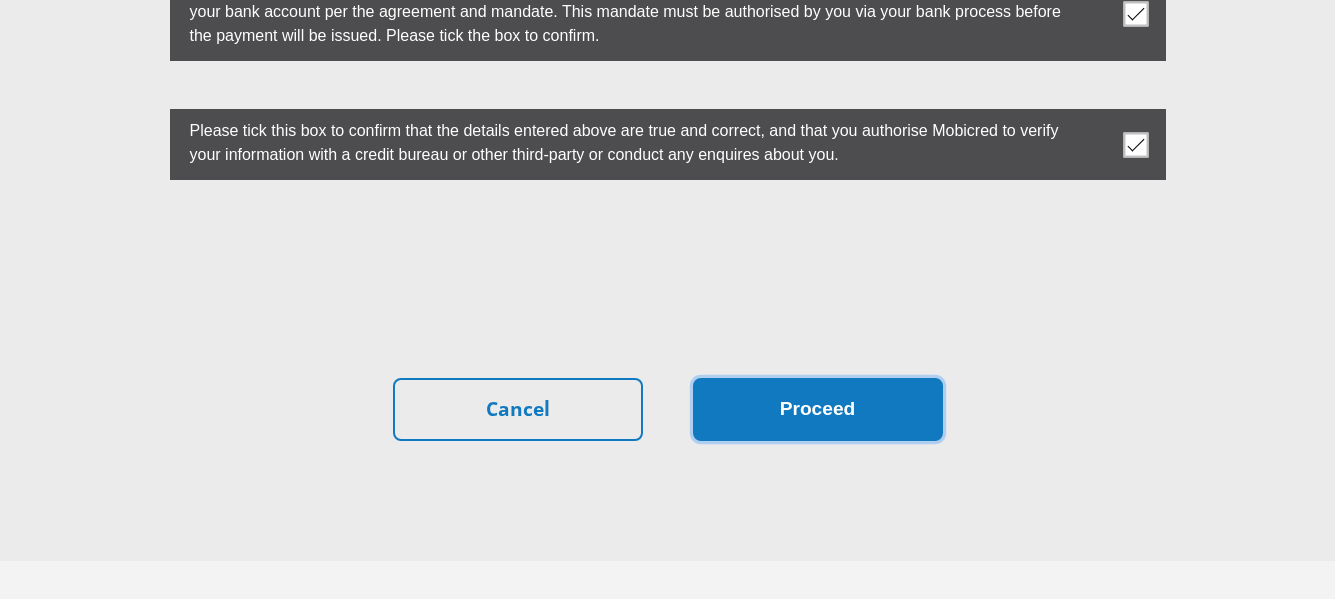 click on "Proceed" at bounding box center (818, 409) 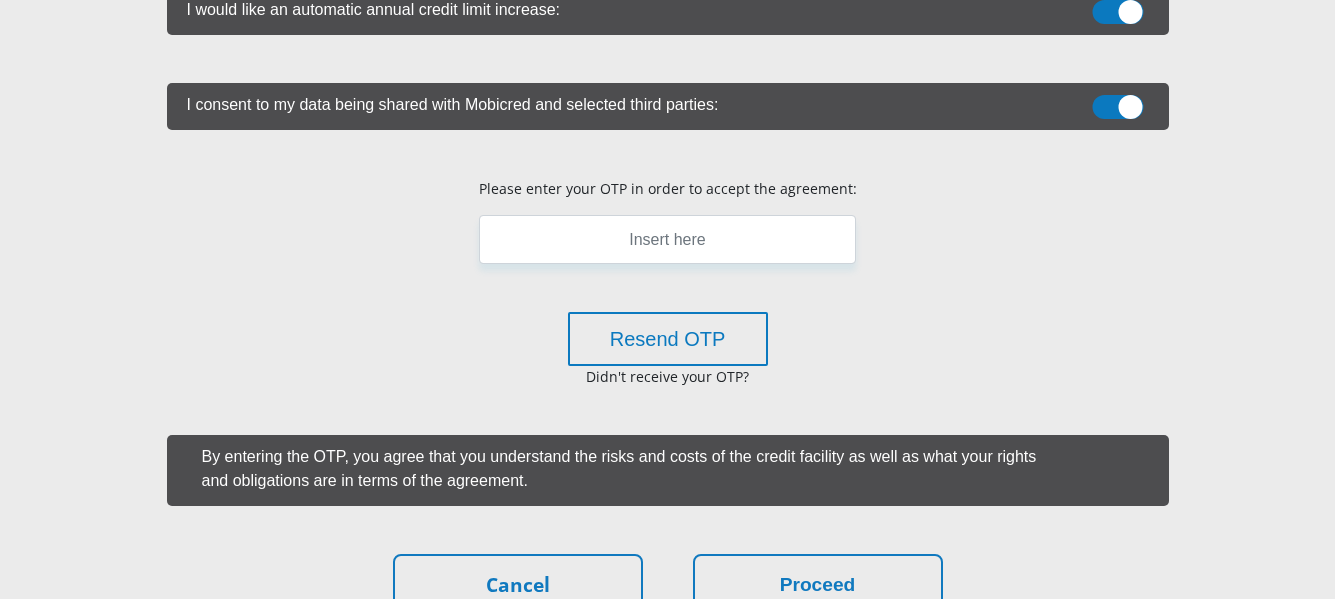 scroll, scrollTop: 700, scrollLeft: 0, axis: vertical 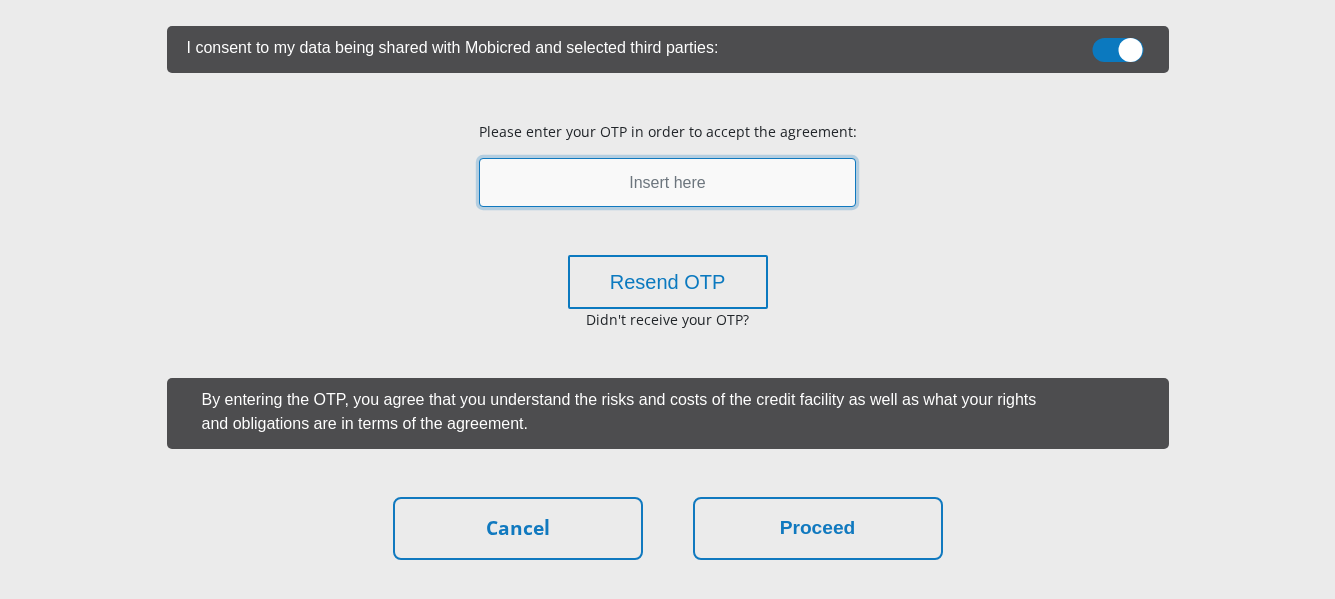 click at bounding box center (667, 182) 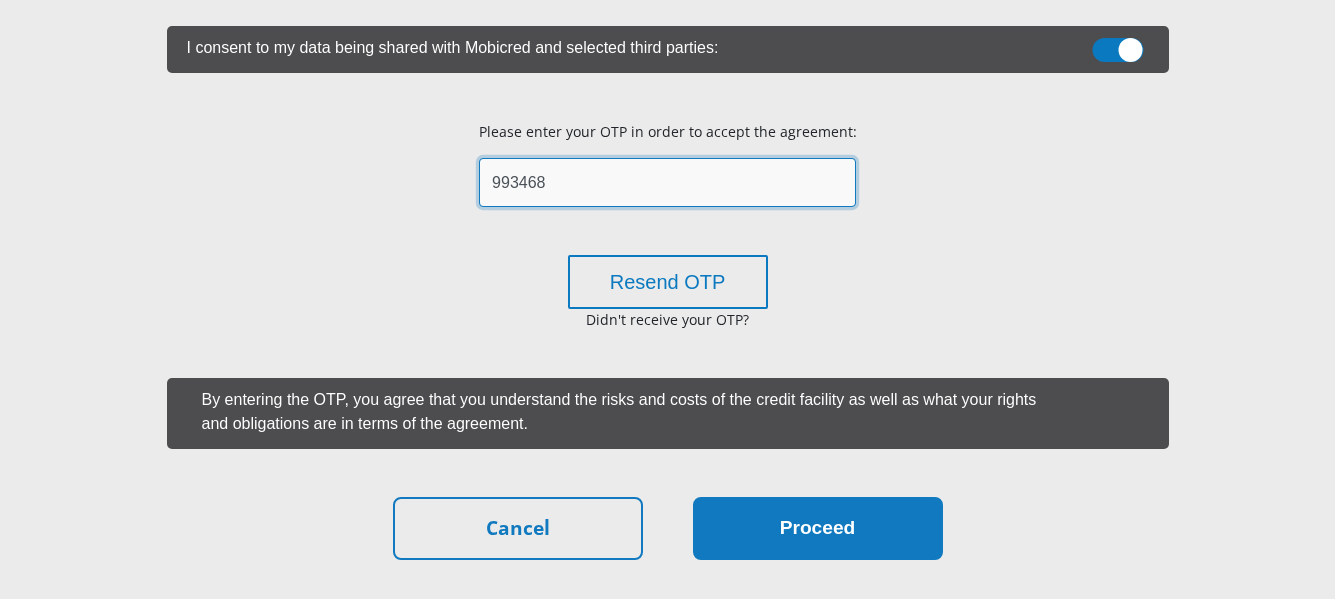 type on "993468" 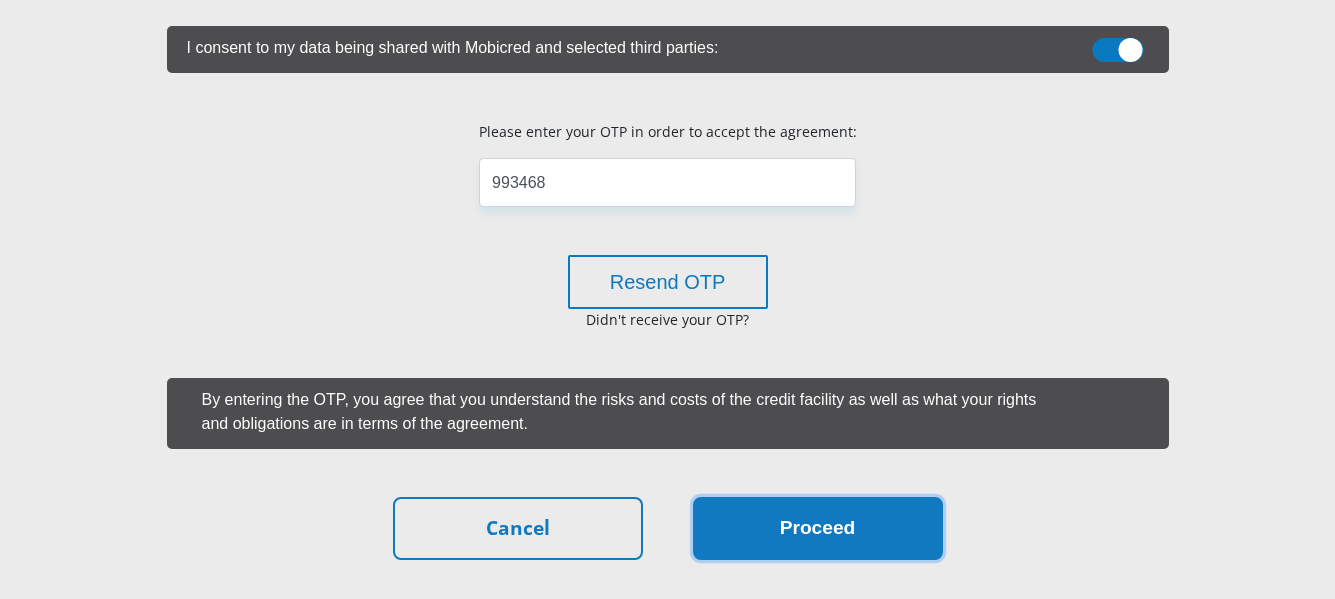 click on "Proceed" at bounding box center [818, 528] 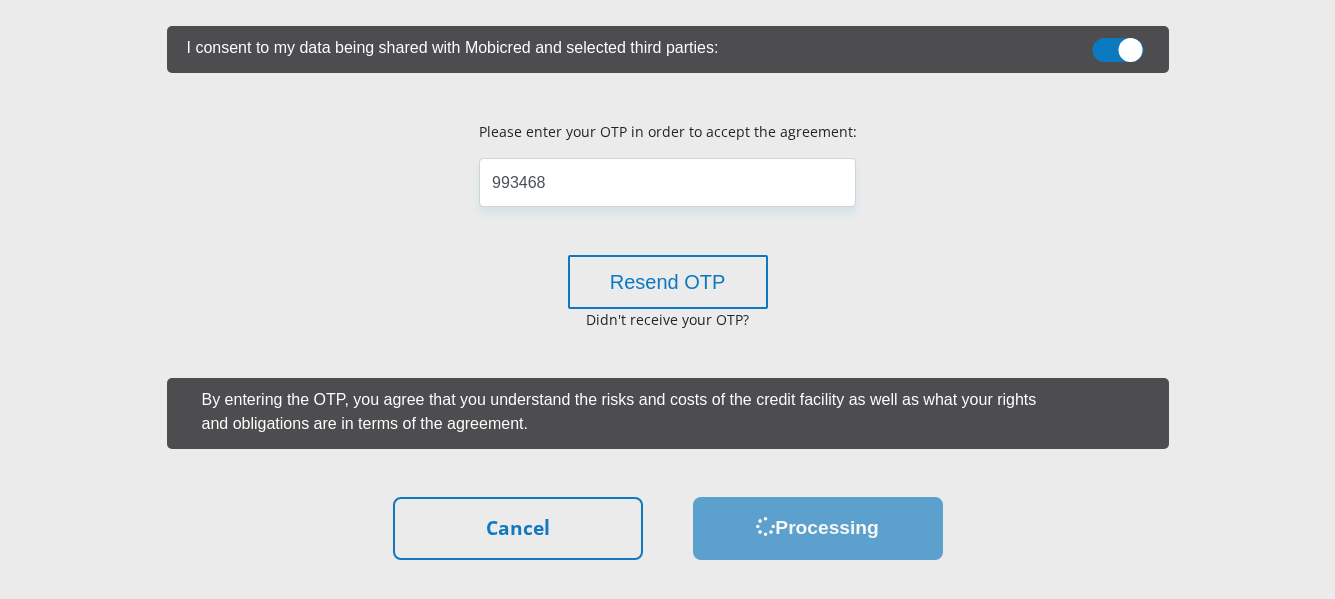 scroll, scrollTop: 0, scrollLeft: 0, axis: both 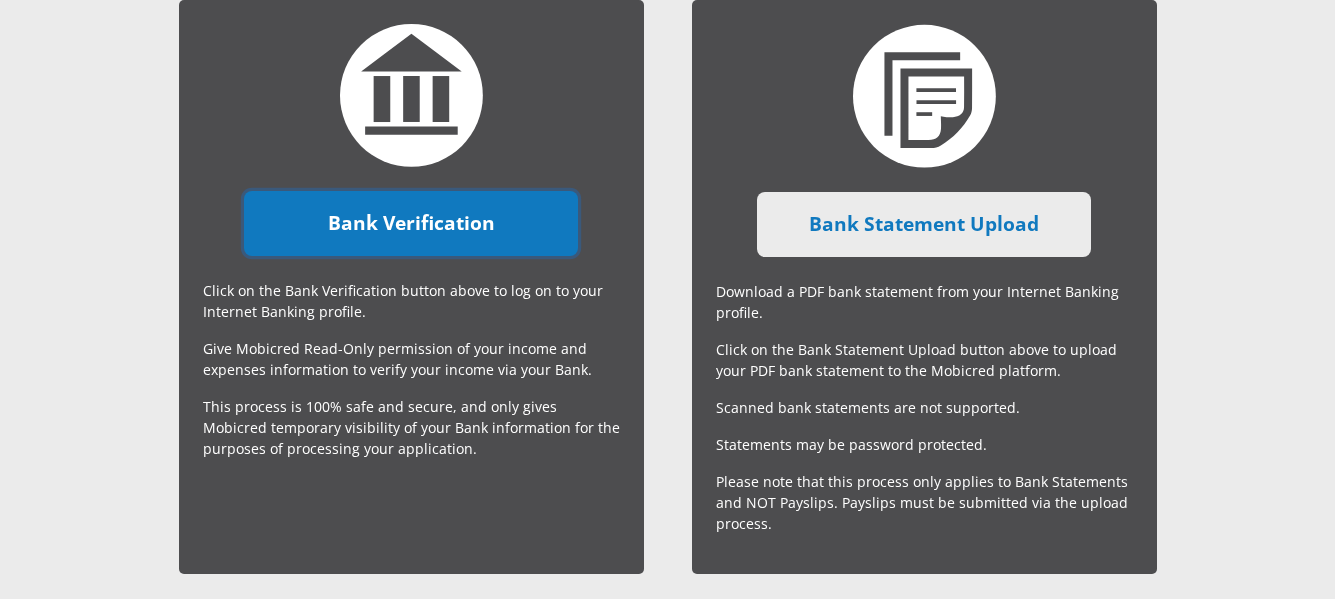 click on "Bank Verification" at bounding box center (411, 223) 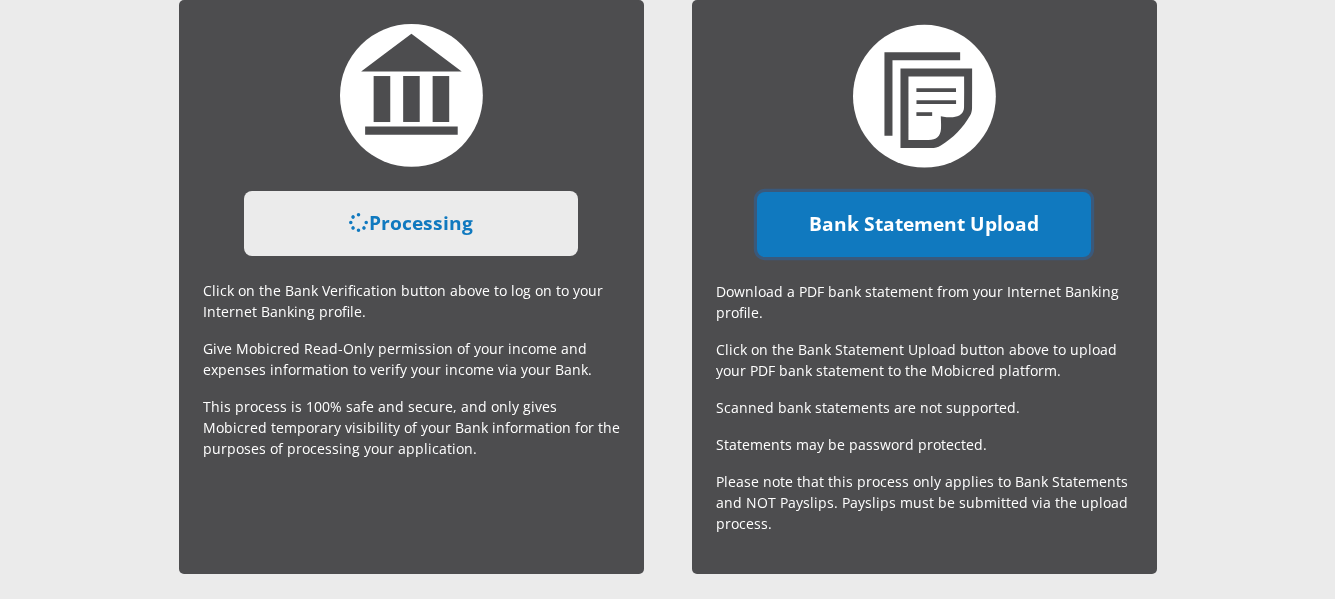 click on "Bank Statement Upload" at bounding box center (924, 224) 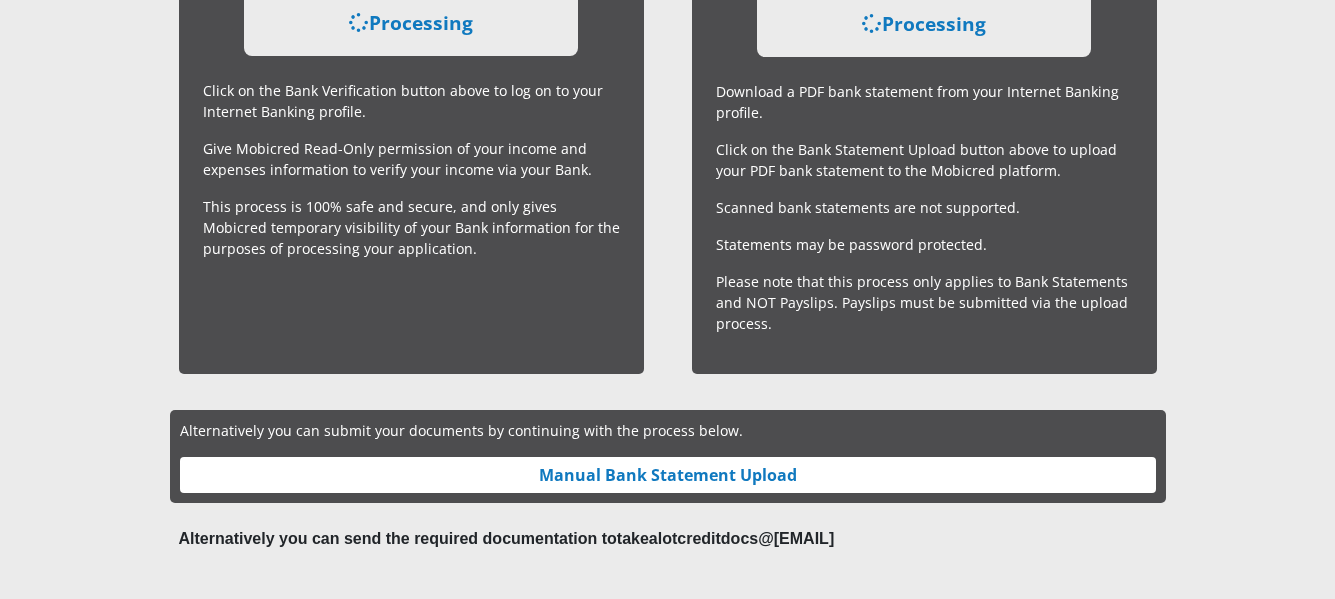 scroll, scrollTop: 800, scrollLeft: 0, axis: vertical 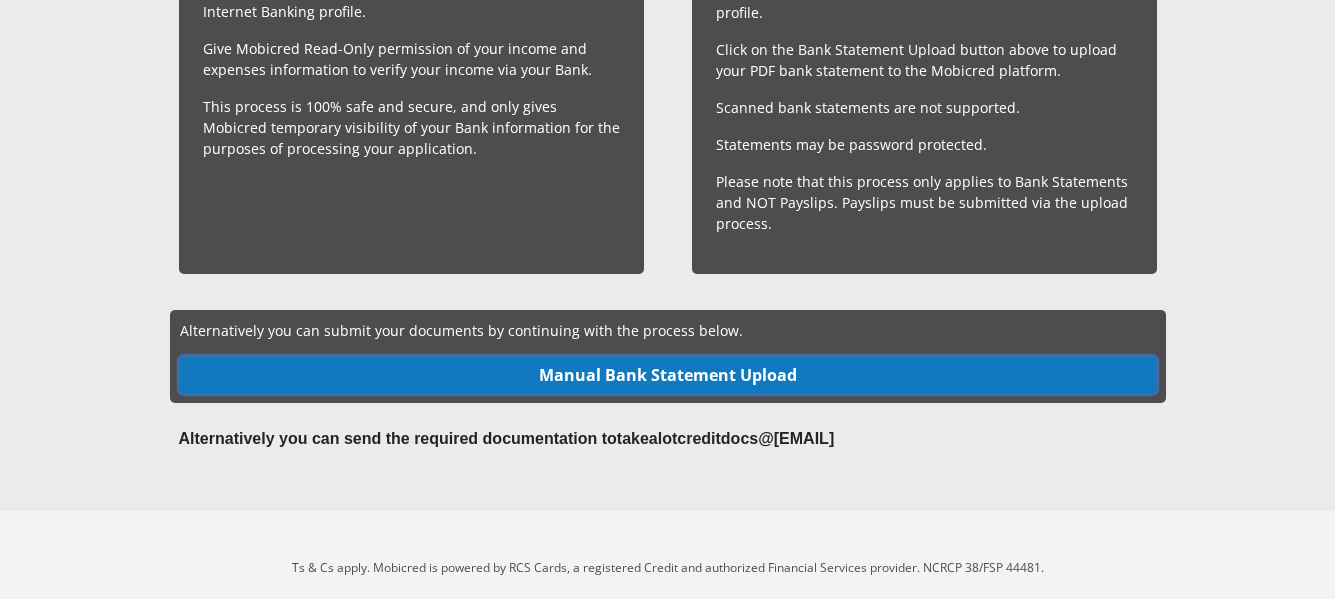 click on "Manual Bank Statement Upload" at bounding box center (668, 375) 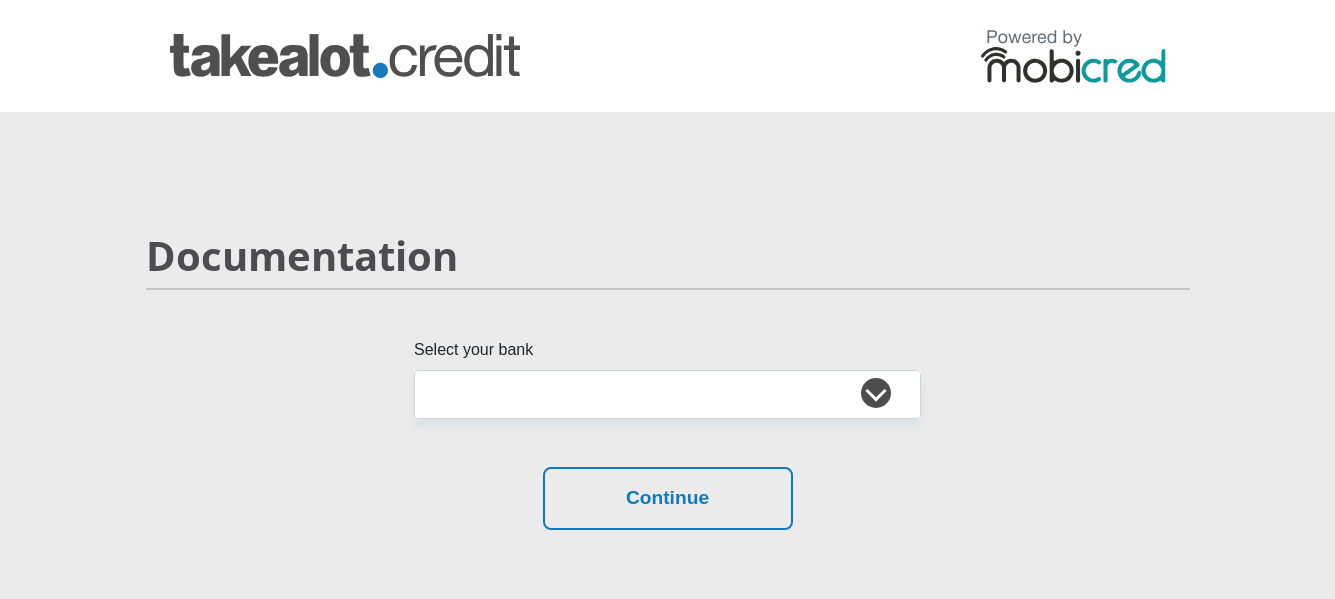 scroll, scrollTop: 0, scrollLeft: 0, axis: both 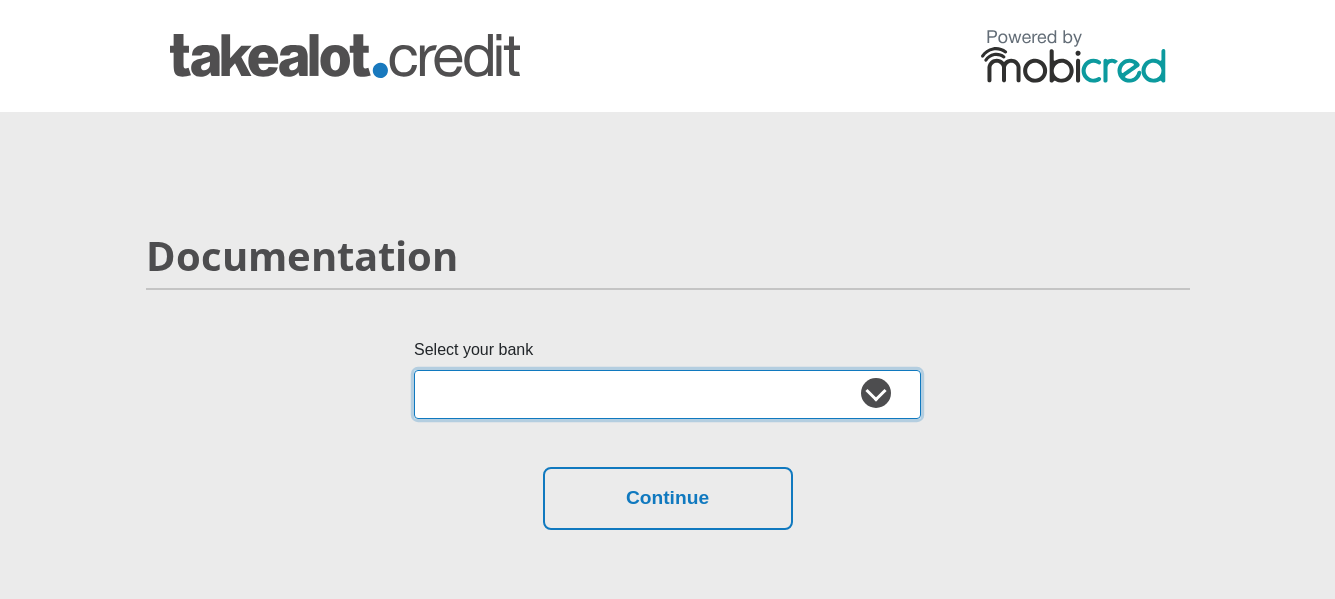 click on "Absa
Capitec Bank
Discovery Bank
First National Bank
Nedbank
Standard Bank
TymeBank" at bounding box center (667, 394) 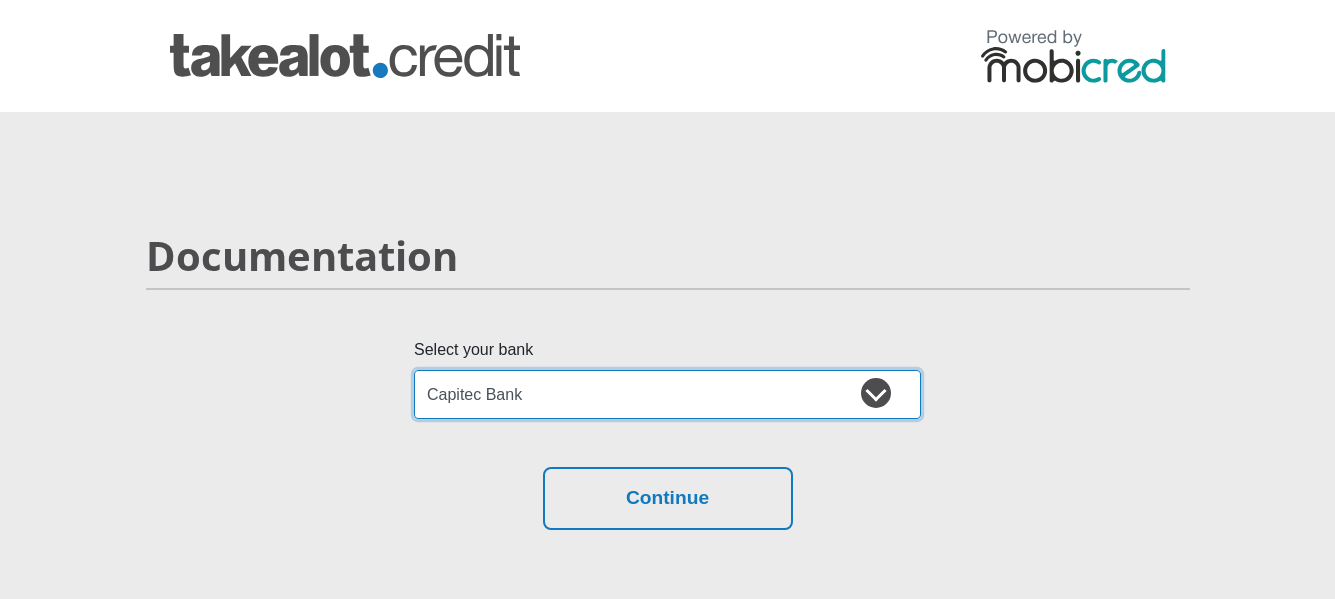 click on "Absa
Capitec Bank
Discovery Bank
First National Bank
Nedbank
Standard Bank
TymeBank" at bounding box center [667, 394] 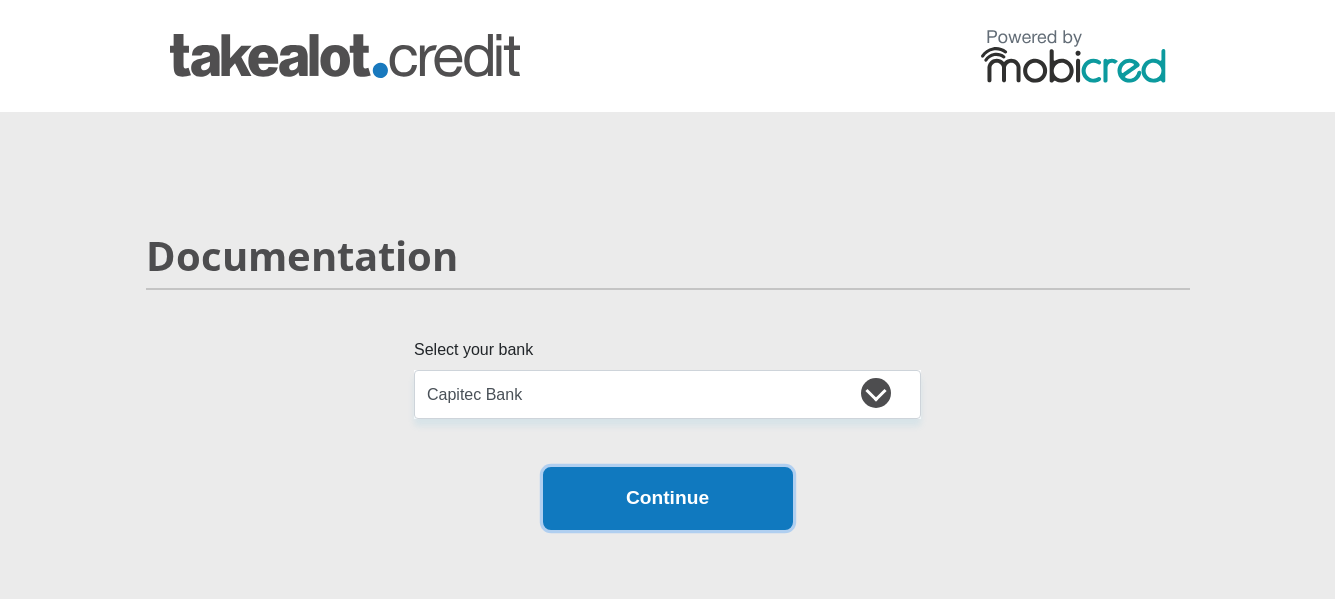 click on "Continue" at bounding box center [668, 498] 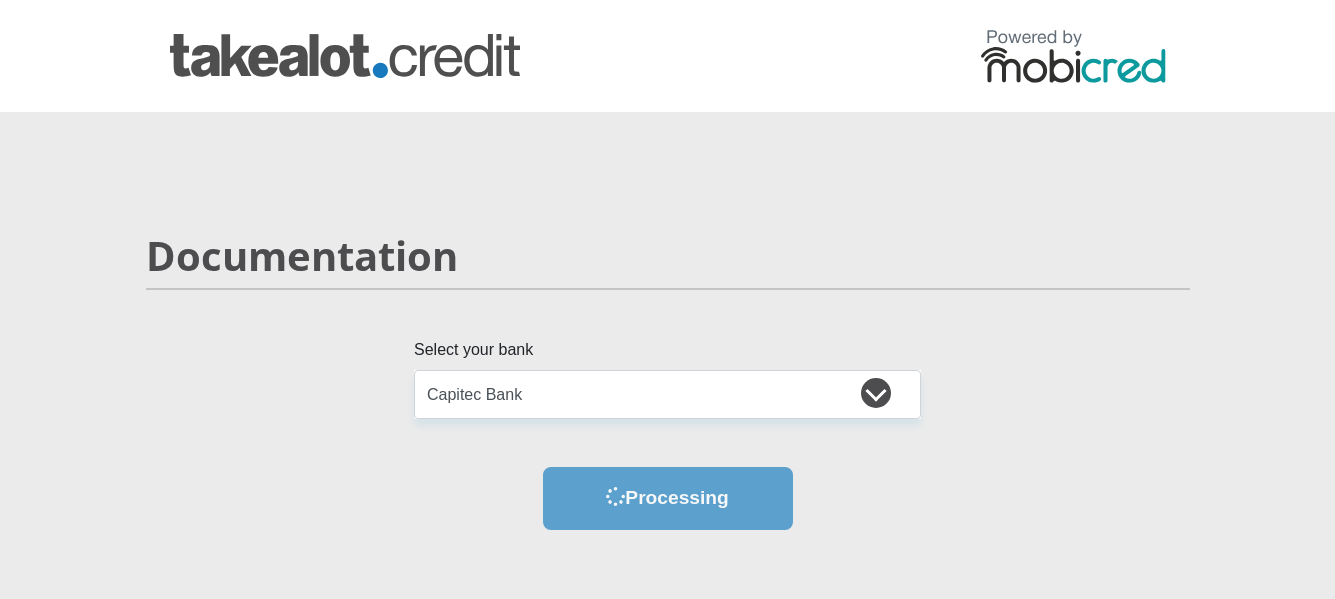 scroll, scrollTop: 0, scrollLeft: 0, axis: both 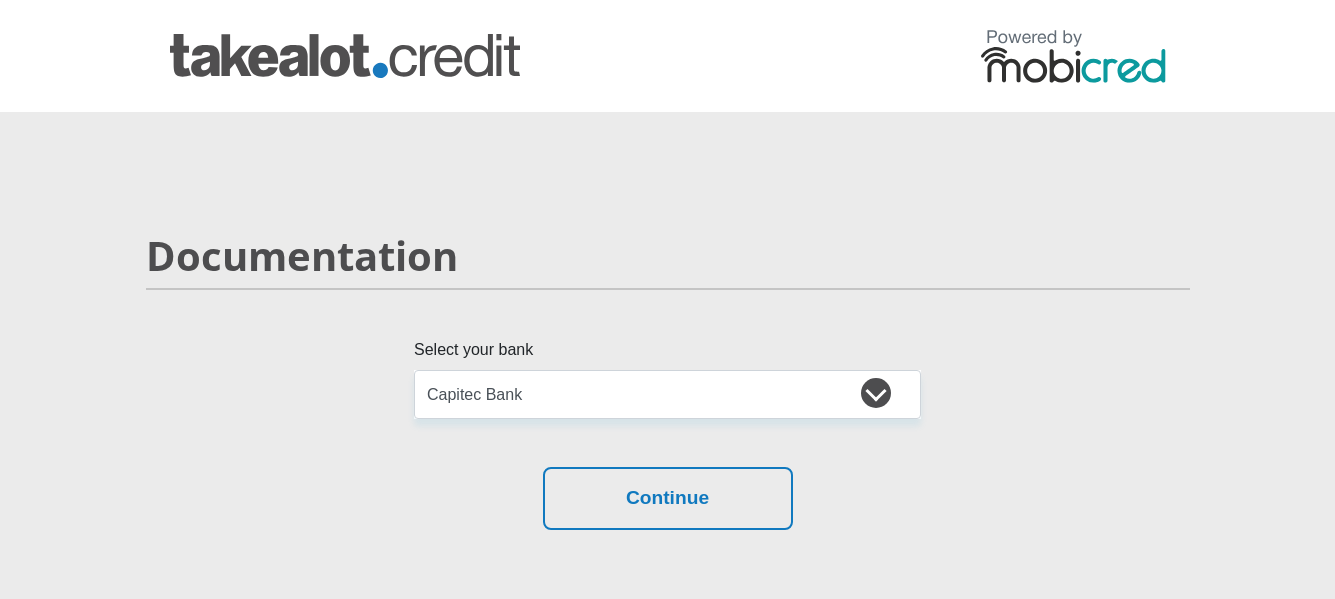 select on "{"id":"2","title":"Capitec Bank","institution":"Capitec","alias":"capitec","country":"ZA","branch_code":470010,"login_fields":[{"title":"username","name":"field1","placeholder":"Account Number"}]}" 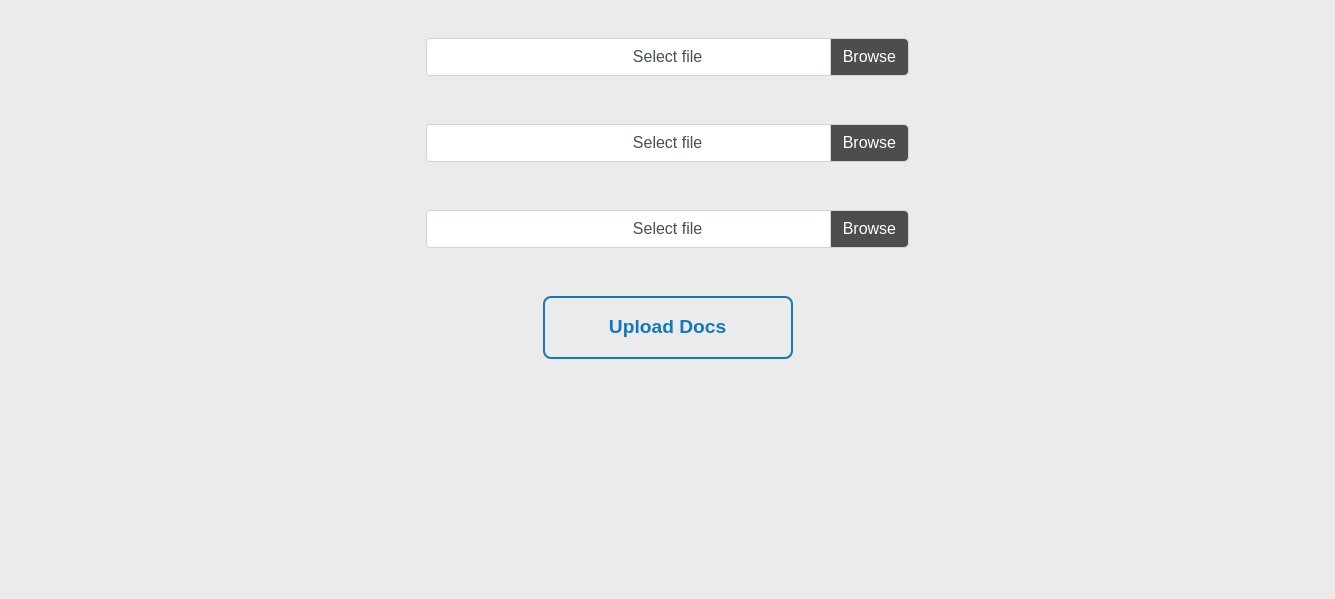 scroll, scrollTop: 0, scrollLeft: 0, axis: both 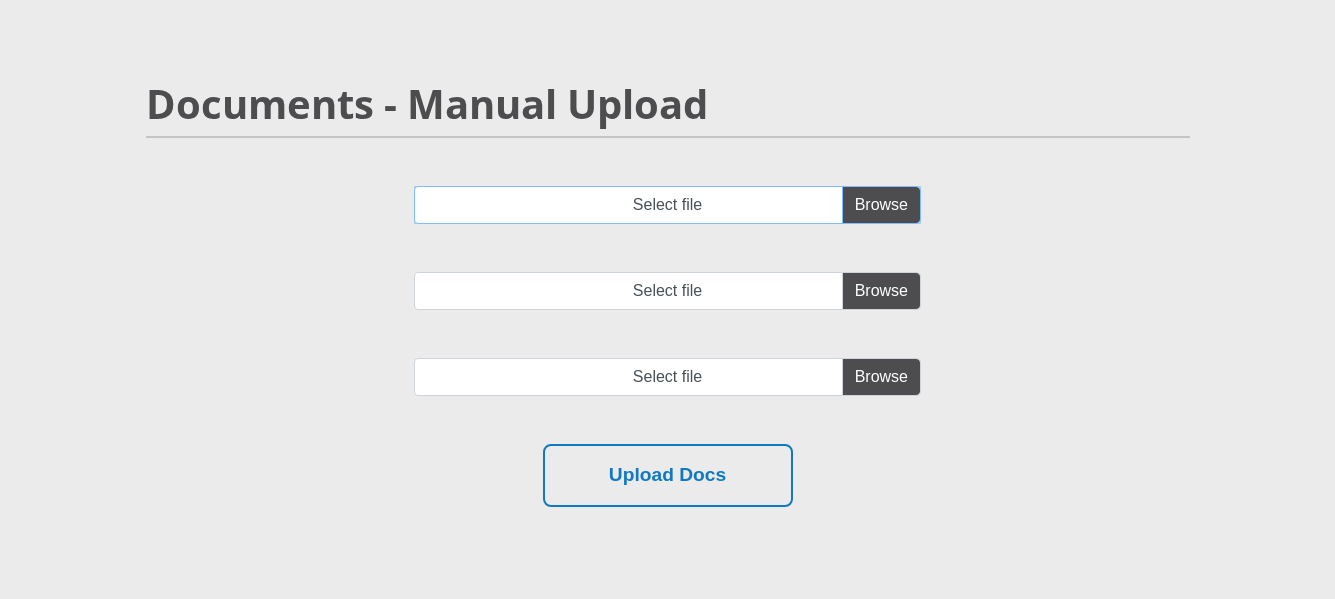 click on "Select file" at bounding box center (667, 205) 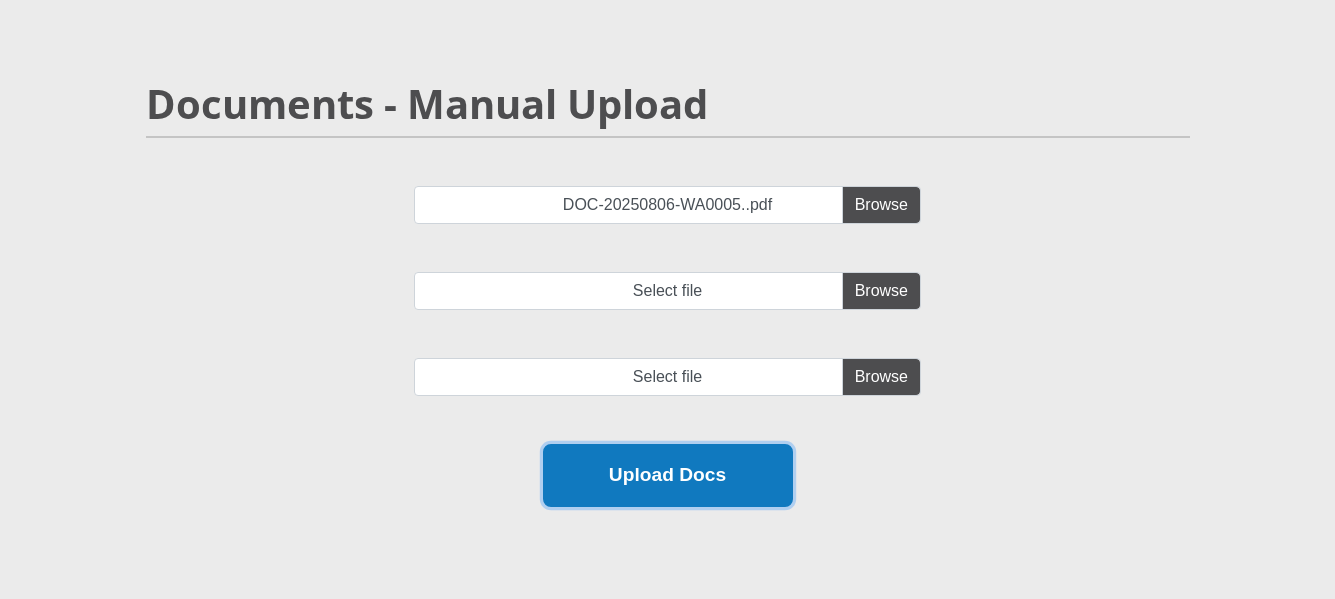 click on "Upload Docs" at bounding box center [668, 475] 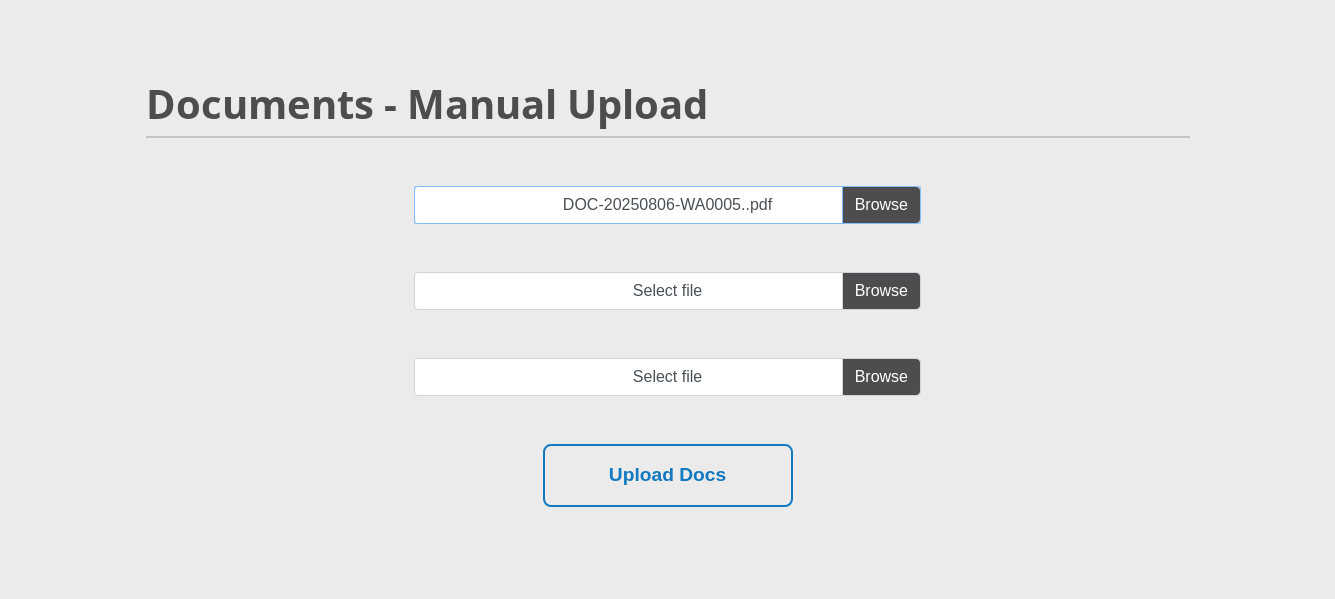 click on "DOC-20250806-WA0005..pdf" at bounding box center [667, 205] 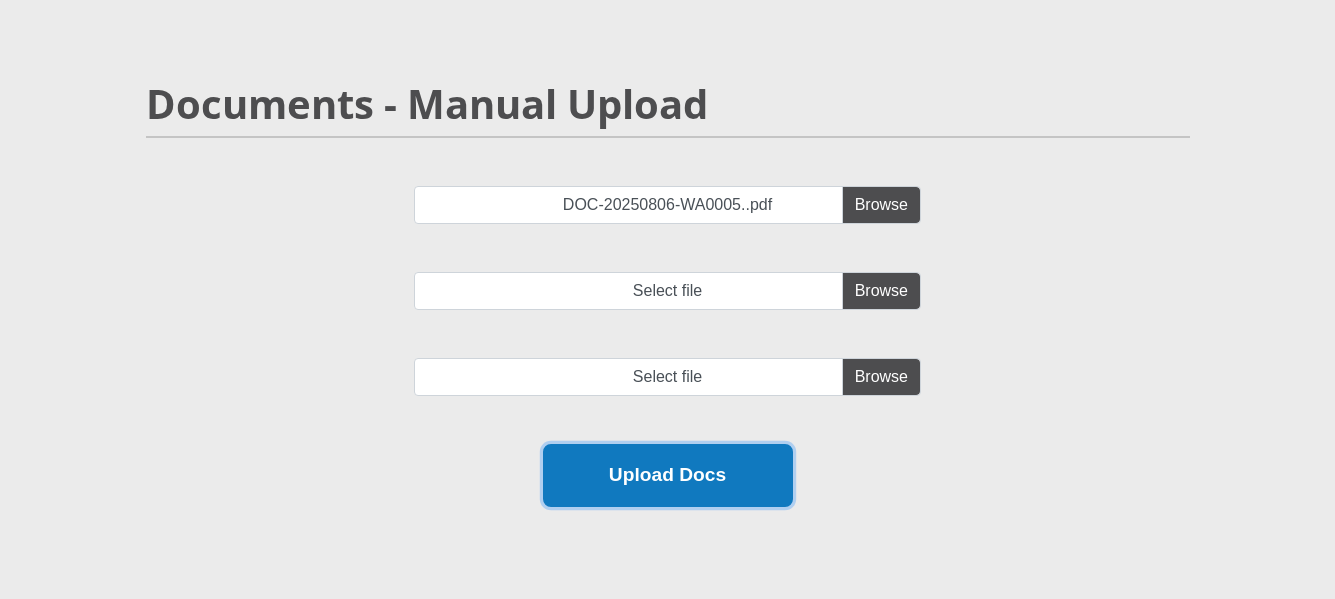 click on "Upload Docs" at bounding box center (668, 475) 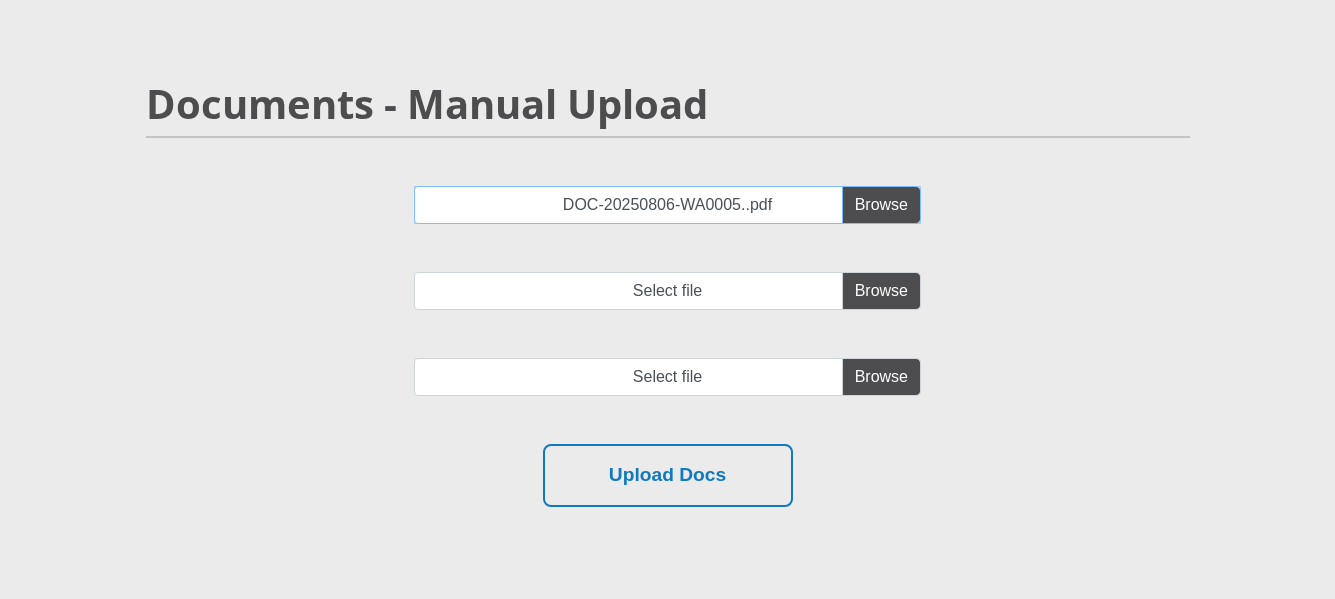 click on "DOC-20250806-WA0005..pdf" at bounding box center [667, 205] 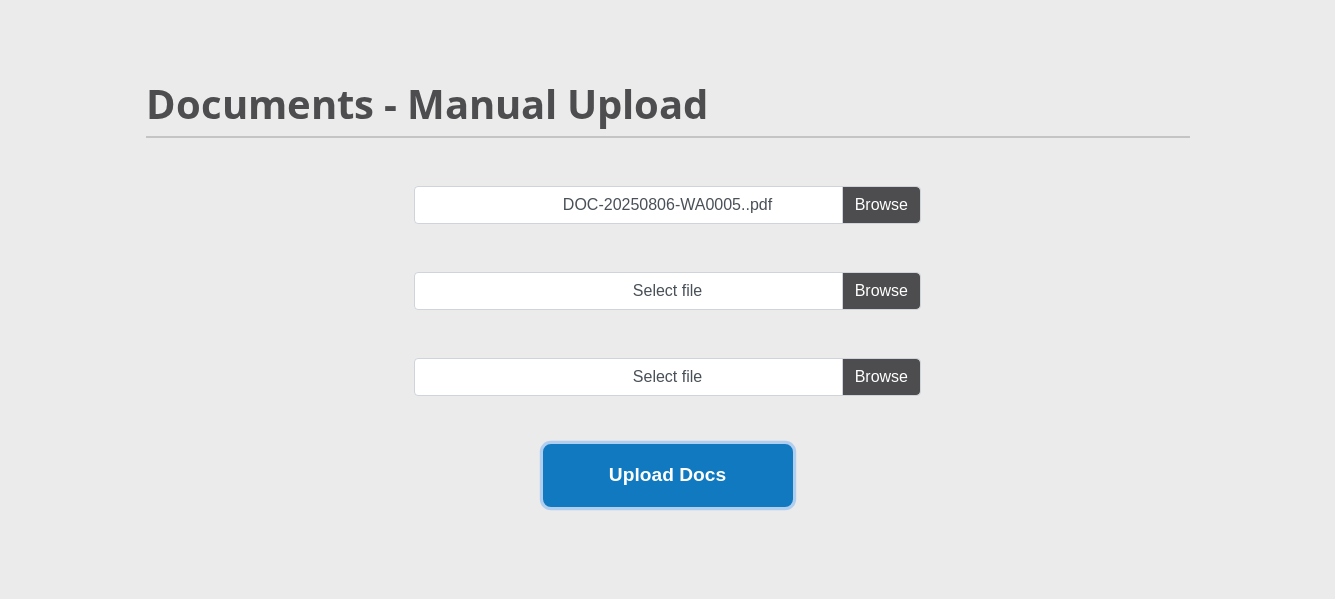 click on "Upload Docs" at bounding box center [668, 475] 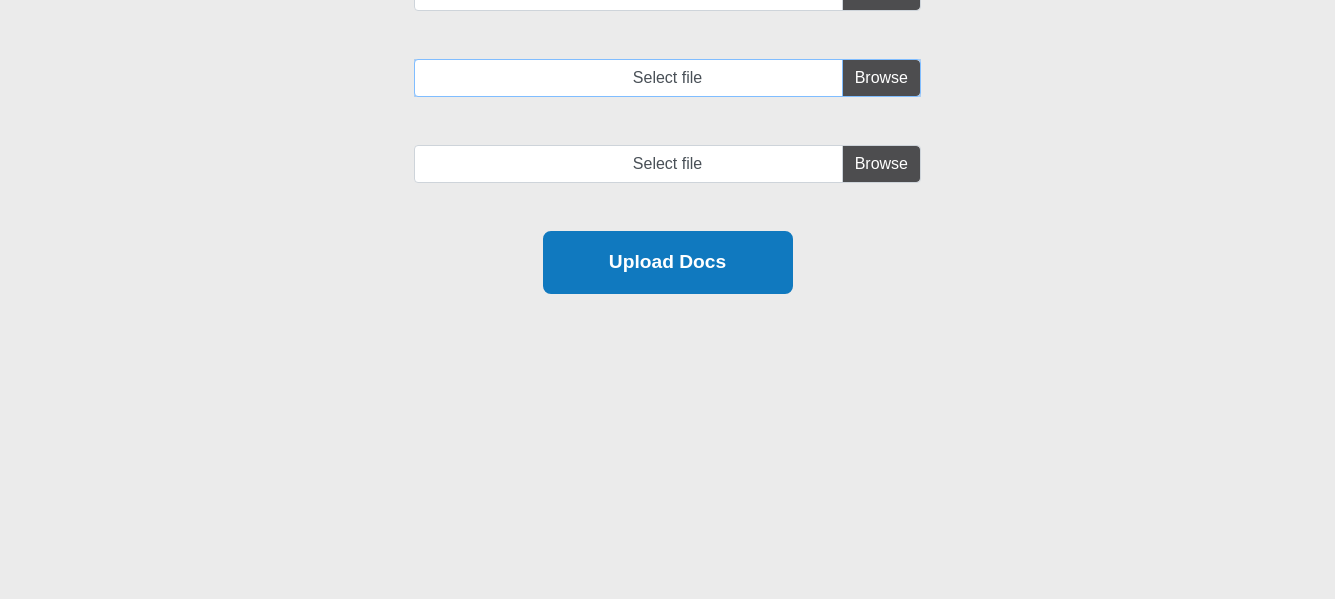 scroll, scrollTop: 200, scrollLeft: 0, axis: vertical 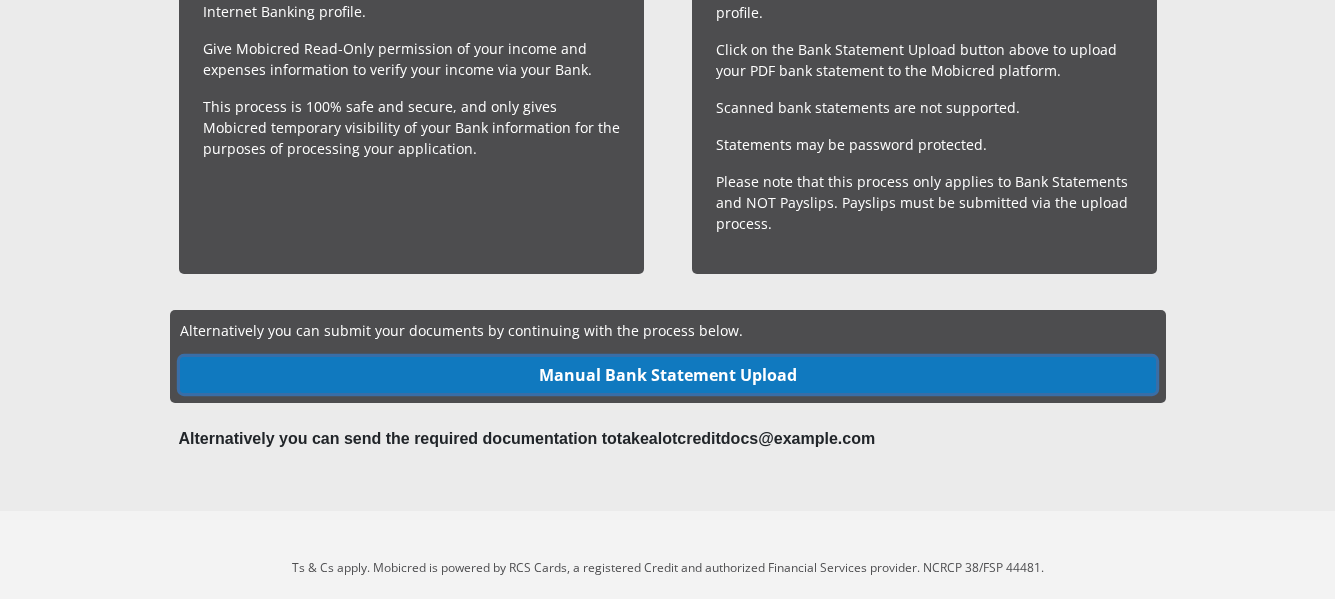 click on "Manual Bank Statement Upload" at bounding box center [668, 375] 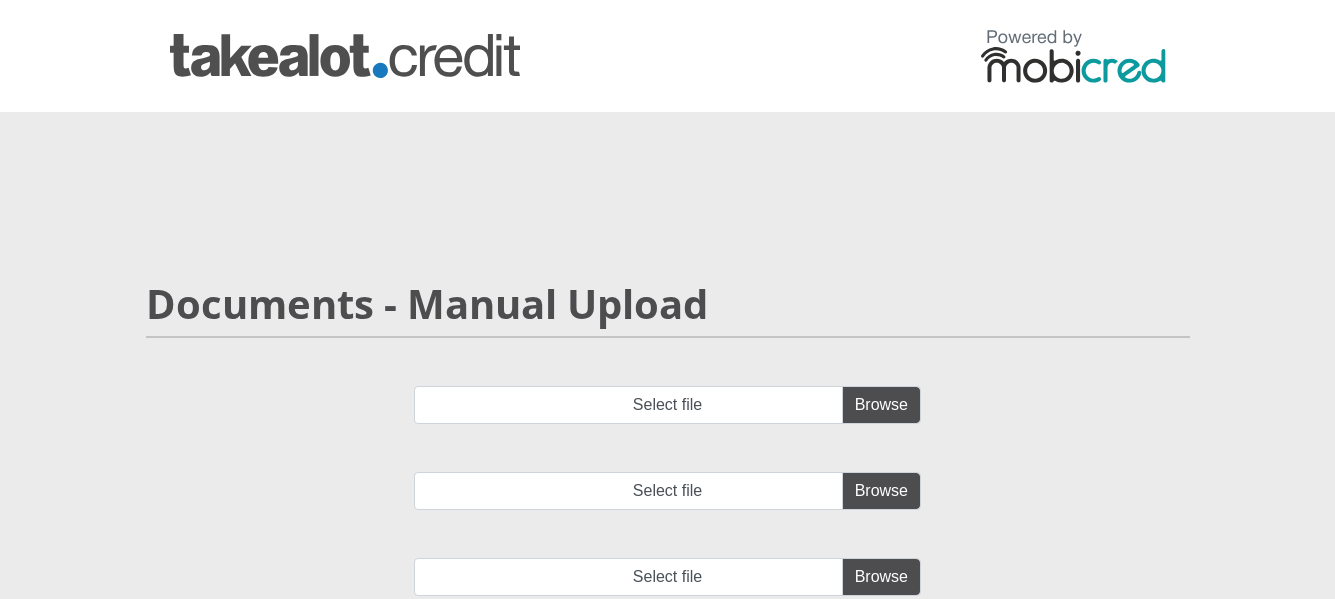 scroll, scrollTop: 0, scrollLeft: 0, axis: both 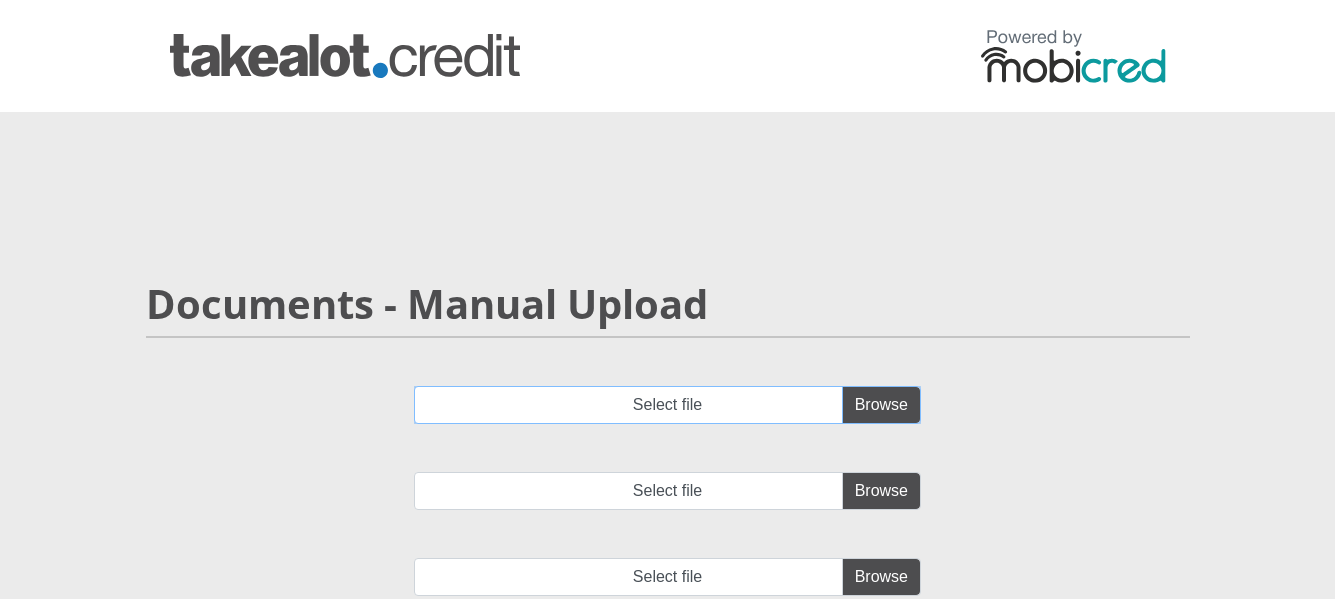 click on "Select file" at bounding box center [667, 405] 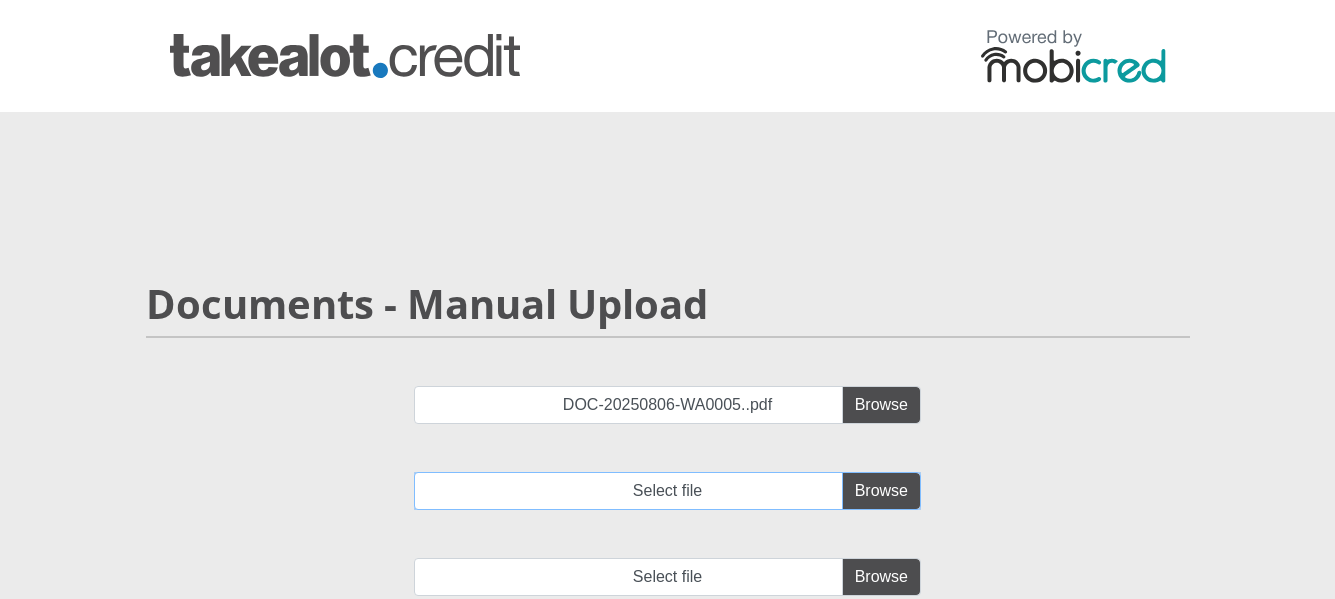 click on "Select file" at bounding box center [667, 491] 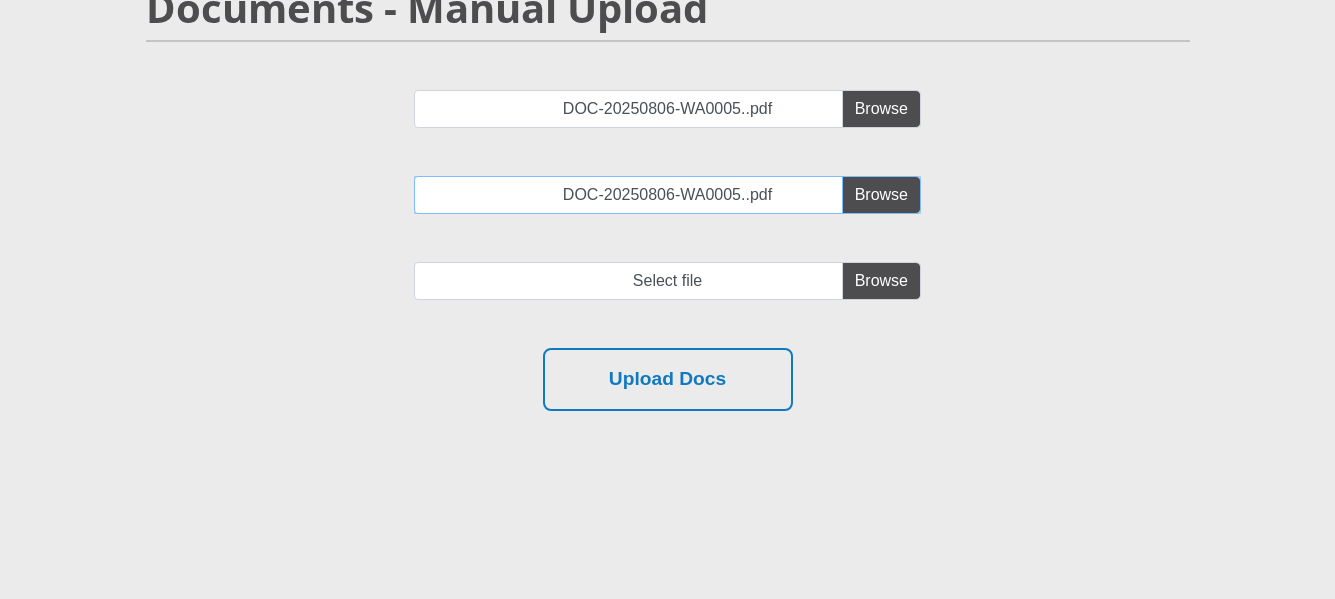 scroll, scrollTop: 300, scrollLeft: 0, axis: vertical 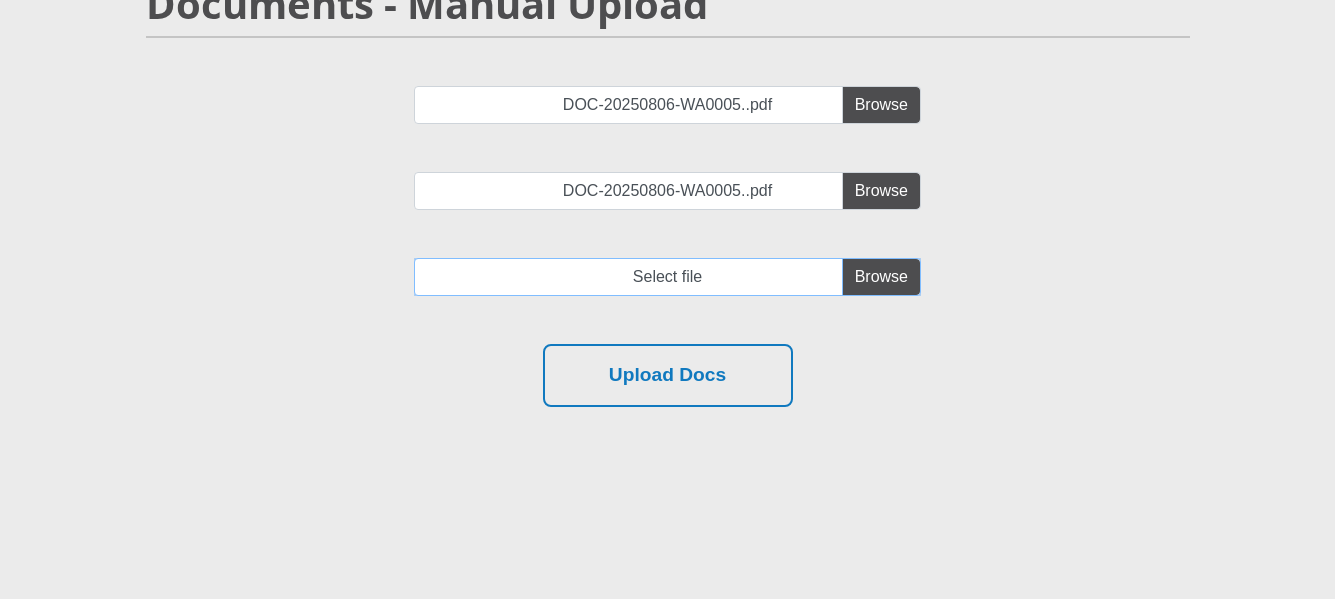 click at bounding box center (667, 277) 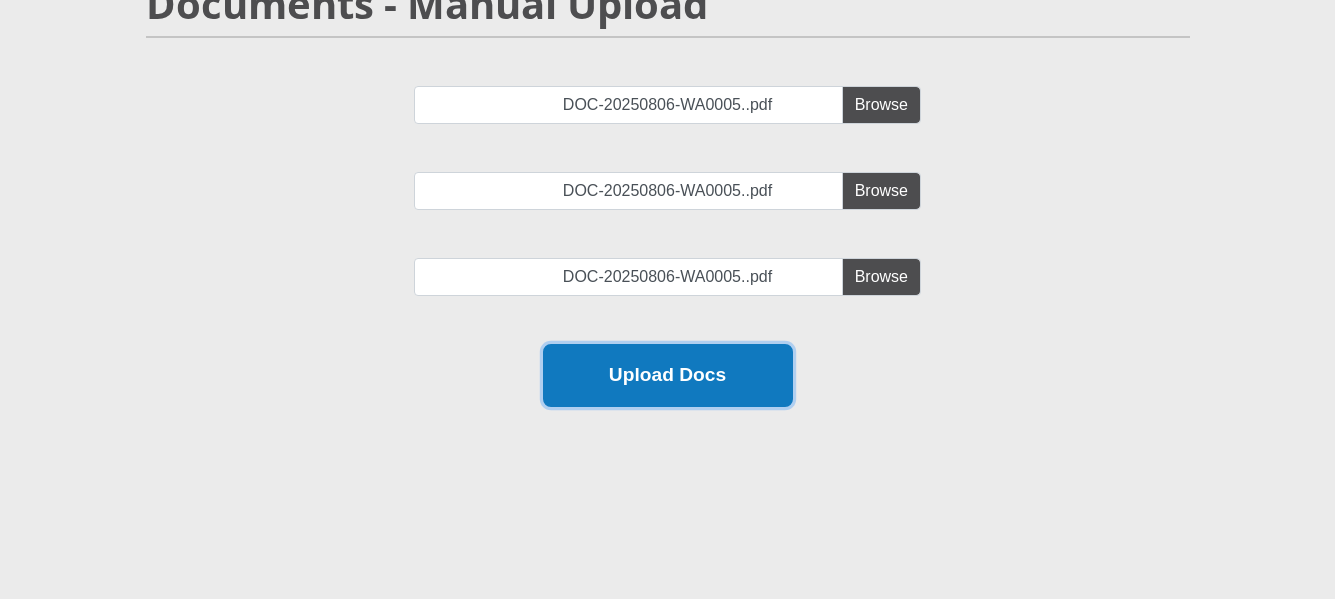 click on "Upload Docs" at bounding box center [668, 375] 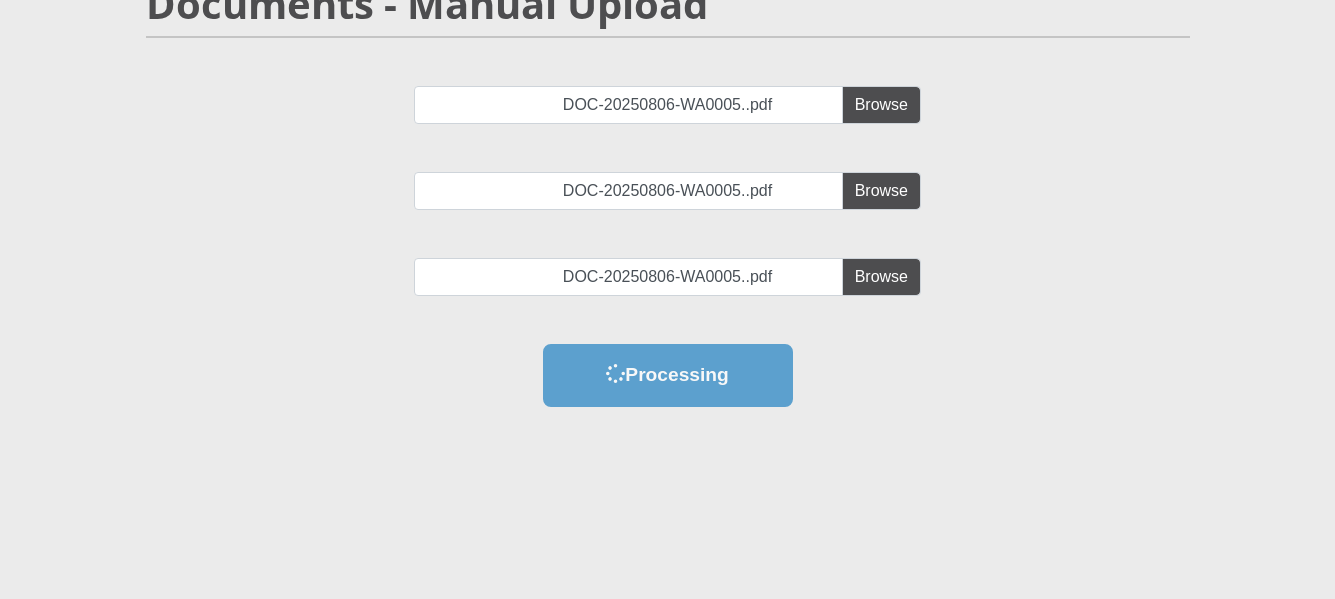 scroll, scrollTop: 0, scrollLeft: 0, axis: both 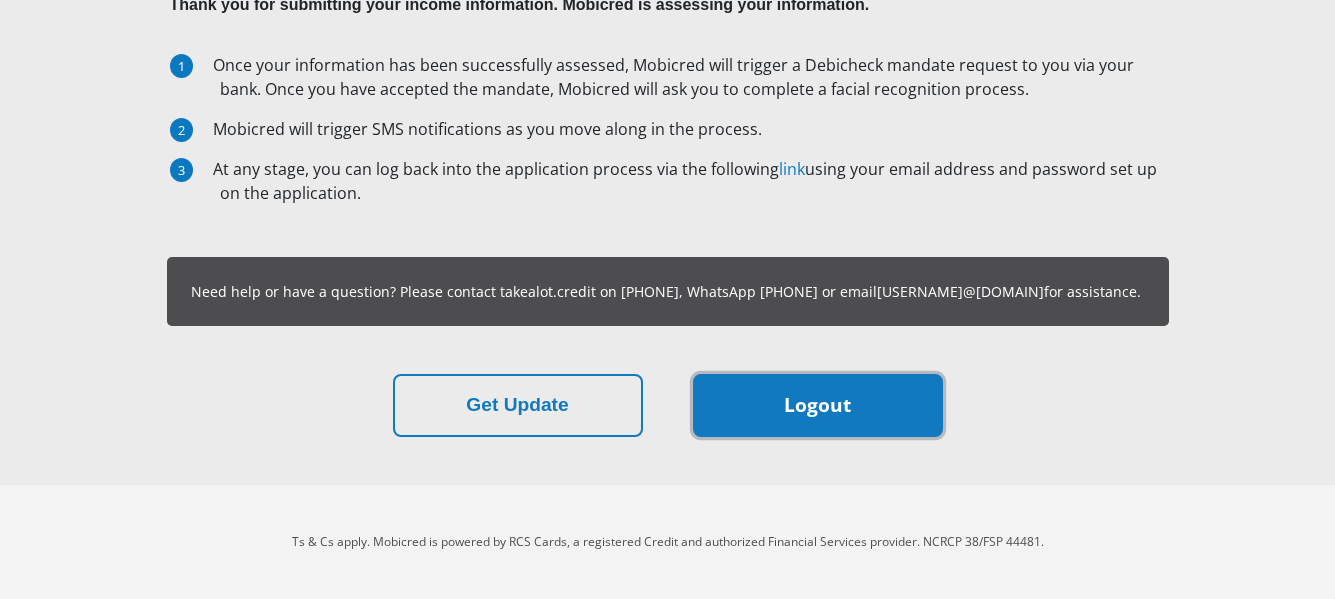 click on "Logout" at bounding box center [818, 405] 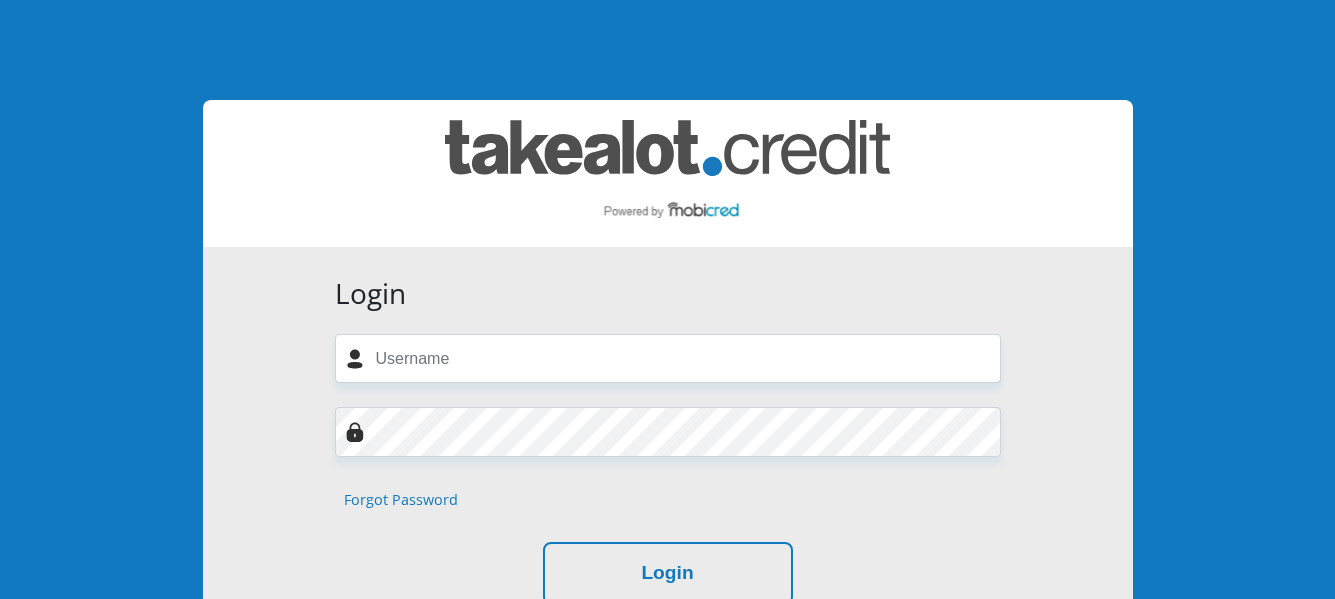 scroll, scrollTop: 0, scrollLeft: 0, axis: both 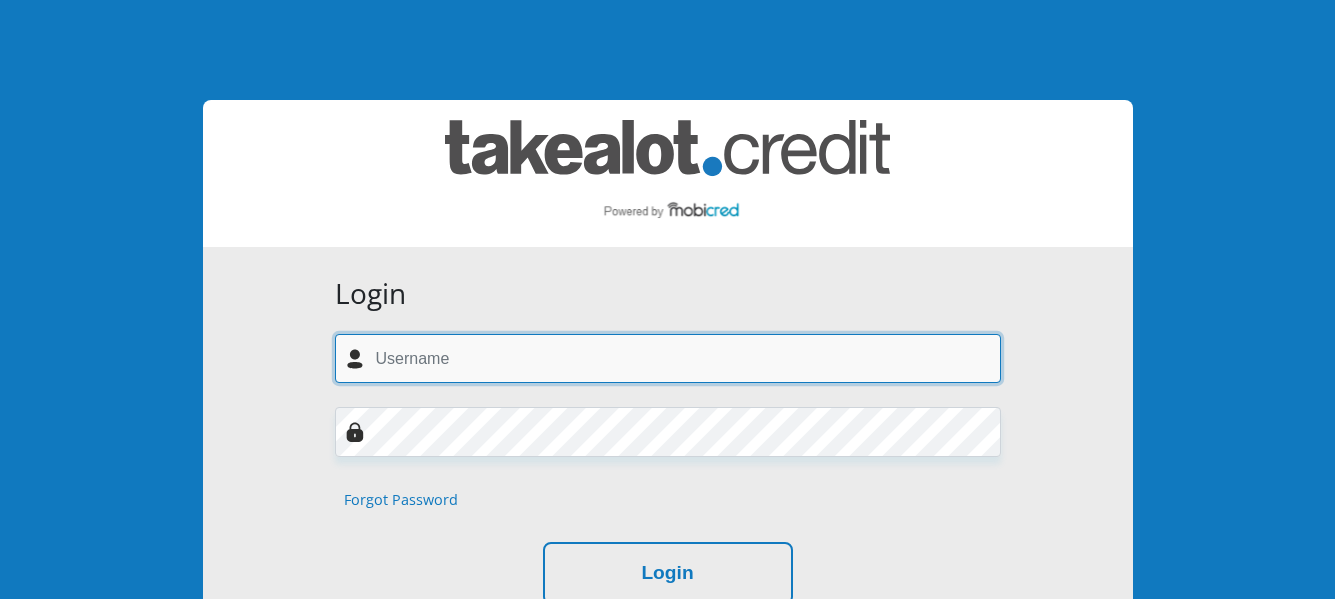click at bounding box center (668, 358) 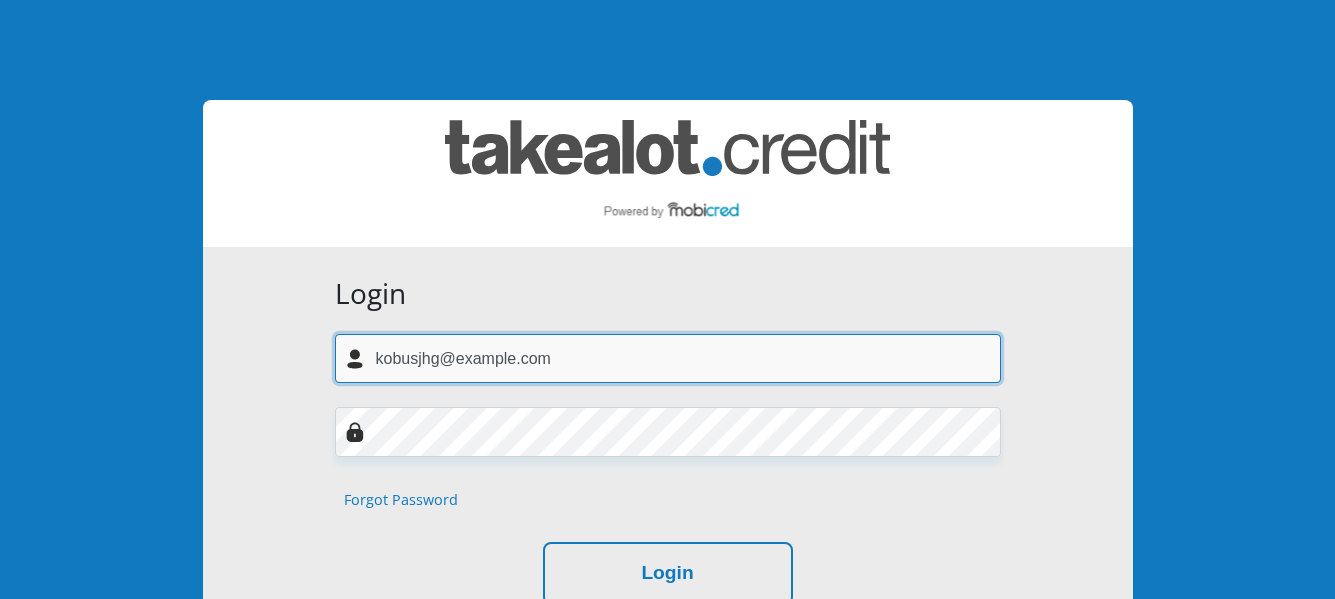 click on "kobusjhg@gmail.co.za" at bounding box center [668, 358] 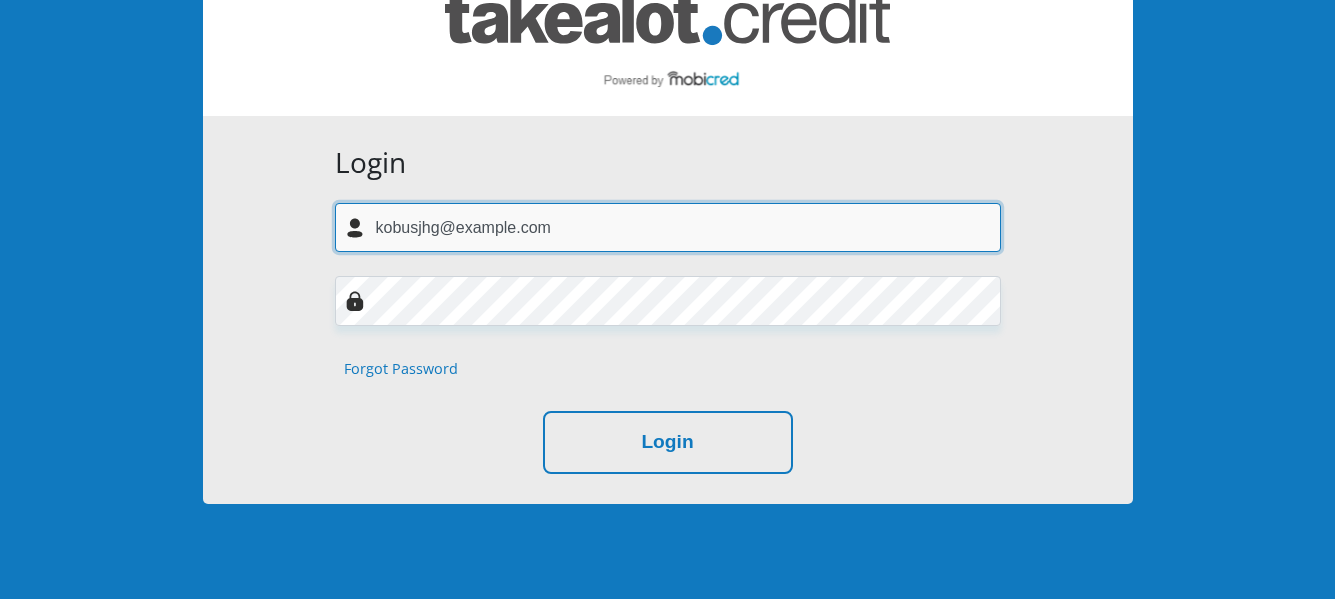 scroll, scrollTop: 0, scrollLeft: 0, axis: both 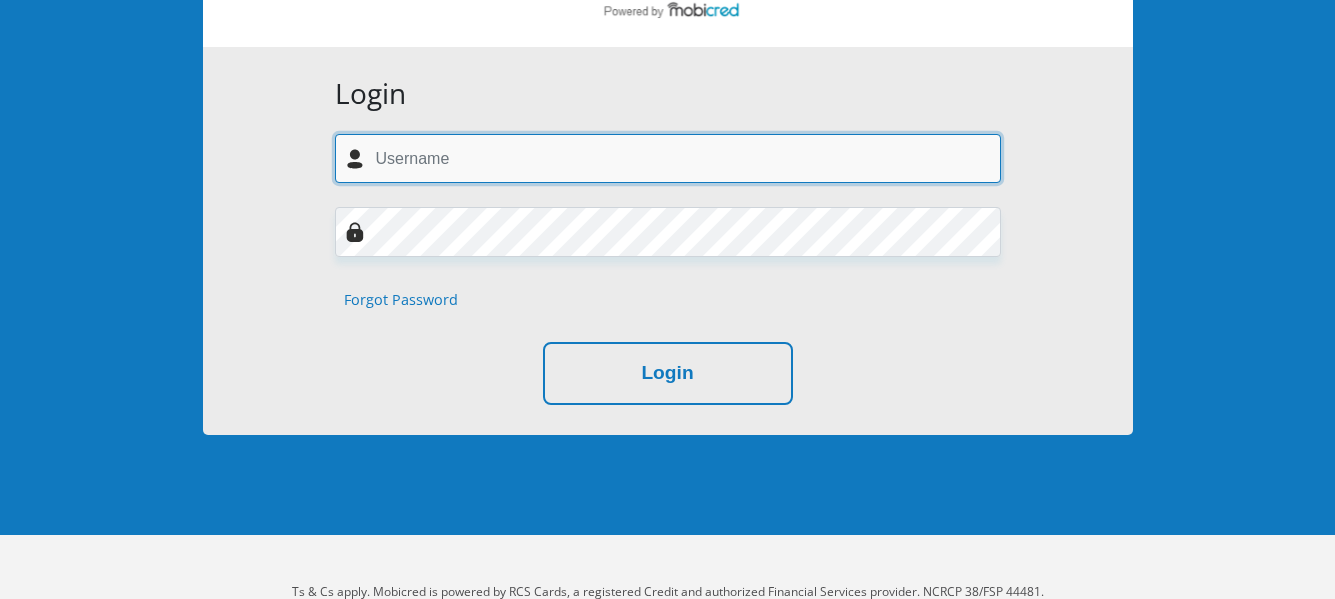 click at bounding box center (668, 158) 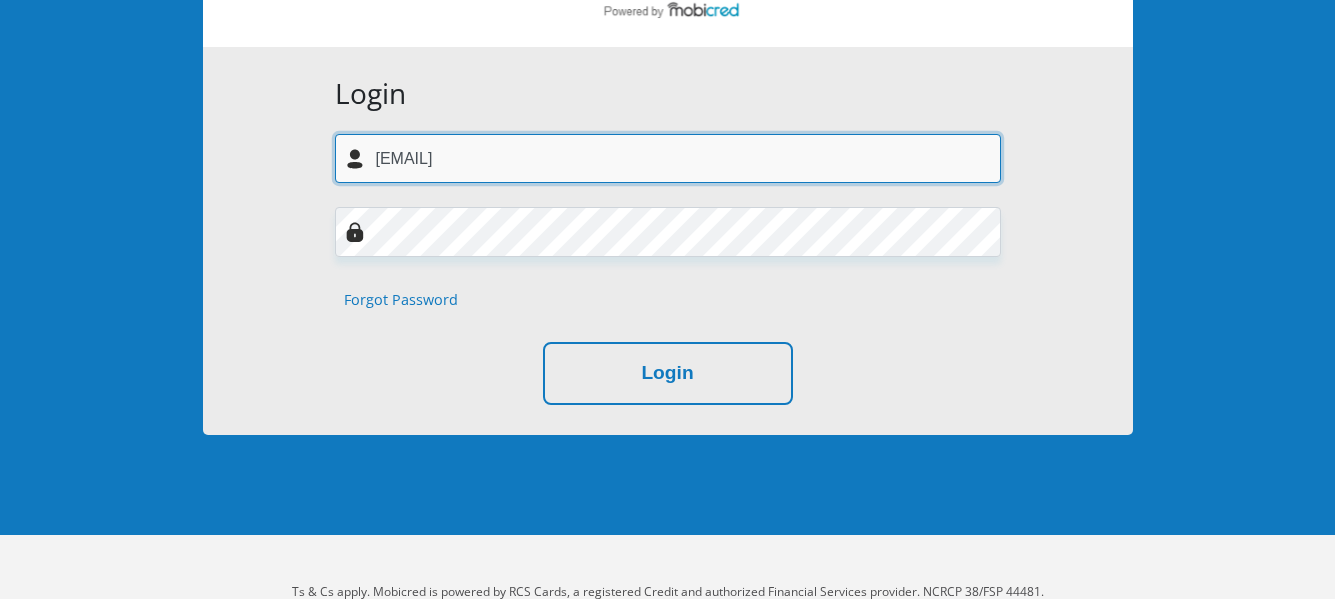 click on "kobusjhg@gmail.co.za" at bounding box center (668, 158) 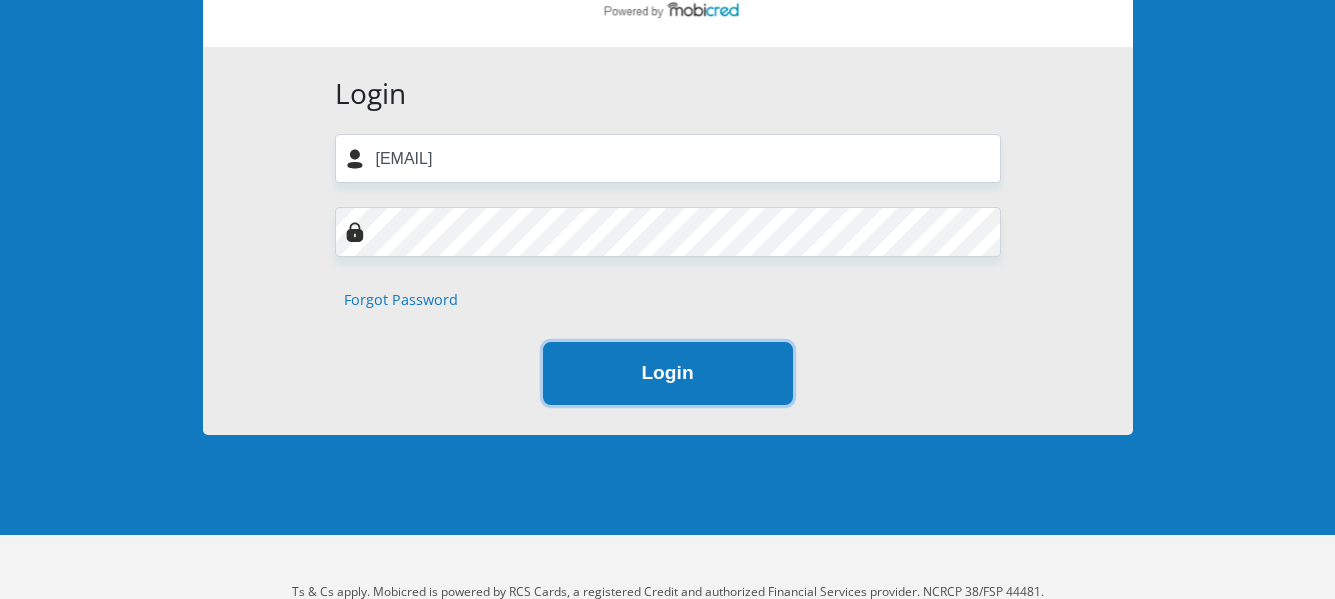 click on "Login" at bounding box center (668, 373) 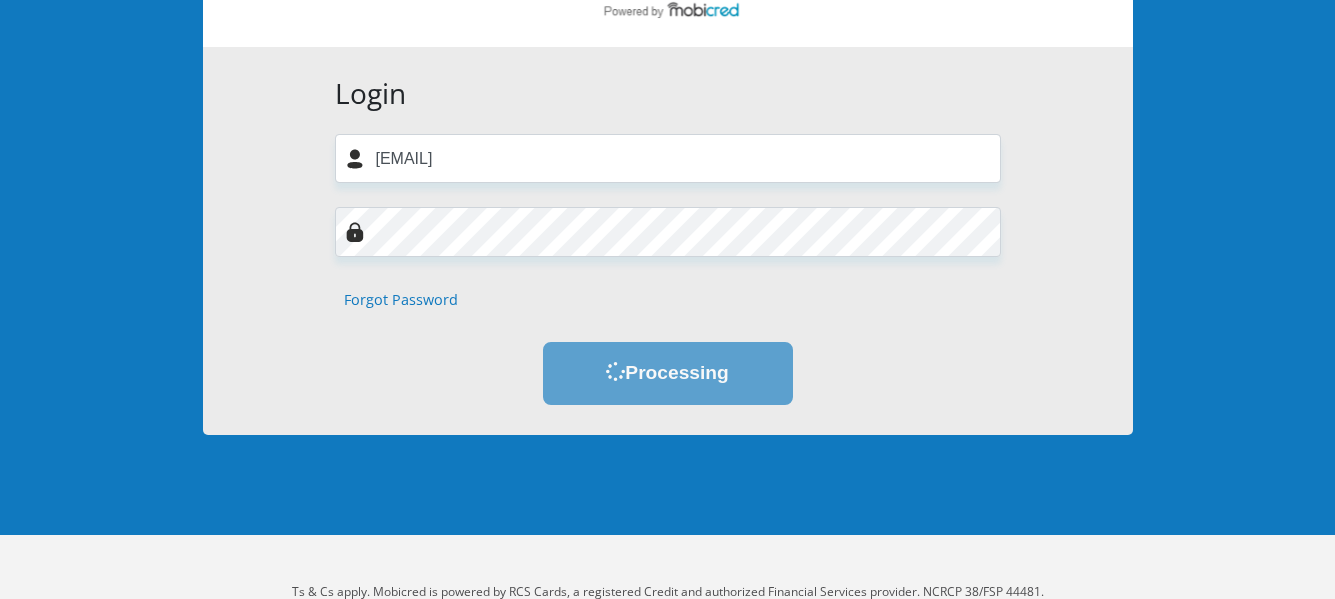 scroll, scrollTop: 0, scrollLeft: 0, axis: both 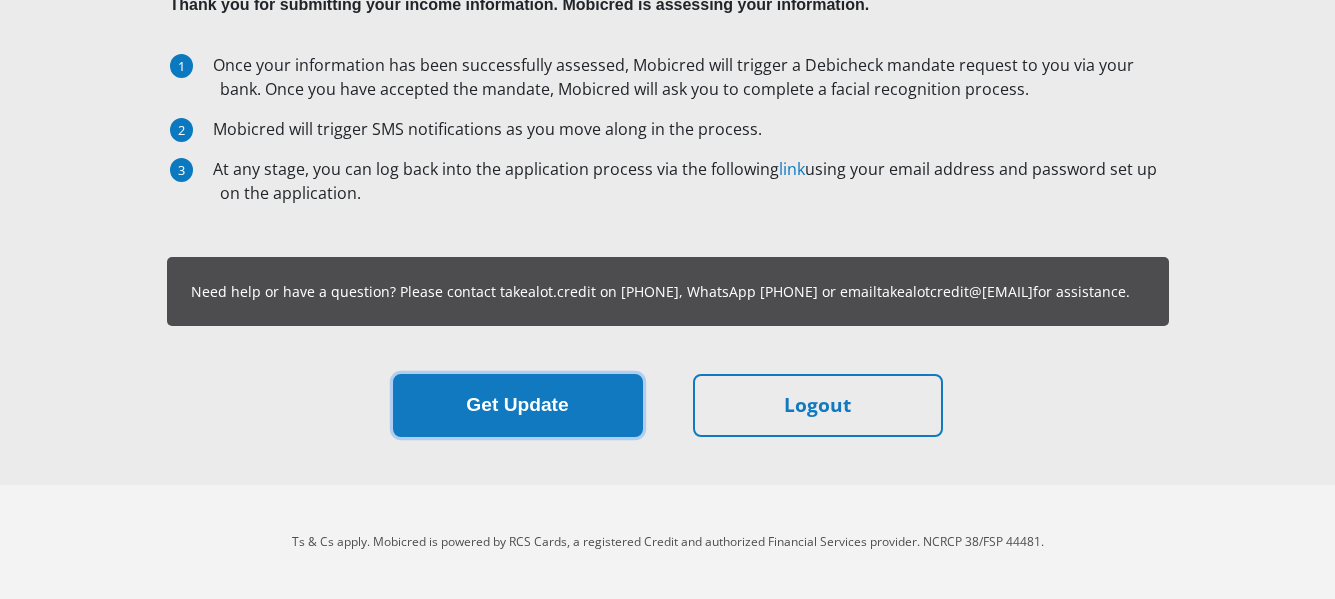 click on "Get Update" at bounding box center [518, 405] 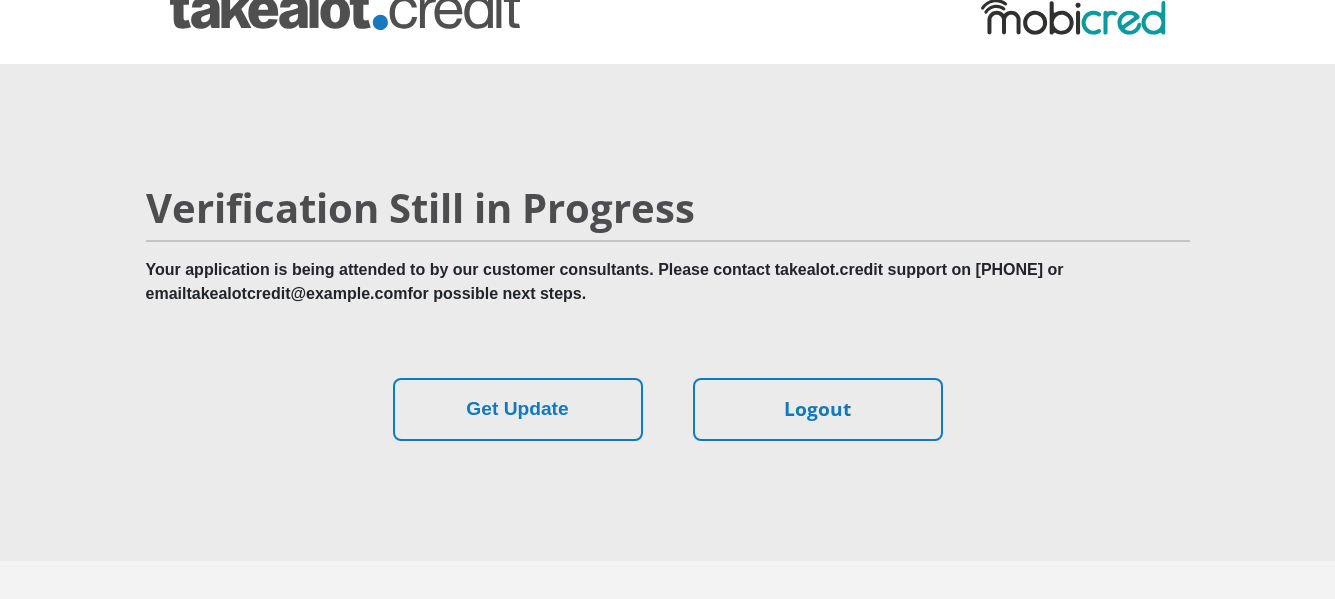 scroll, scrollTop: 124, scrollLeft: 0, axis: vertical 